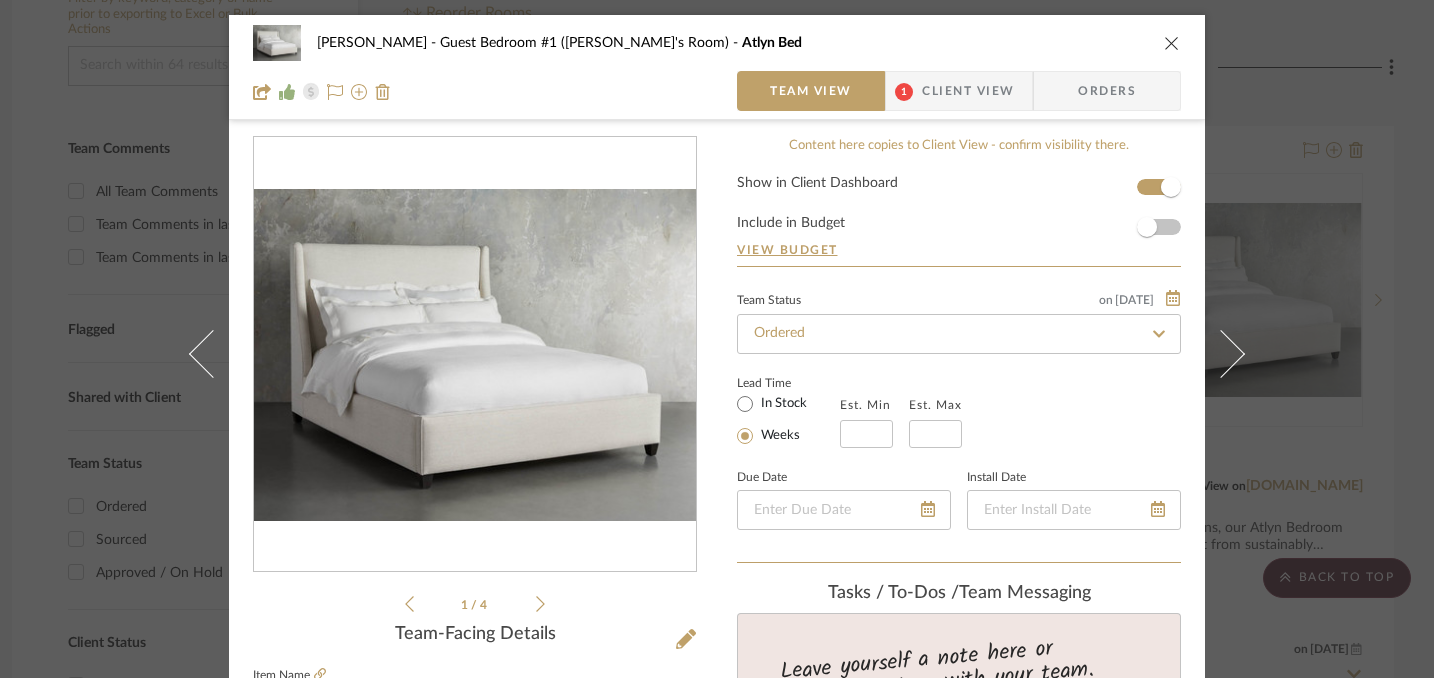 scroll, scrollTop: 0, scrollLeft: 0, axis: both 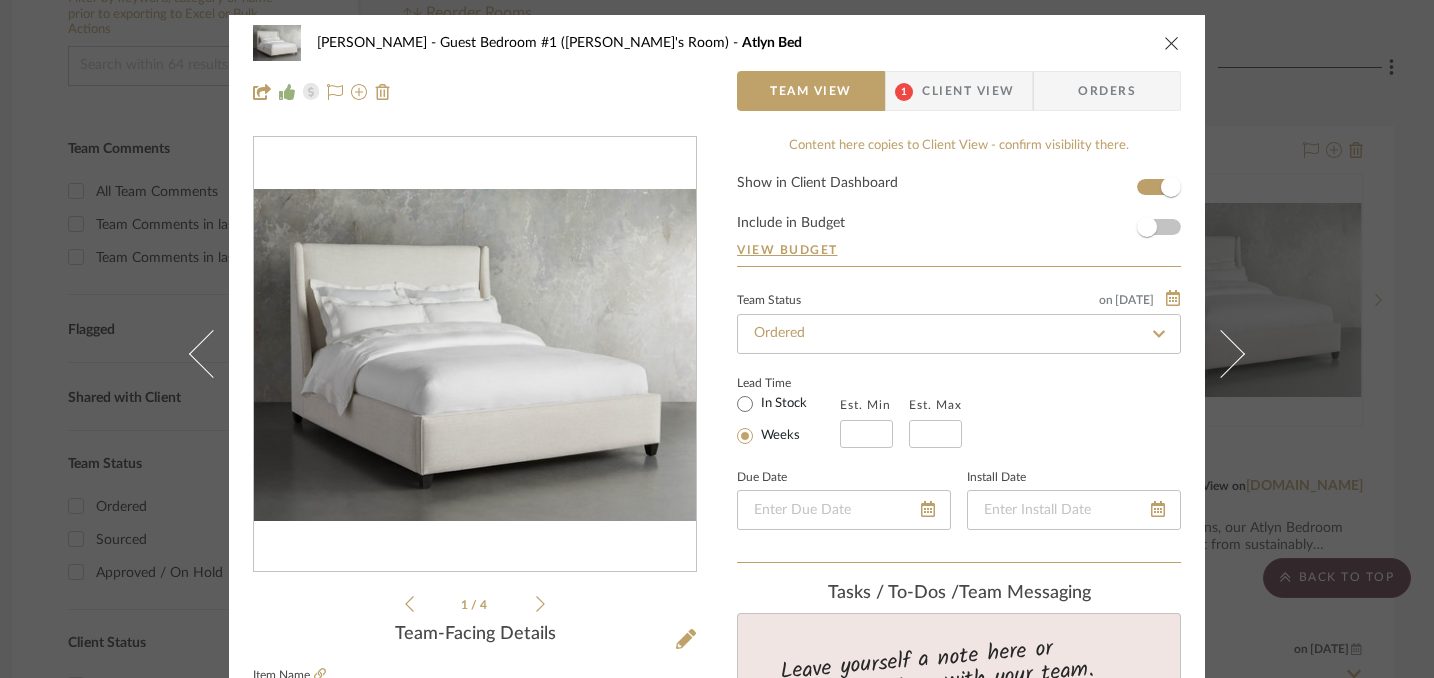 click at bounding box center [1172, 43] 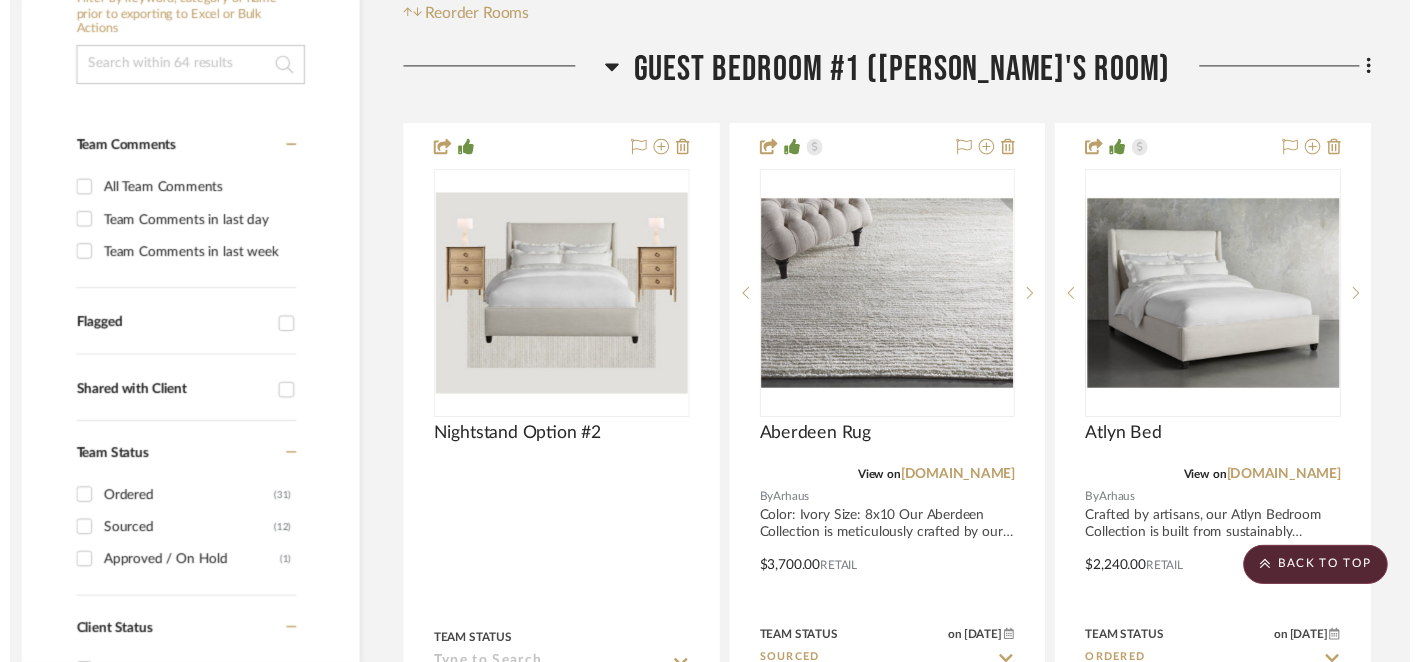 scroll, scrollTop: 419, scrollLeft: 18, axis: both 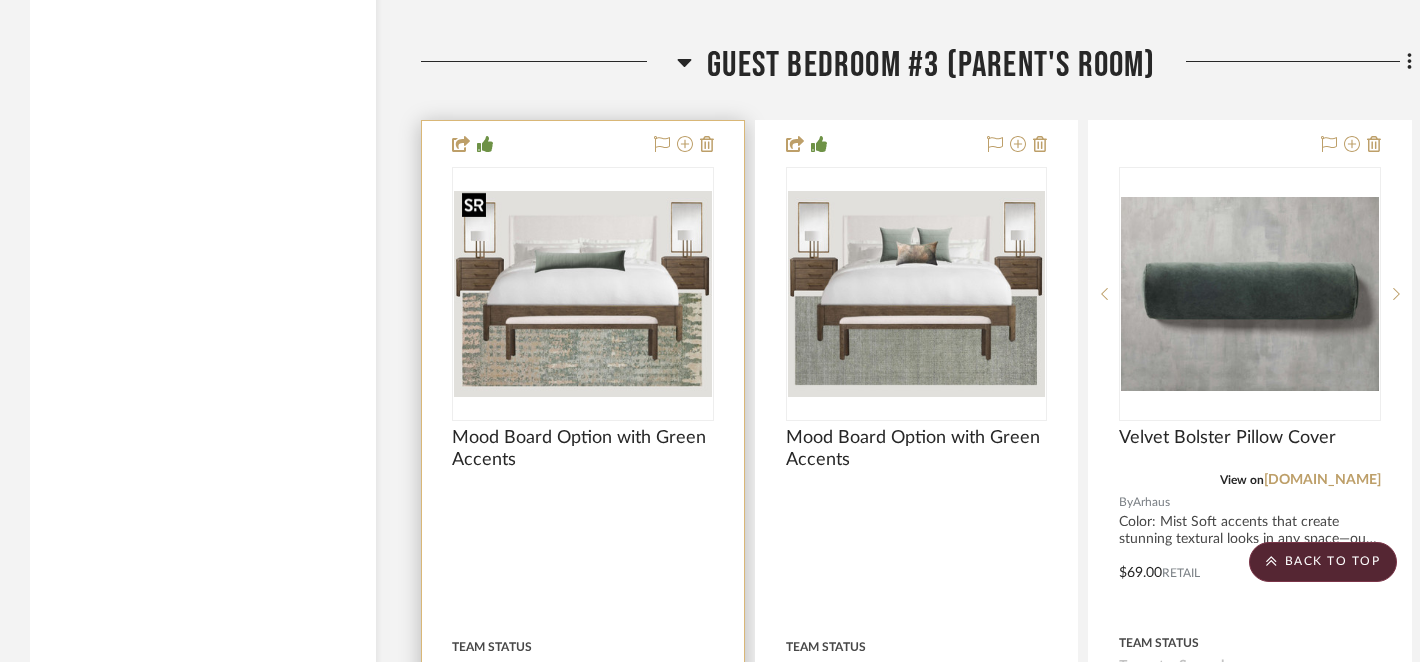 click at bounding box center (583, 294) 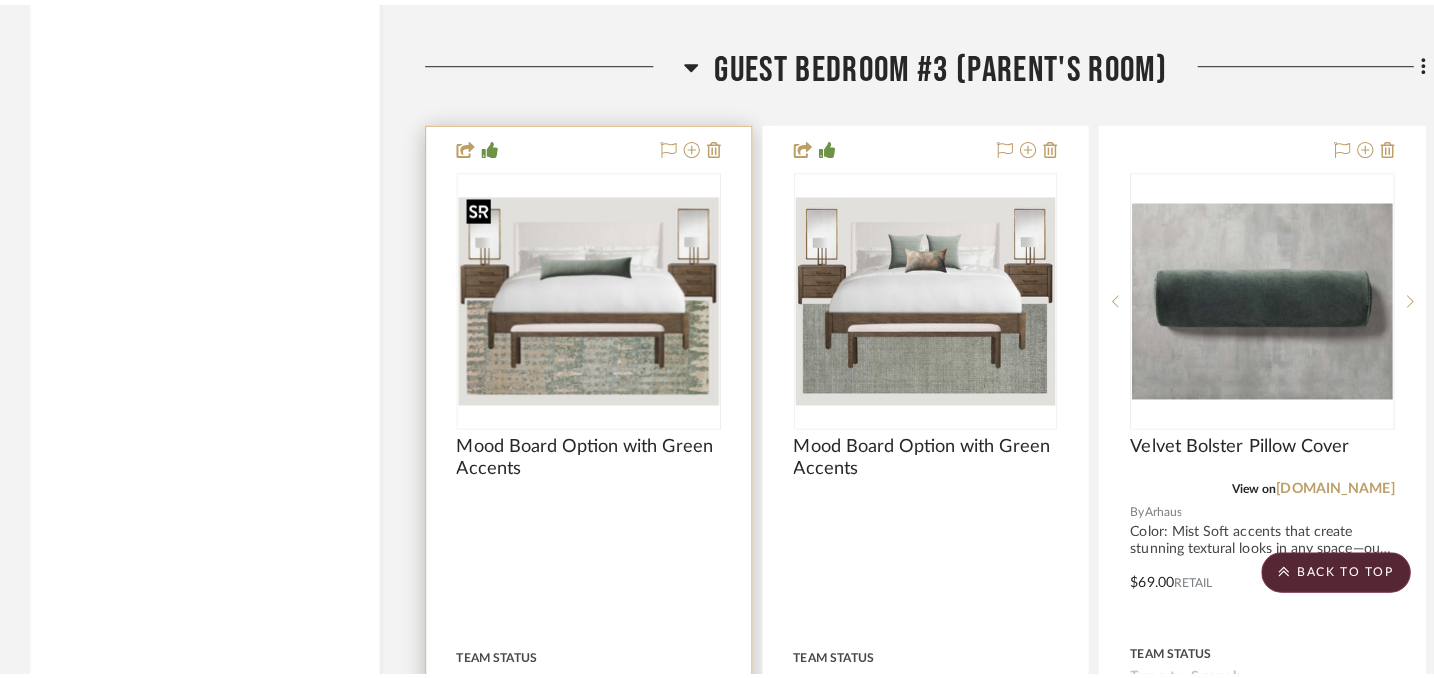 scroll, scrollTop: 0, scrollLeft: 0, axis: both 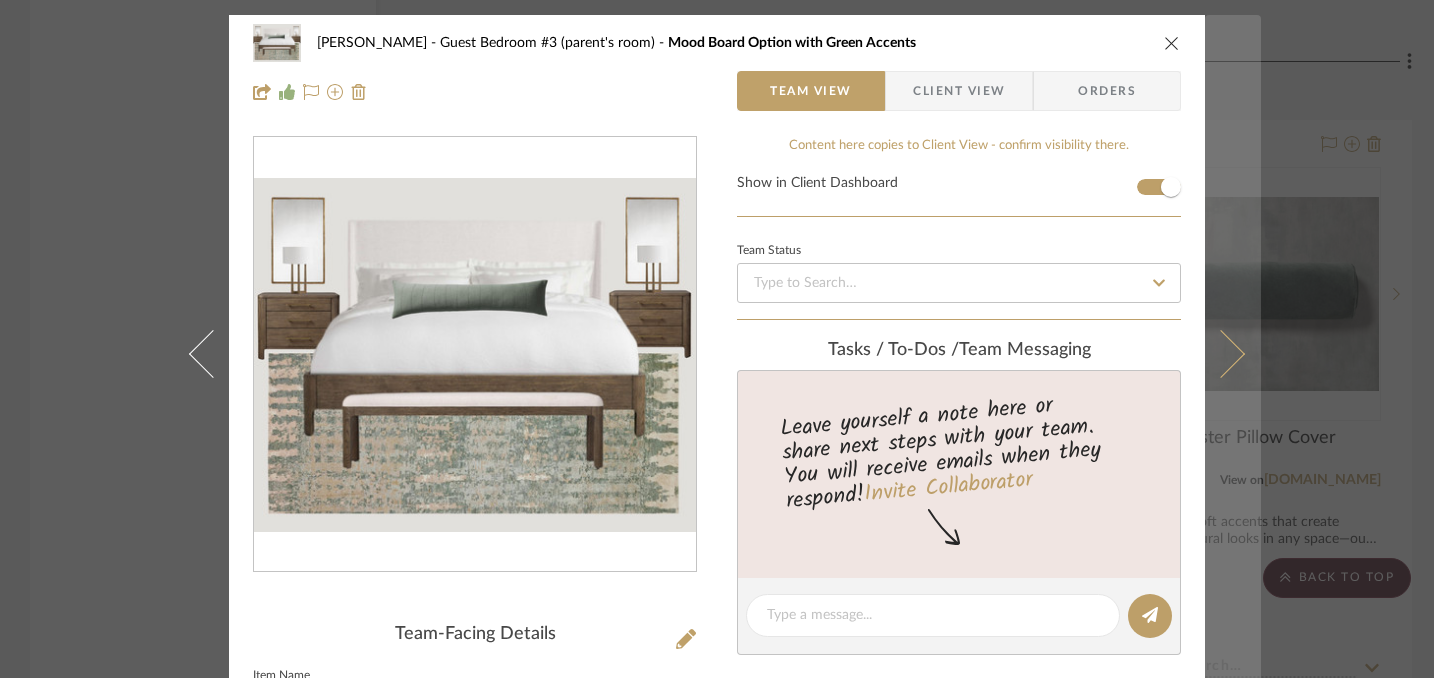 click at bounding box center [1233, 354] 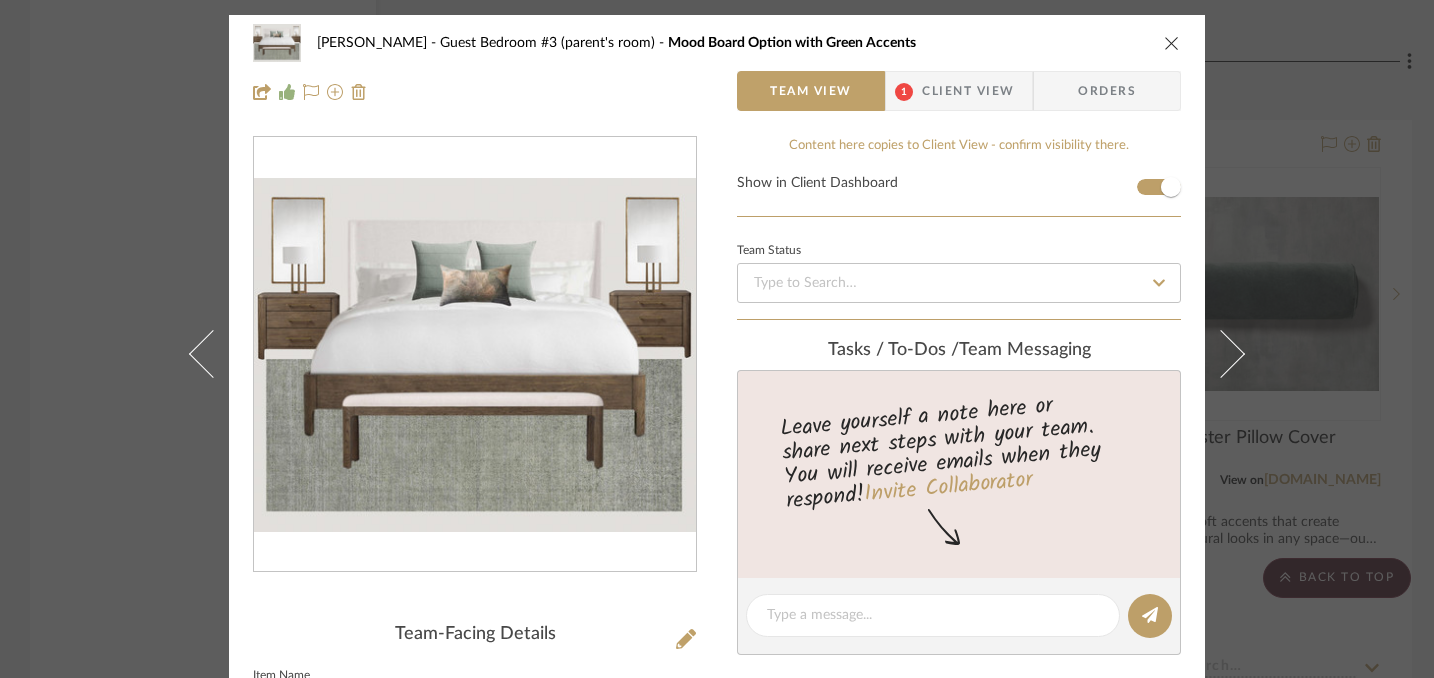 click at bounding box center [1172, 43] 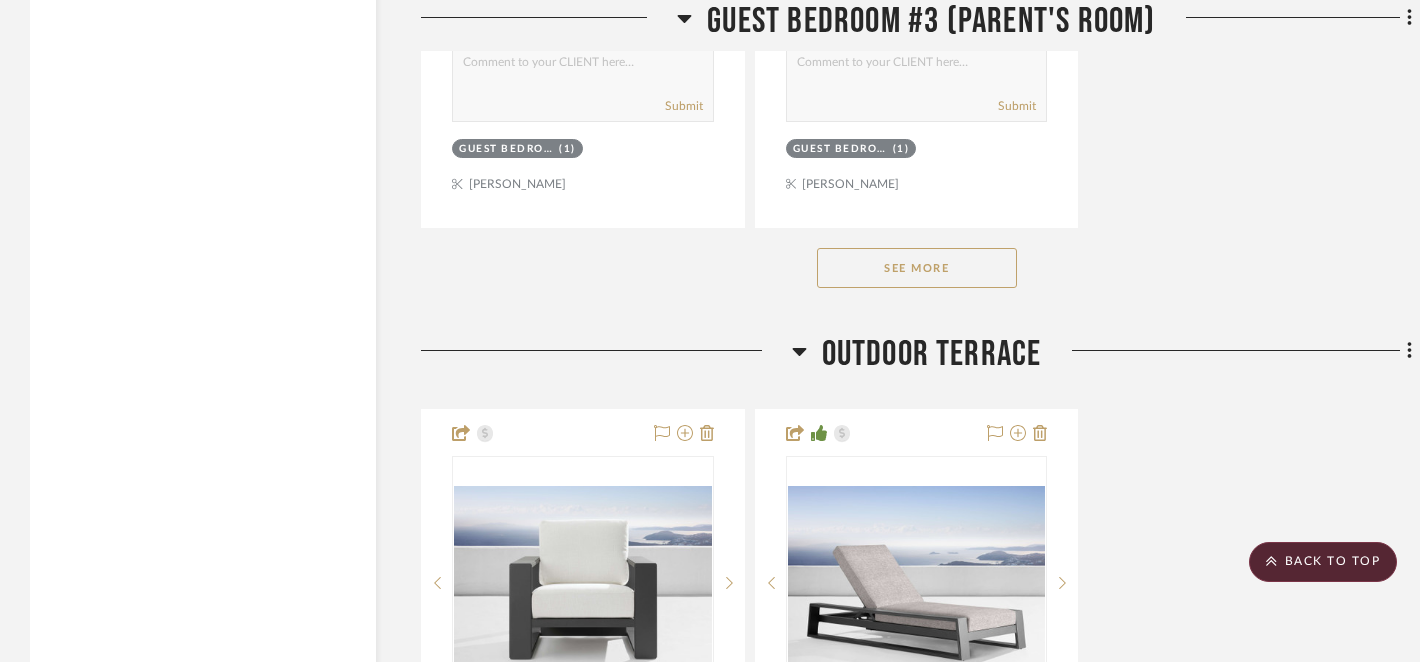 scroll, scrollTop: 7661, scrollLeft: 0, axis: vertical 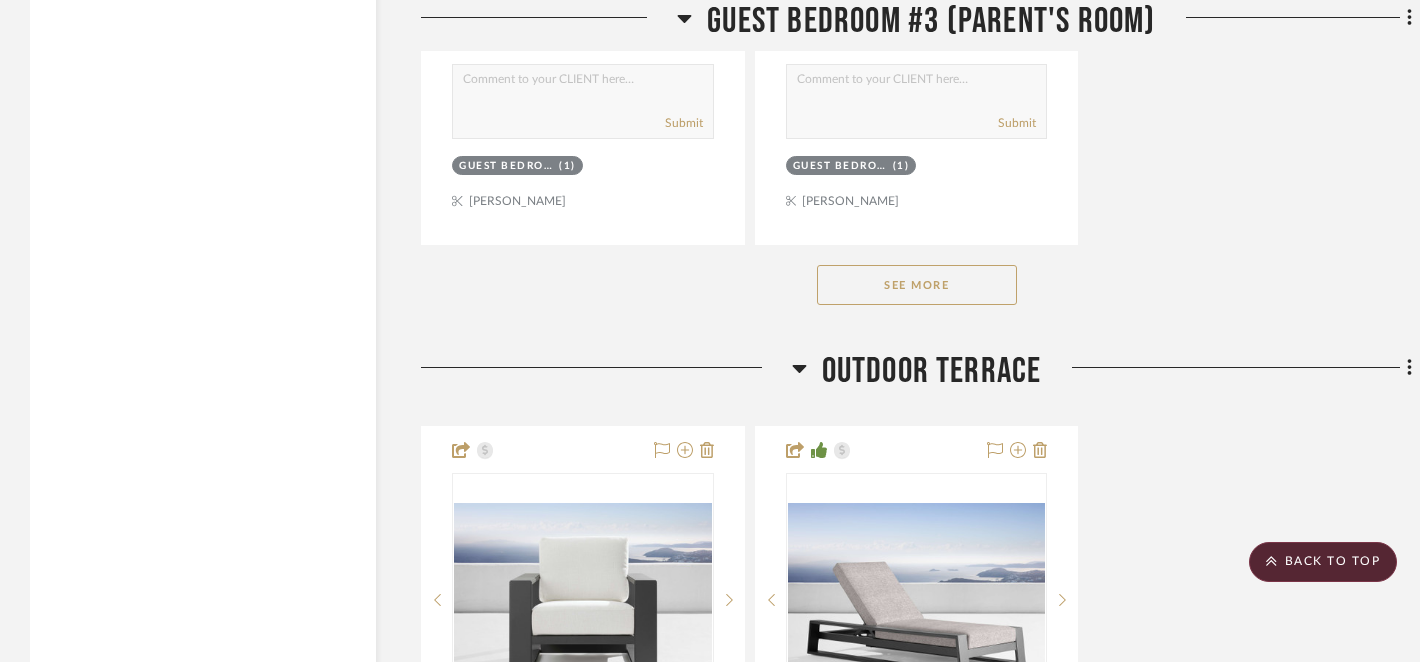 click on "See More" 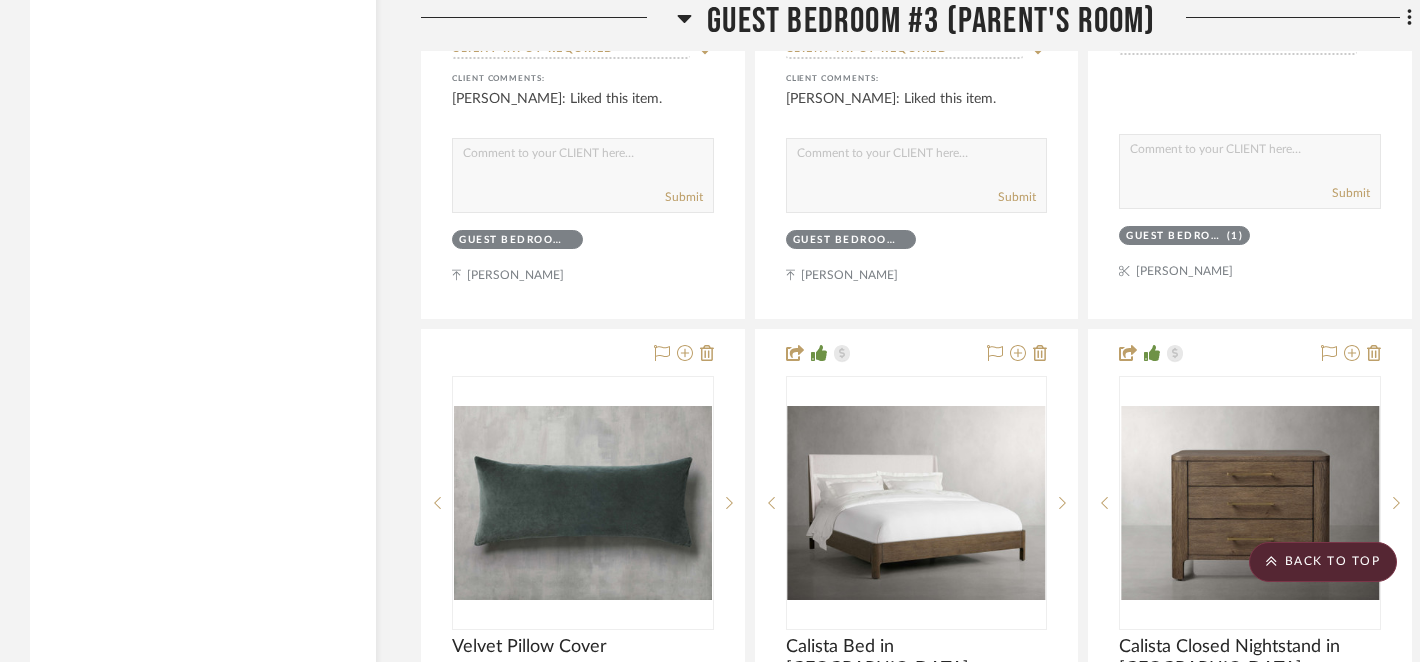 scroll, scrollTop: 5842, scrollLeft: 0, axis: vertical 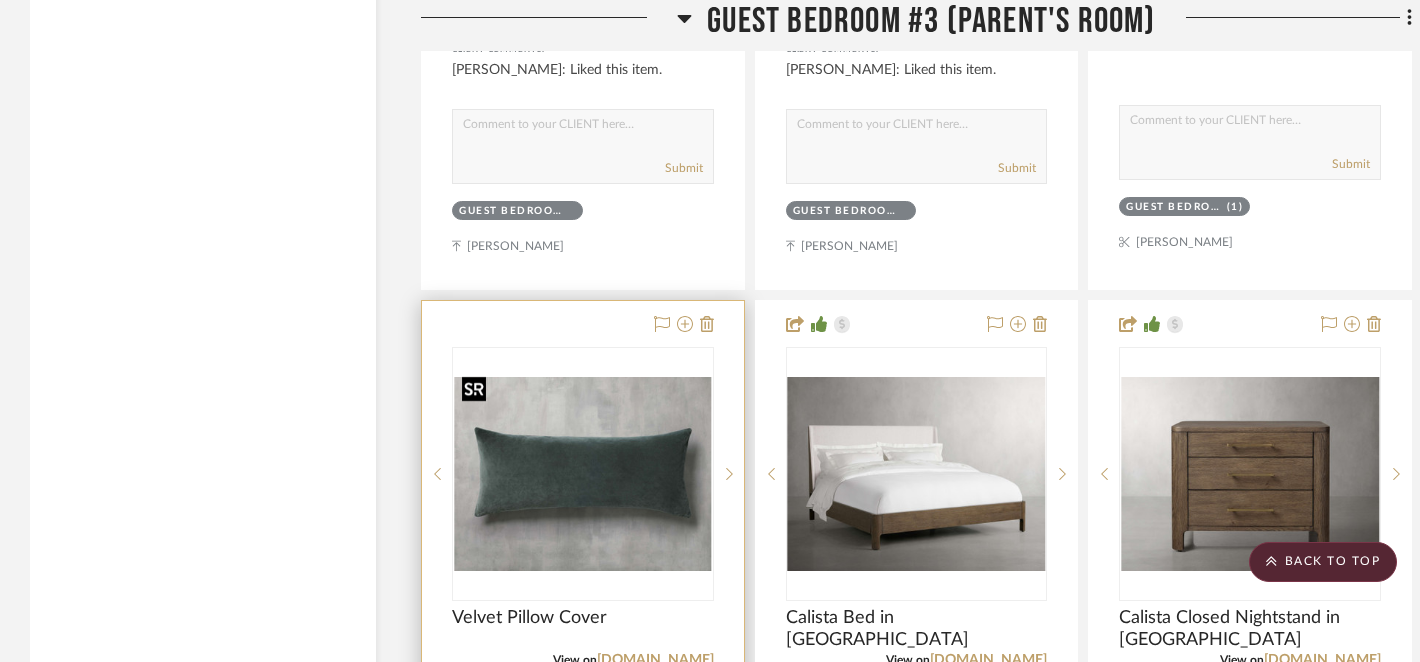 click at bounding box center (0, 0) 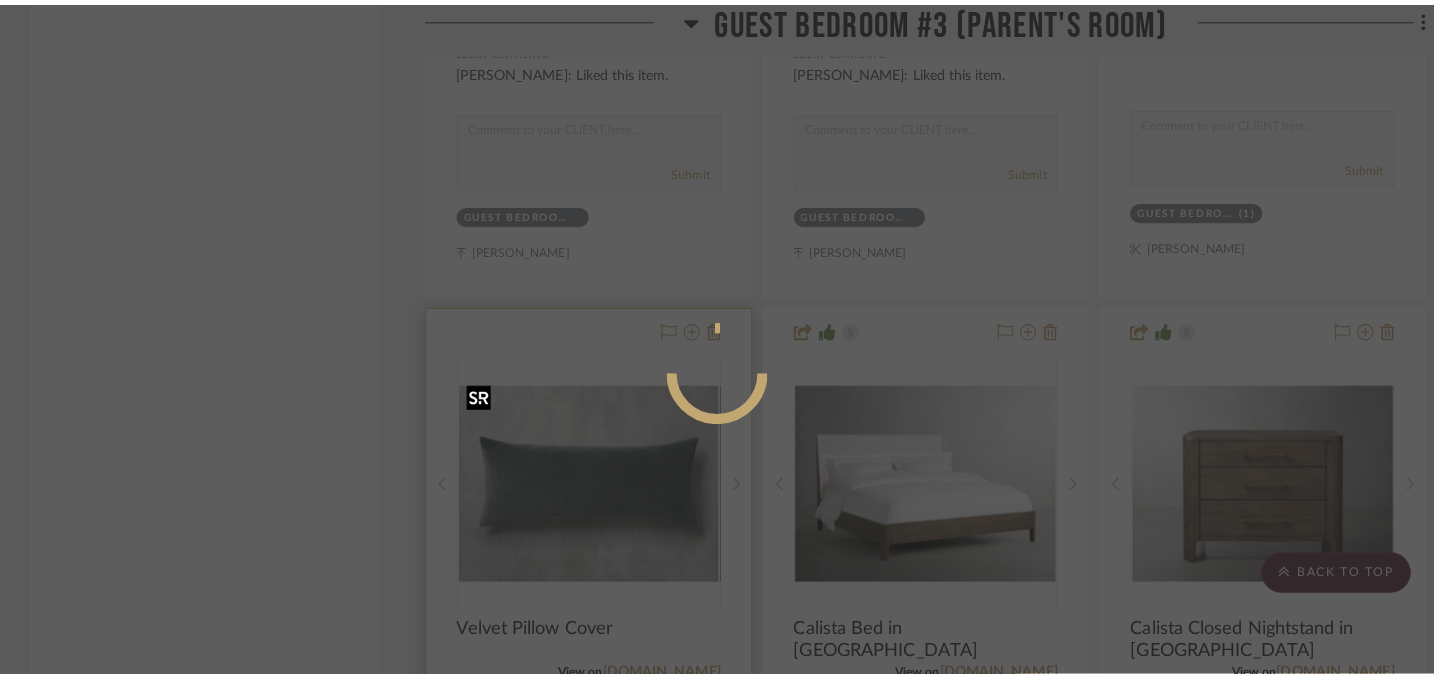 scroll, scrollTop: 0, scrollLeft: 0, axis: both 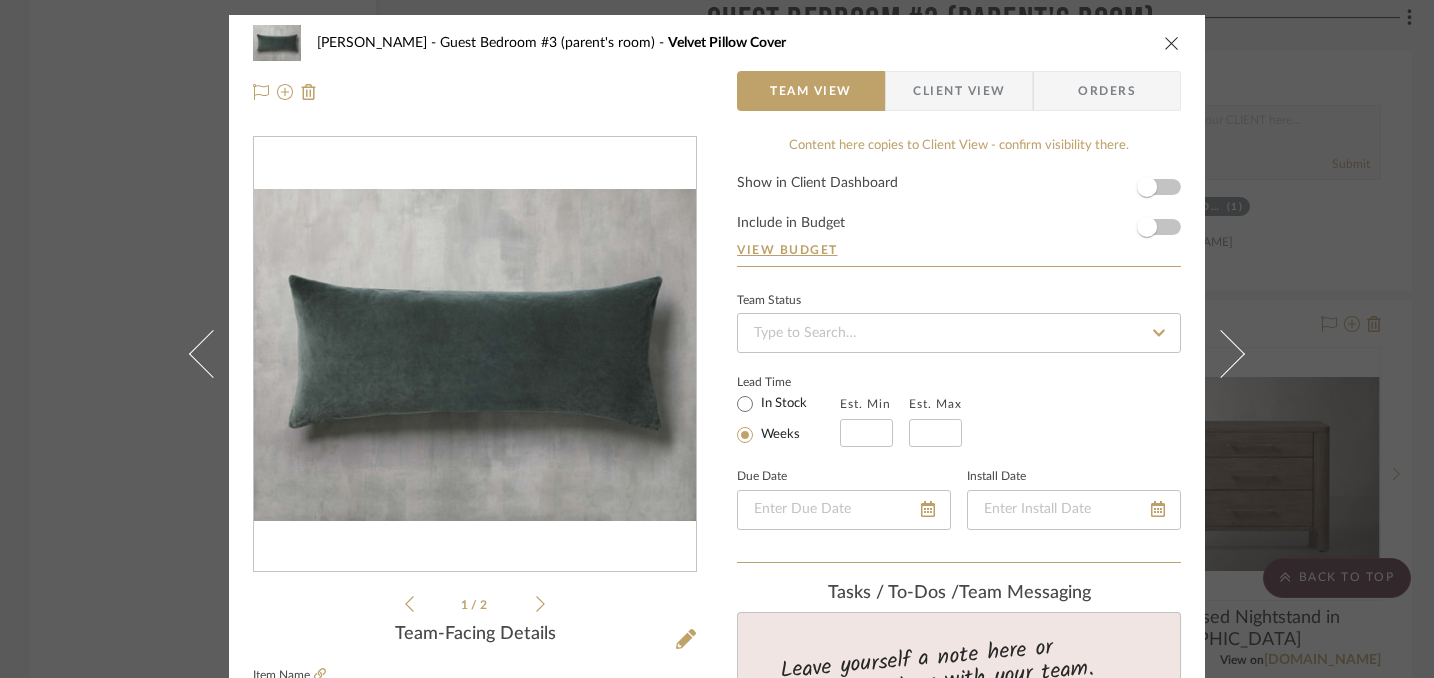 click on "Lisa Hughes Guest Bedroom #3 (parent's room) Velvet Pillow Cover" at bounding box center (717, 43) 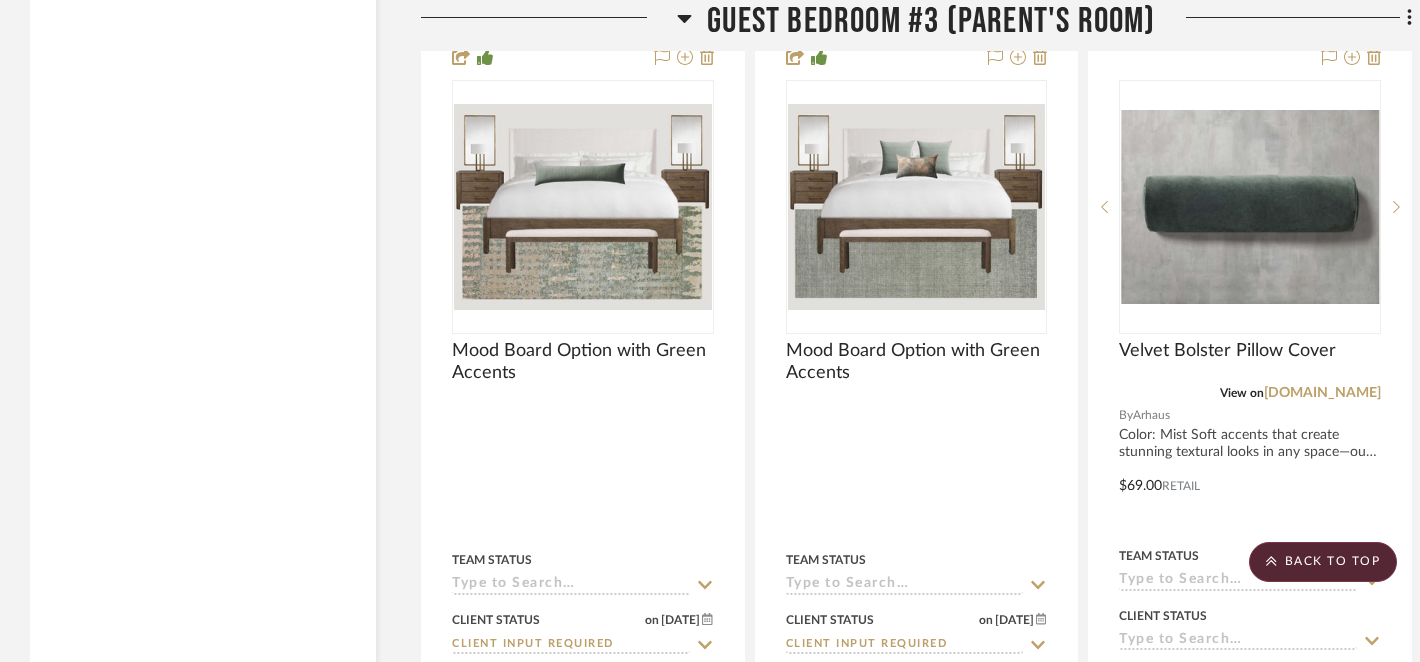 scroll, scrollTop: 5210, scrollLeft: 0, axis: vertical 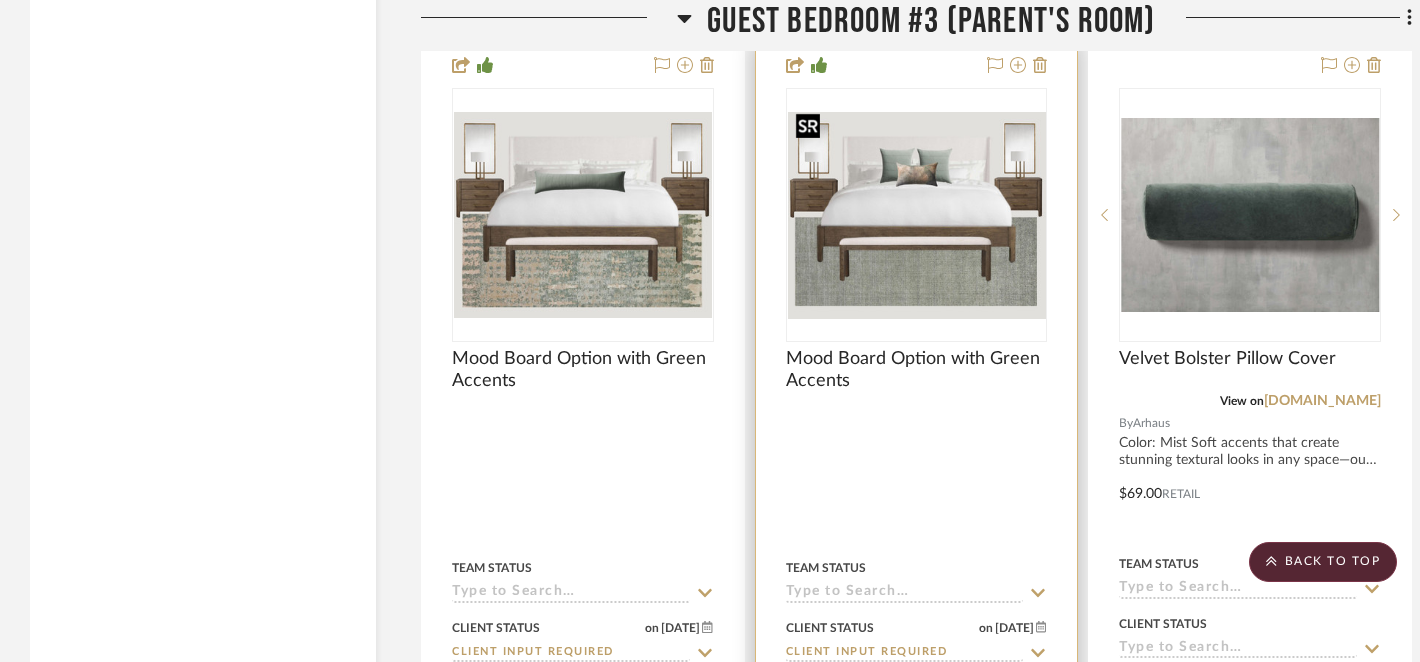 click at bounding box center (917, 215) 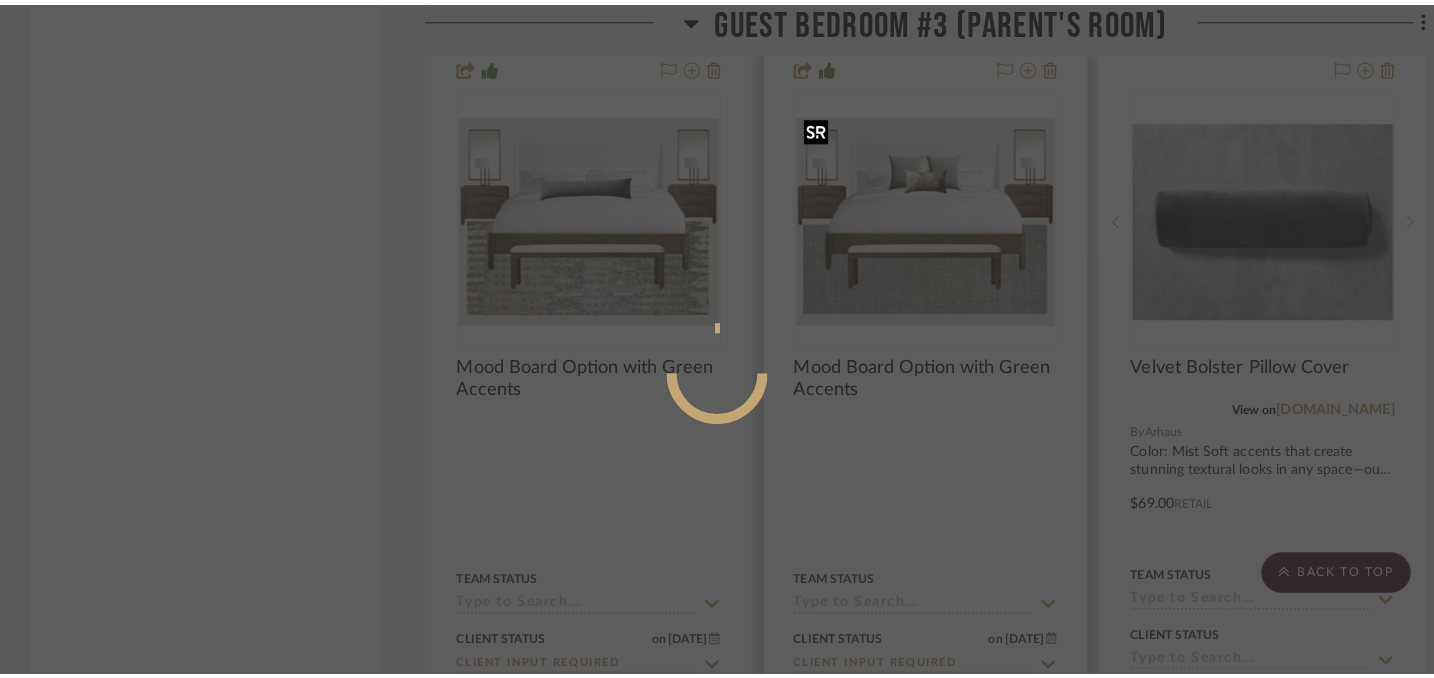 scroll, scrollTop: 0, scrollLeft: 0, axis: both 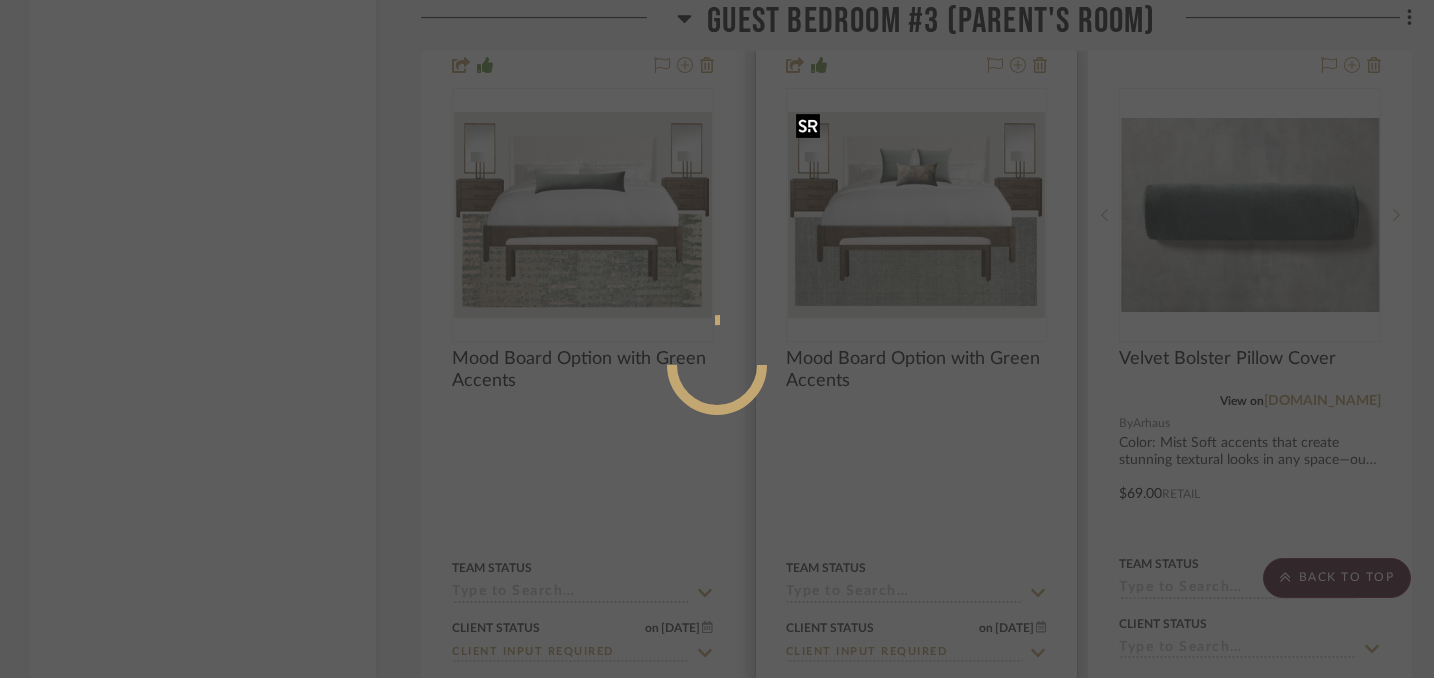 click at bounding box center (717, 339) 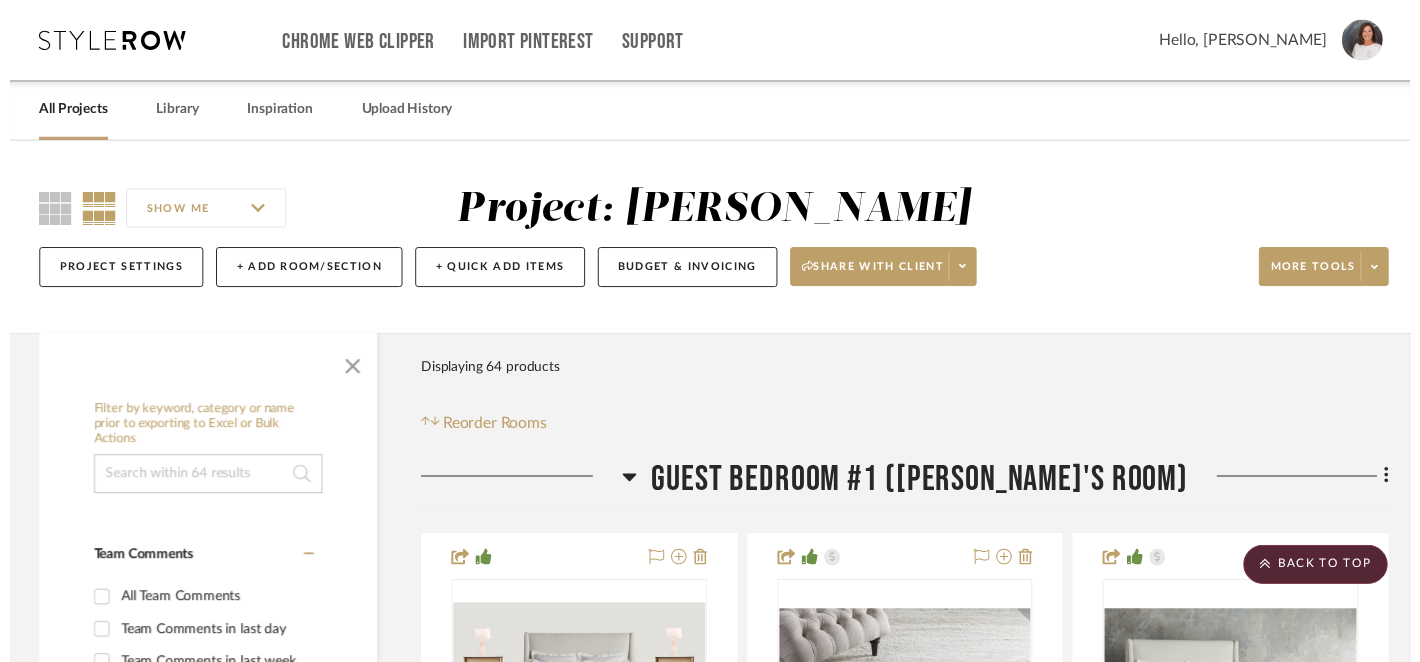 scroll, scrollTop: 5210, scrollLeft: 0, axis: vertical 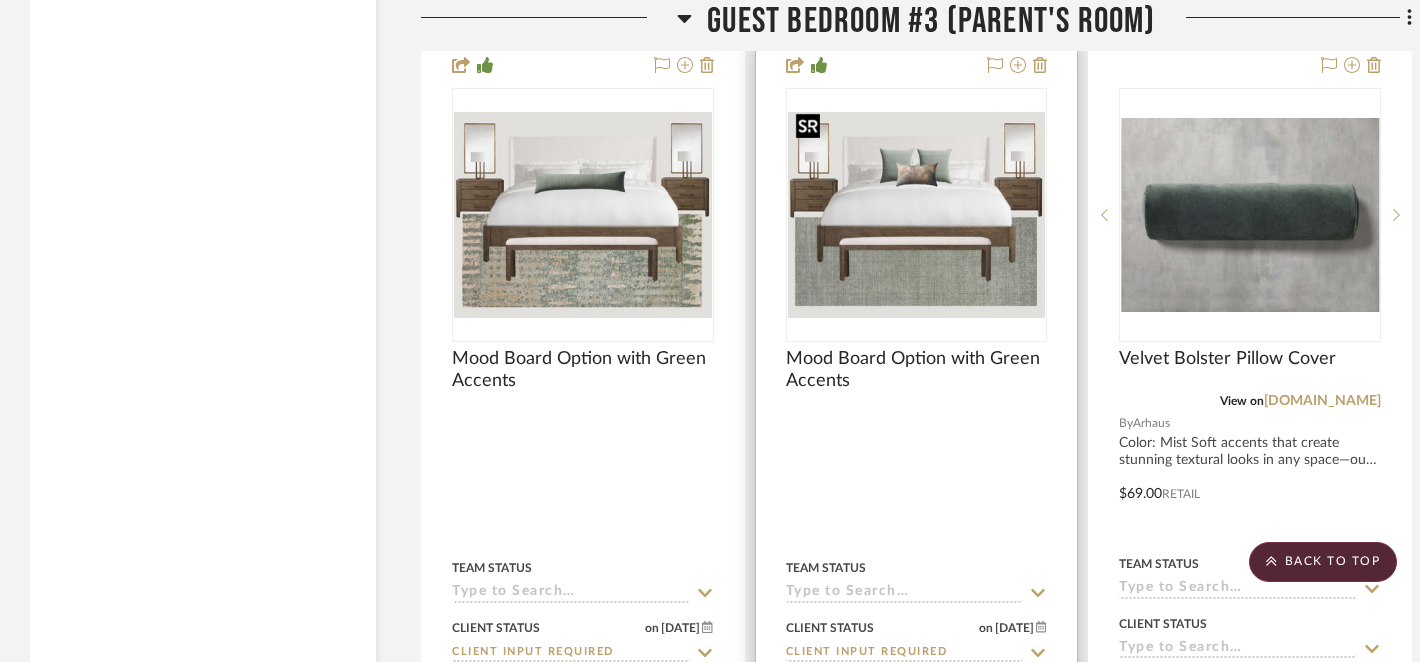 click at bounding box center [917, 215] 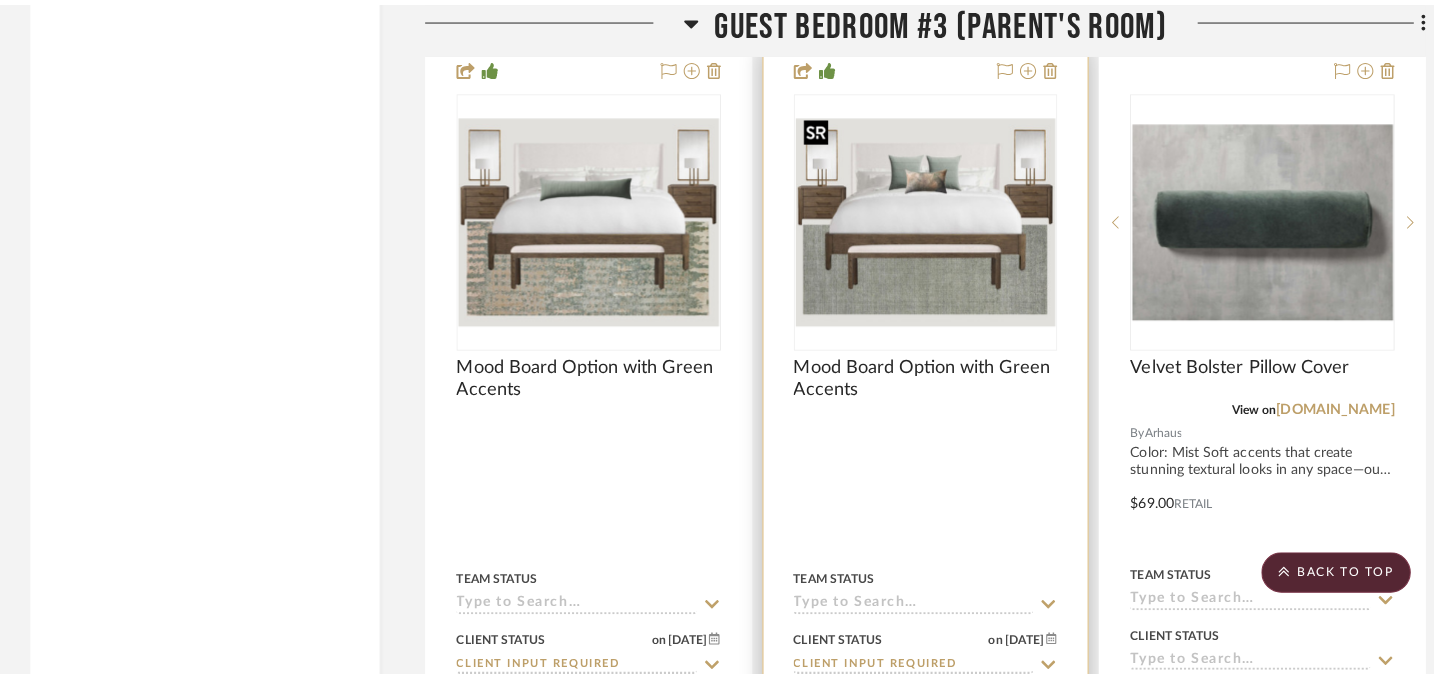 scroll, scrollTop: 0, scrollLeft: 0, axis: both 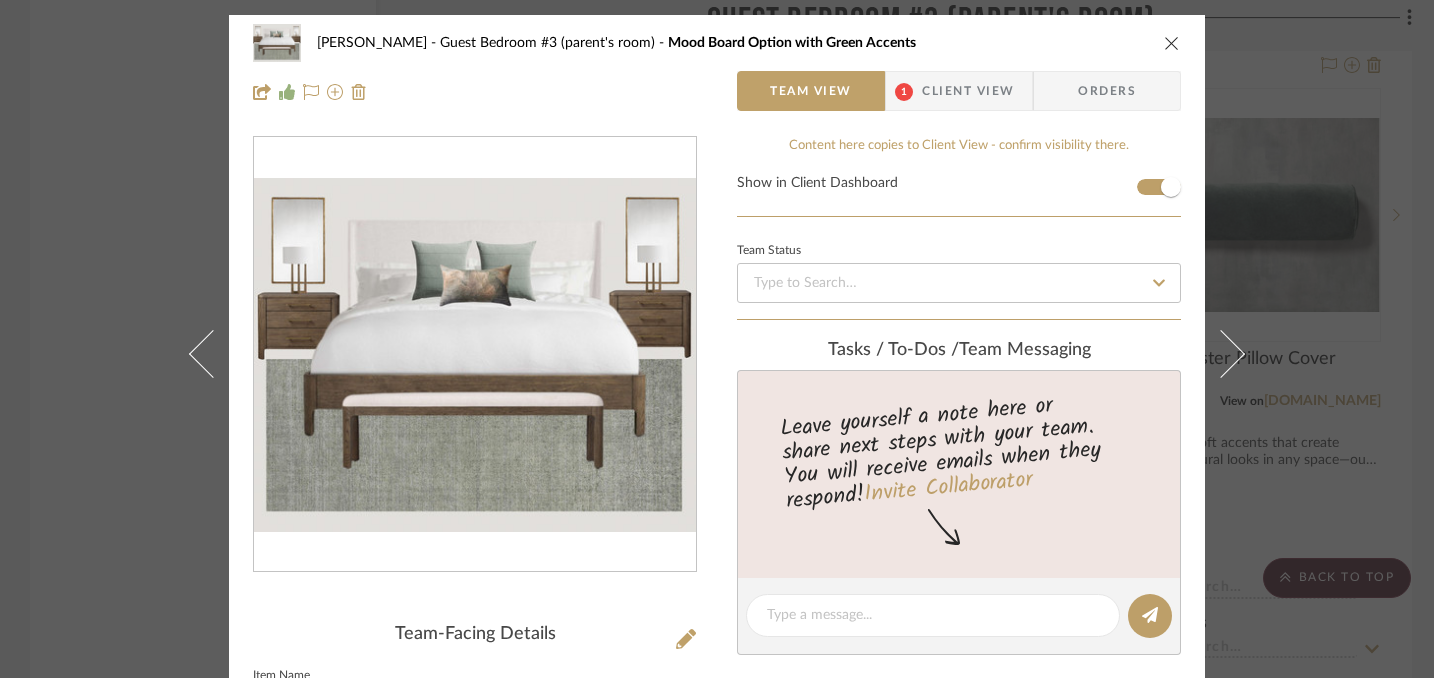click at bounding box center [1172, 43] 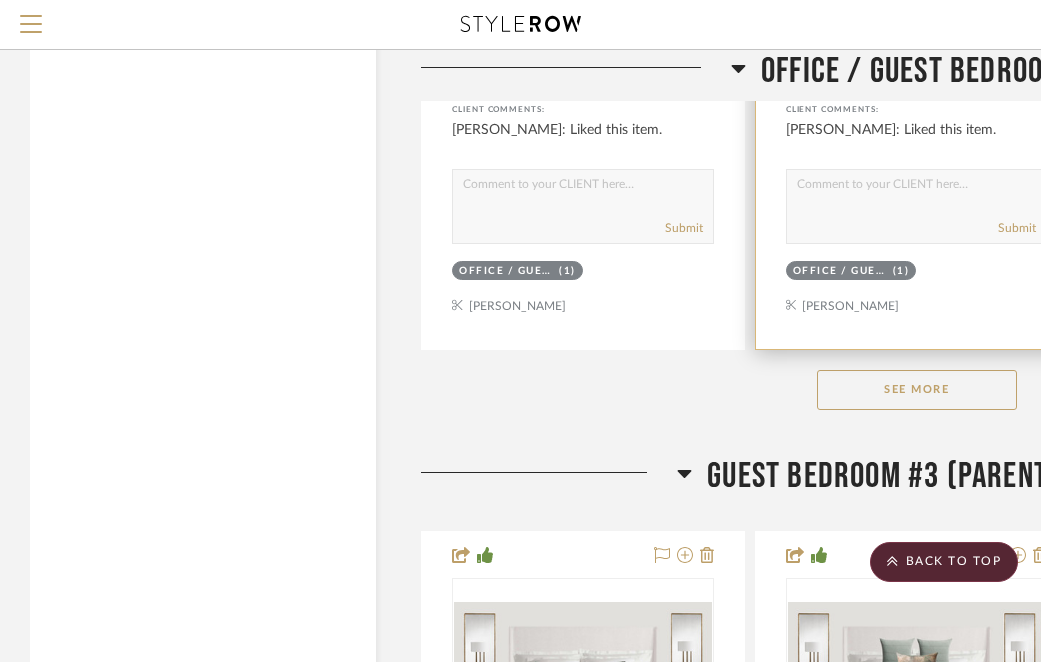 scroll, scrollTop: 4625, scrollLeft: 0, axis: vertical 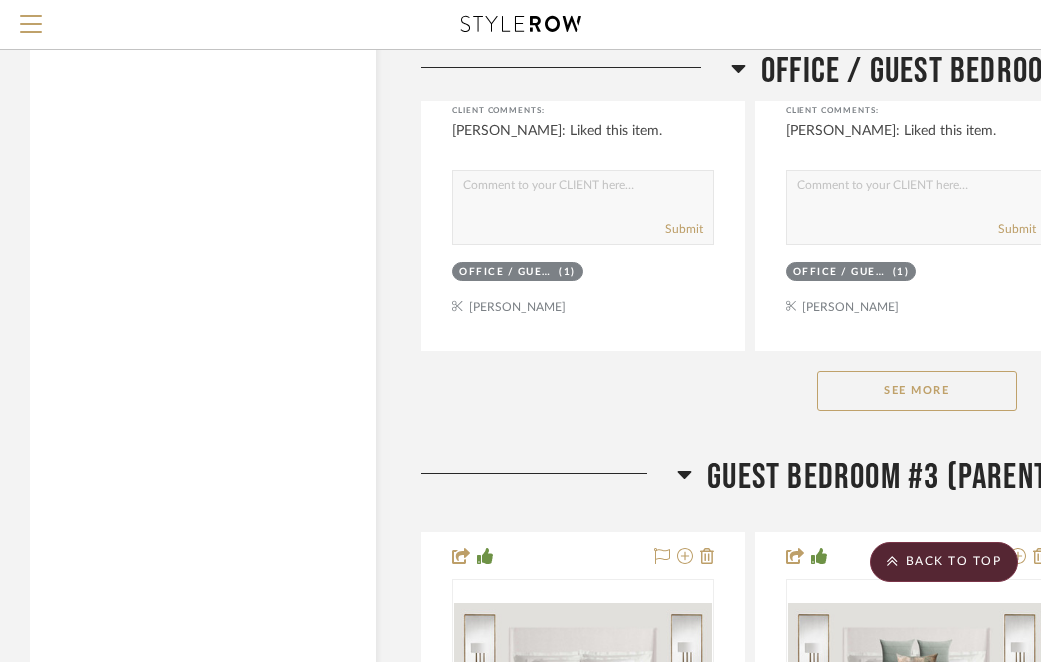 click on "See More" 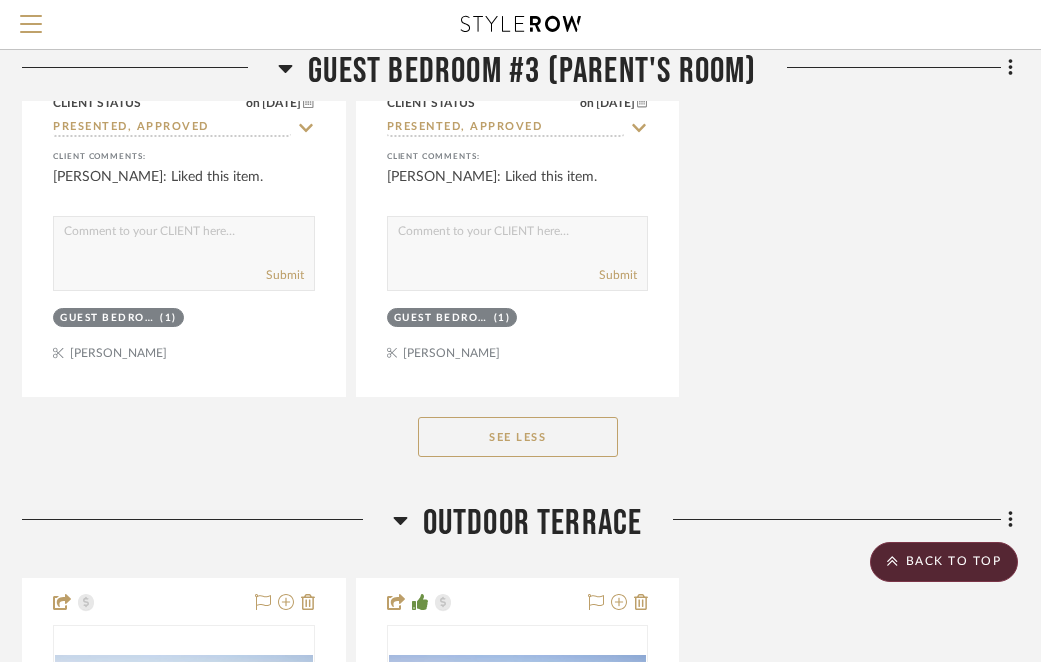 scroll, scrollTop: 8309, scrollLeft: 399, axis: both 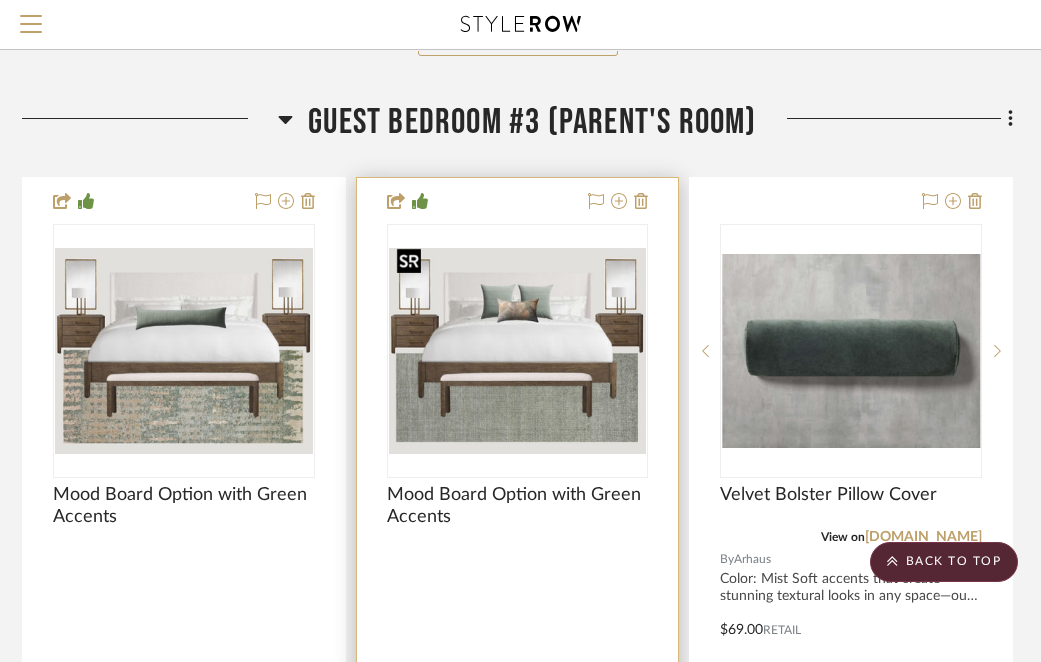 click at bounding box center [518, 351] 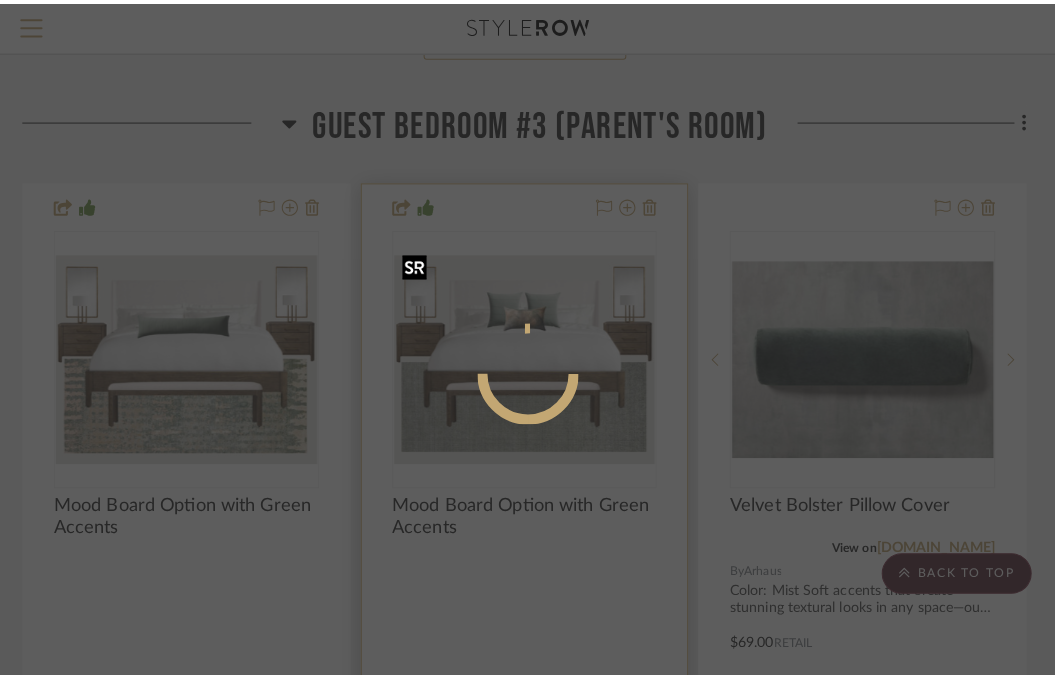 scroll, scrollTop: 0, scrollLeft: 0, axis: both 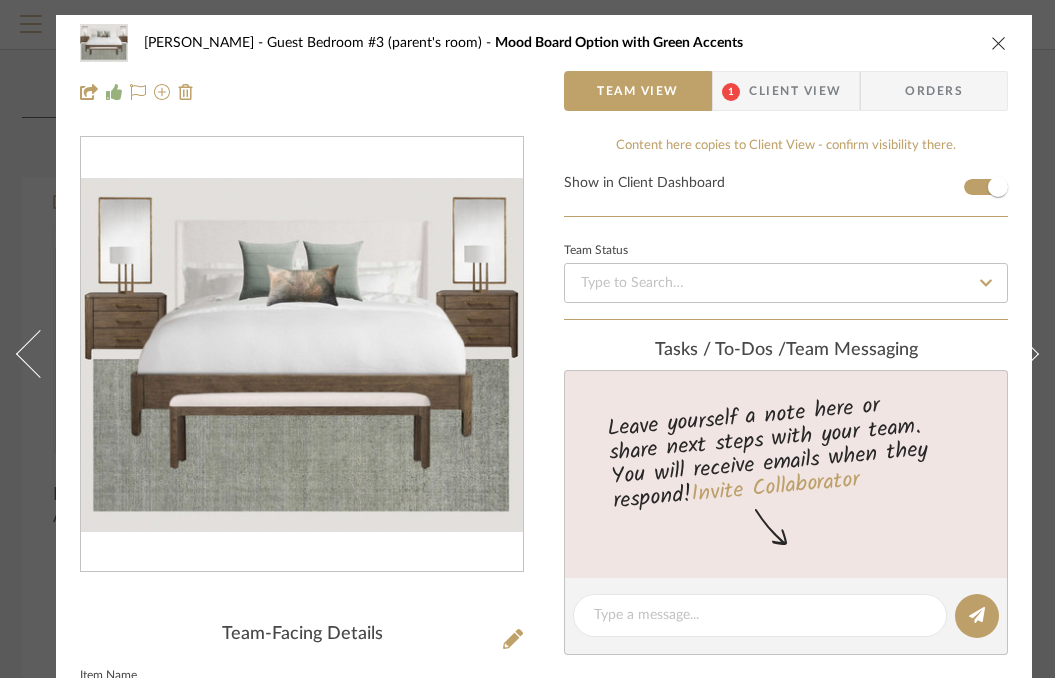 click at bounding box center [999, 43] 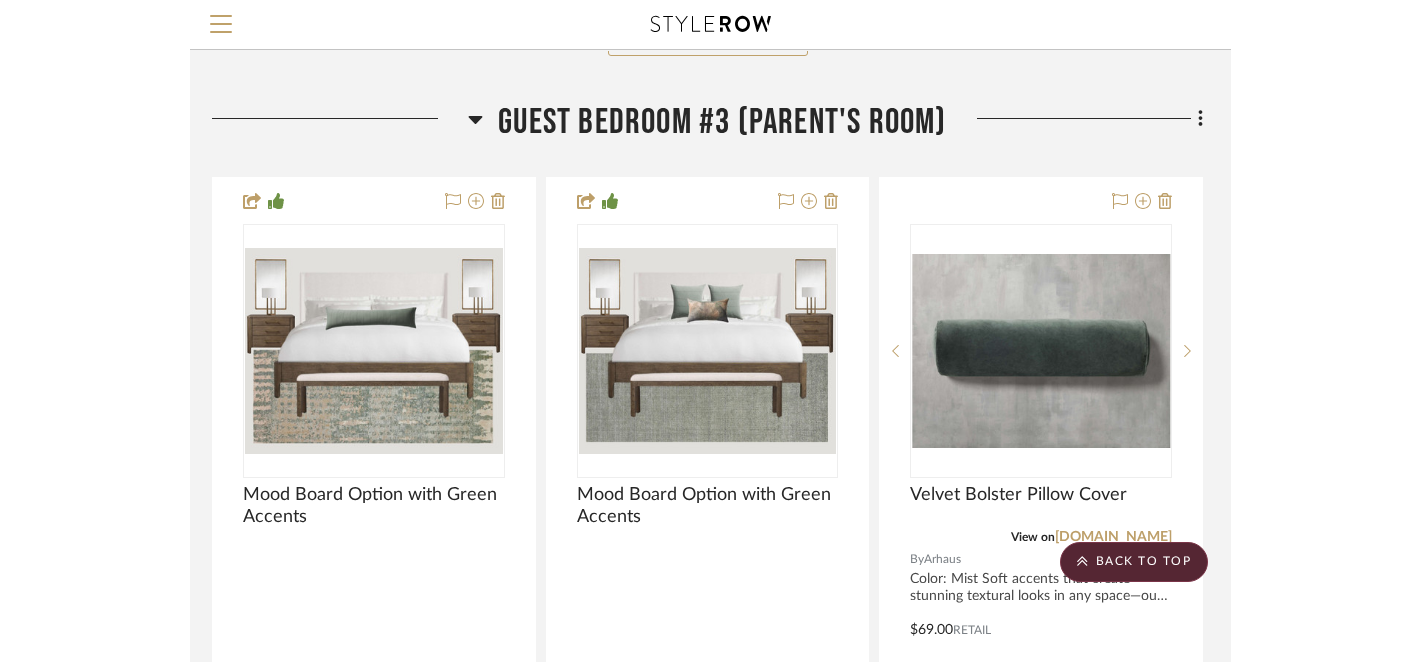 scroll, scrollTop: 5867, scrollLeft: 20, axis: both 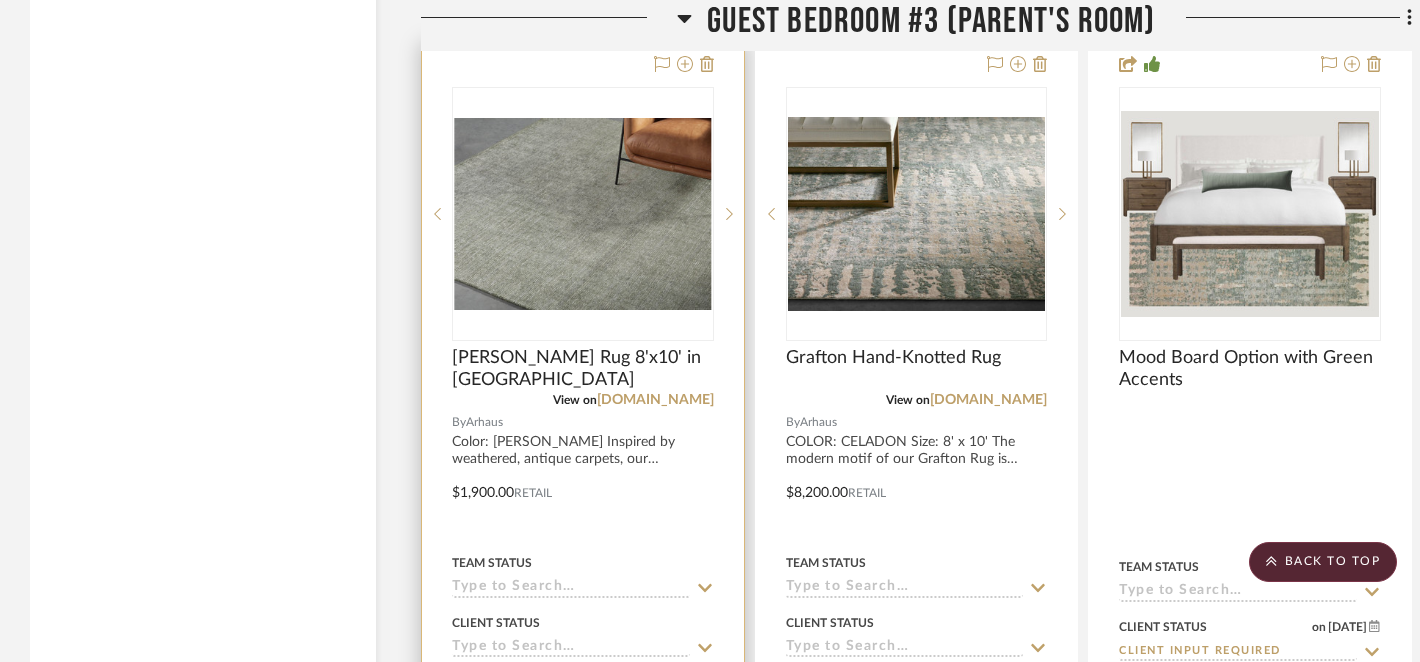 click 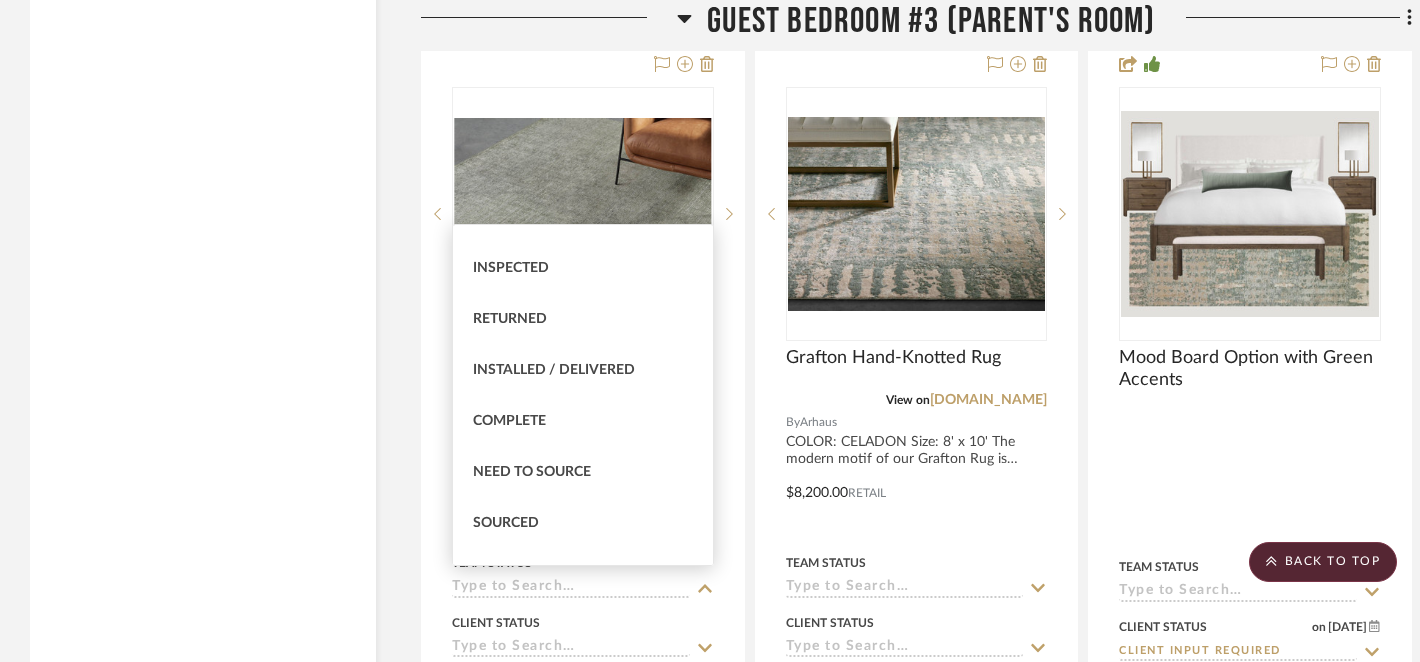 scroll, scrollTop: 414, scrollLeft: 0, axis: vertical 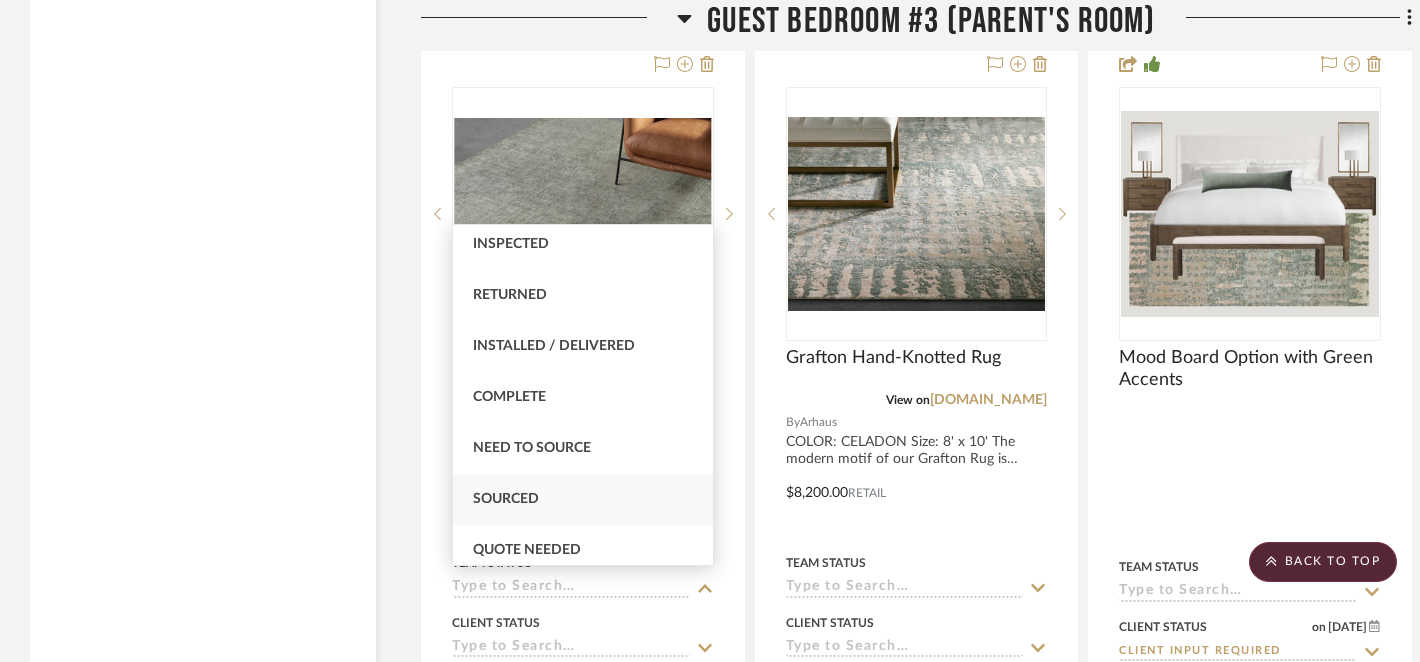 click on "Sourced" at bounding box center [583, 499] 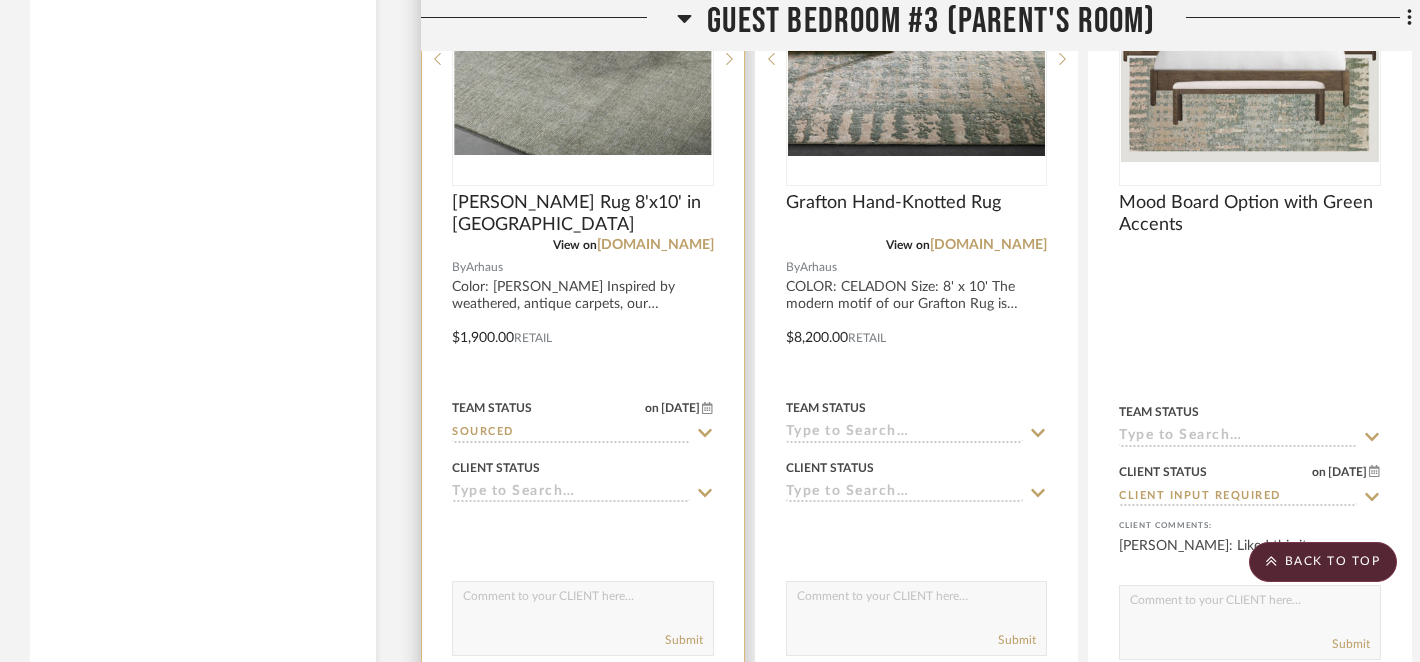 scroll, scrollTop: 5368, scrollLeft: 0, axis: vertical 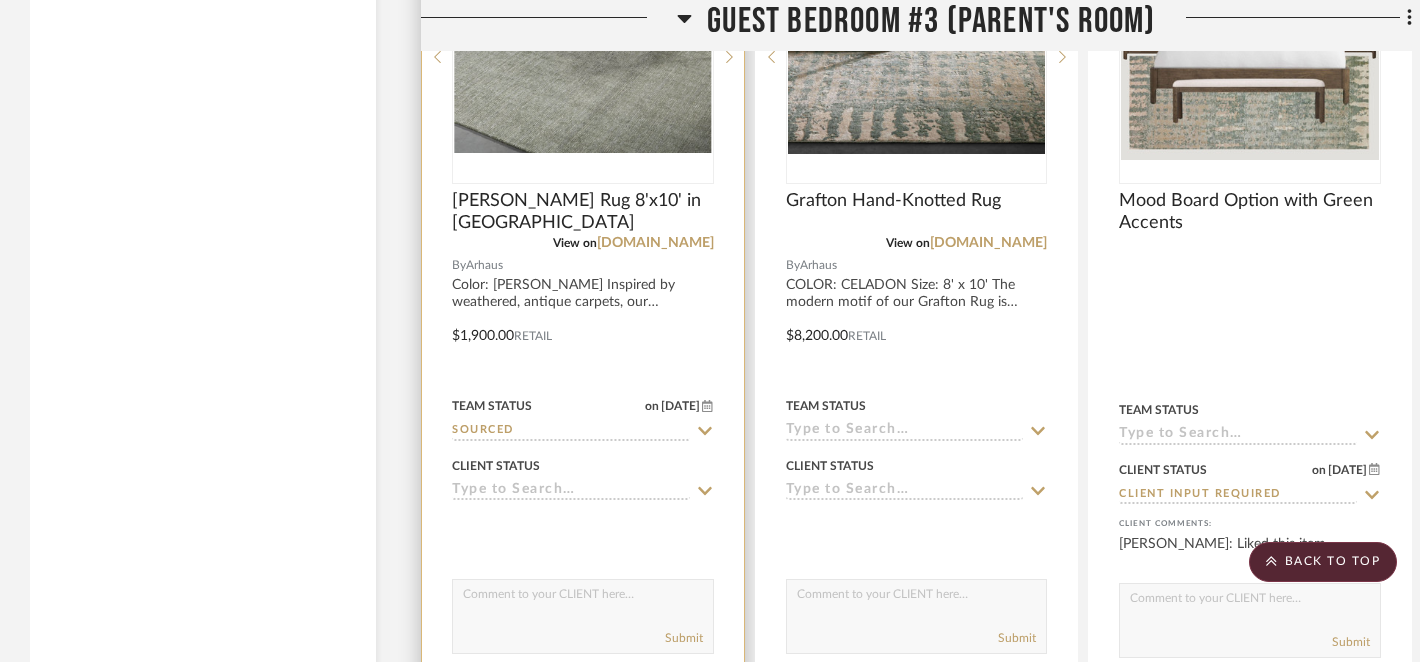 click 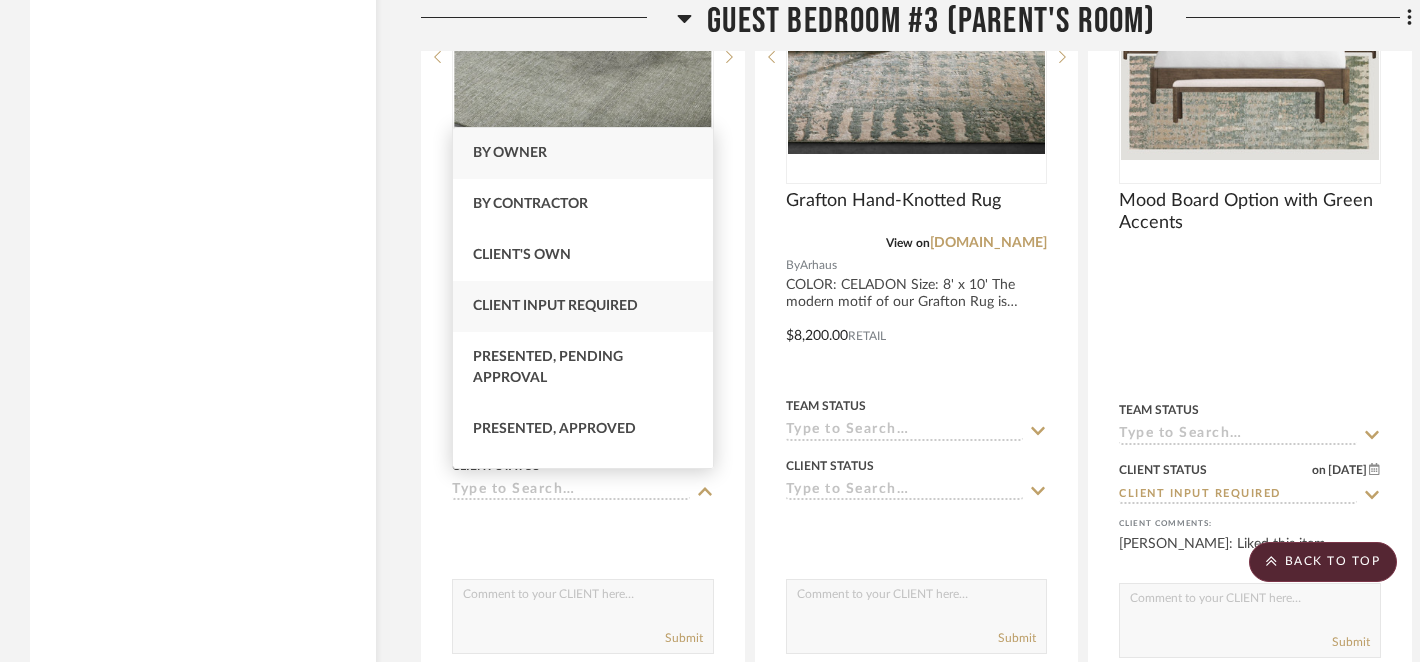 click on "Client Input Required" at bounding box center [555, 306] 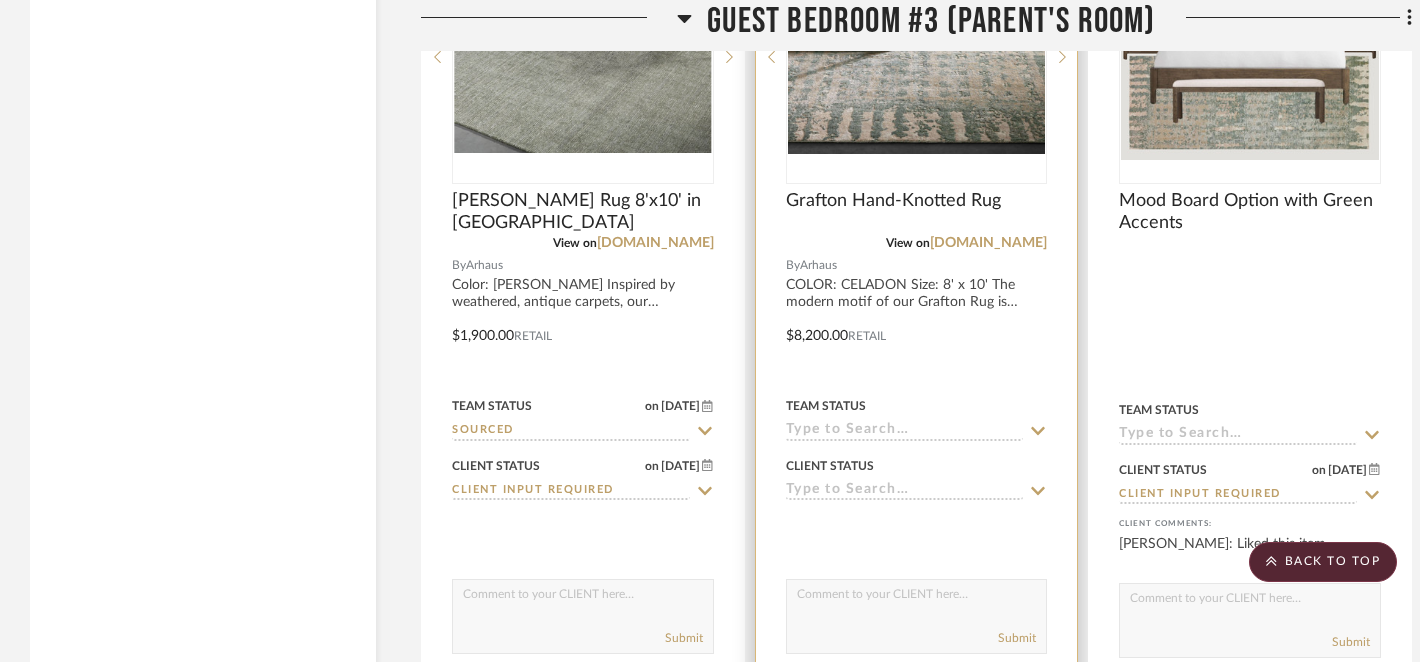 click 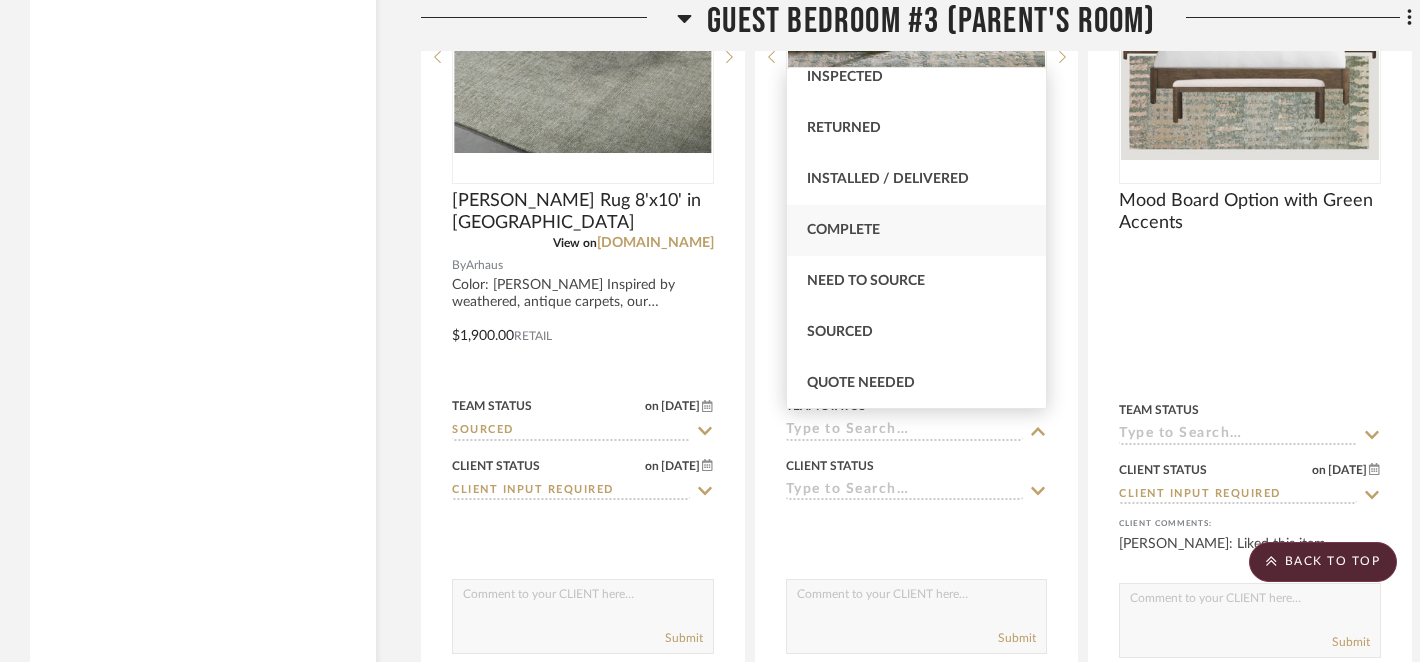 scroll, scrollTop: 432, scrollLeft: 0, axis: vertical 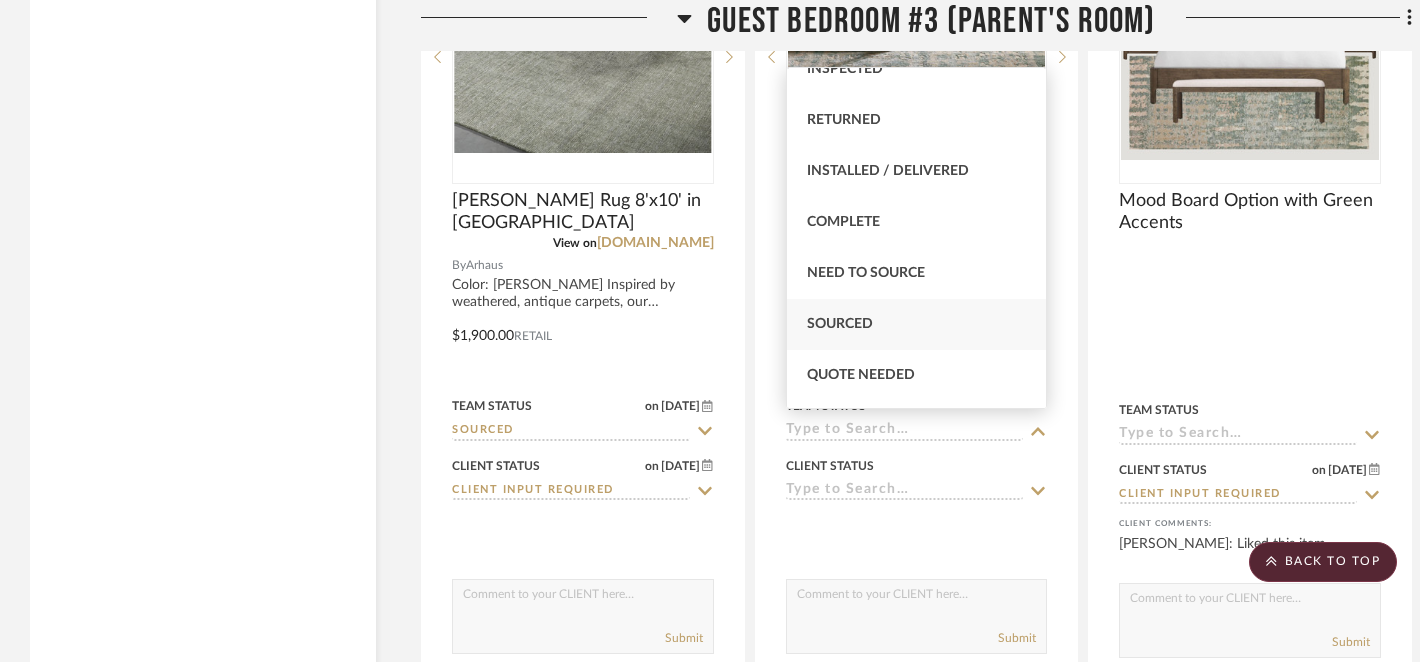 click on "Sourced" at bounding box center [840, 324] 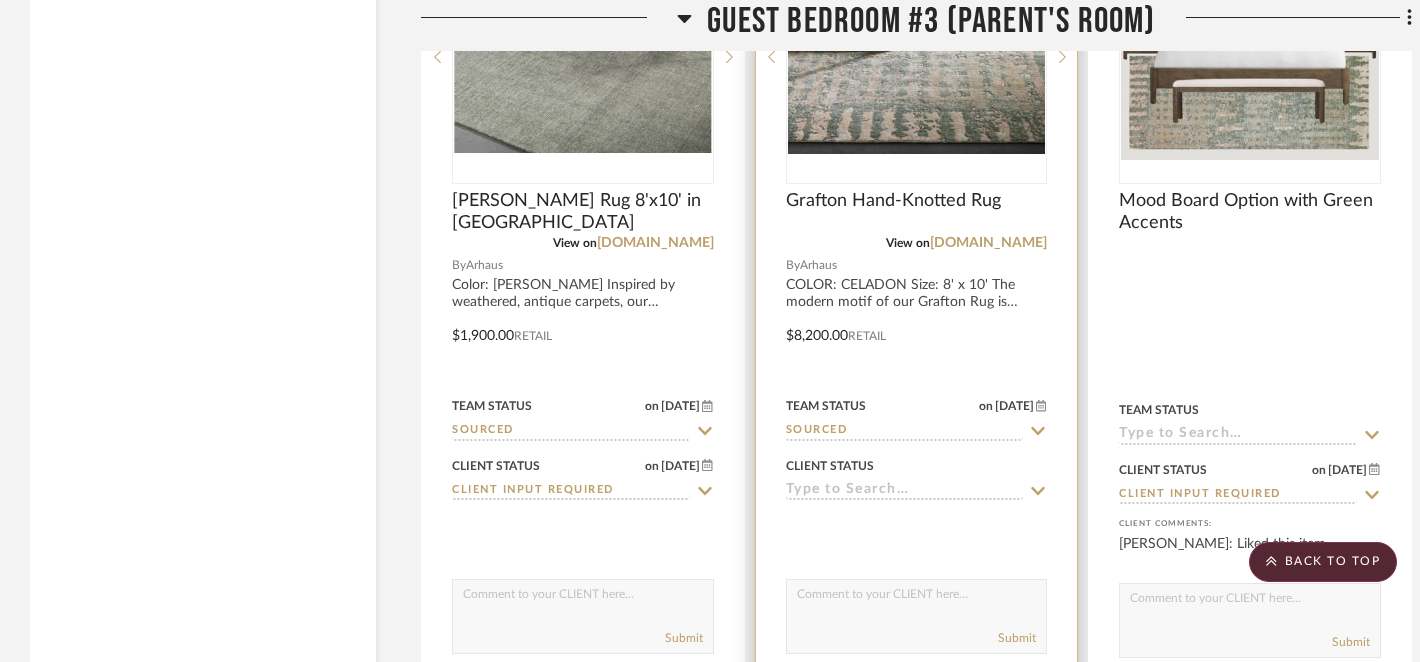 click 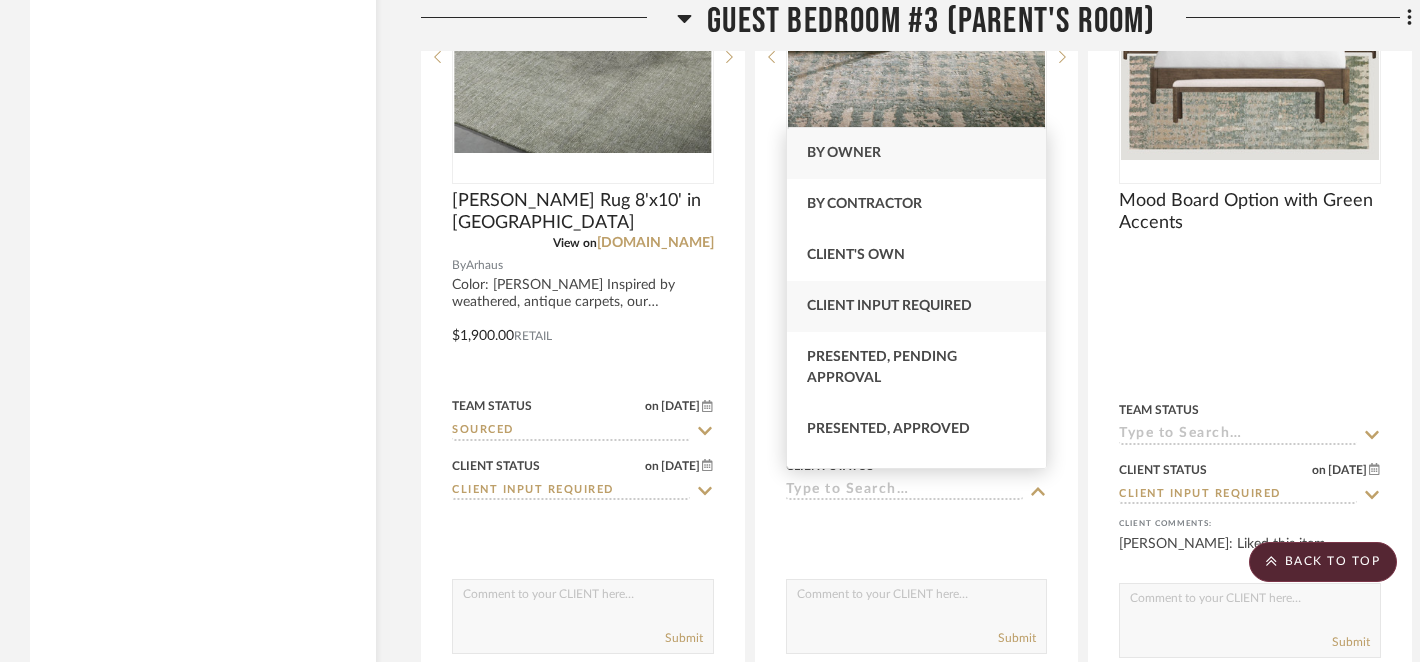 type on "[DATE]" 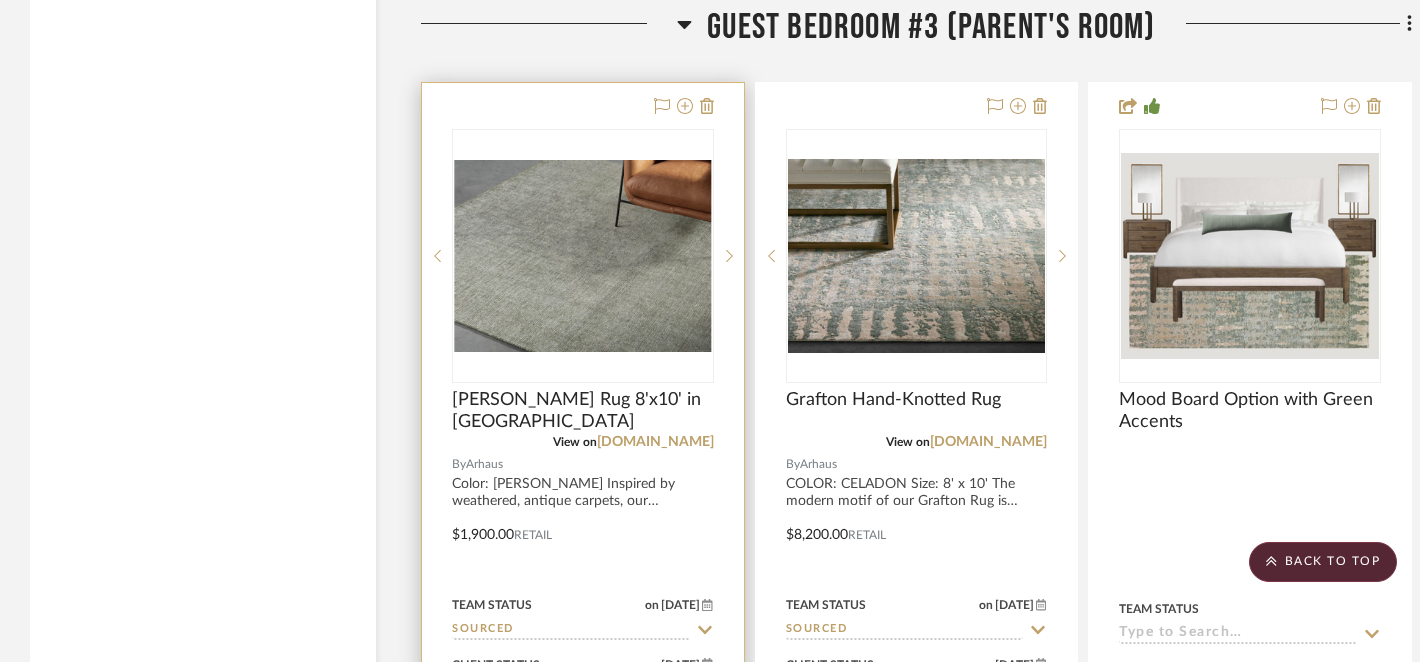 scroll, scrollTop: 5134, scrollLeft: 0, axis: vertical 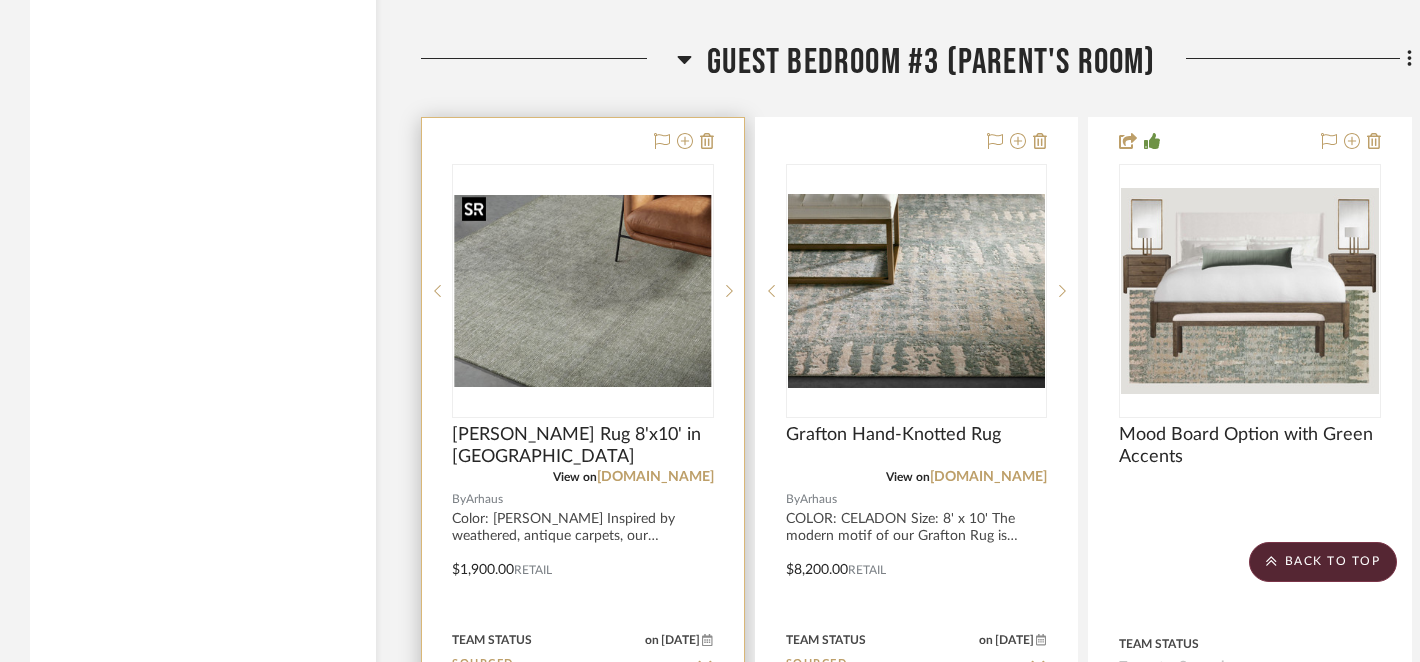 click at bounding box center (583, 291) 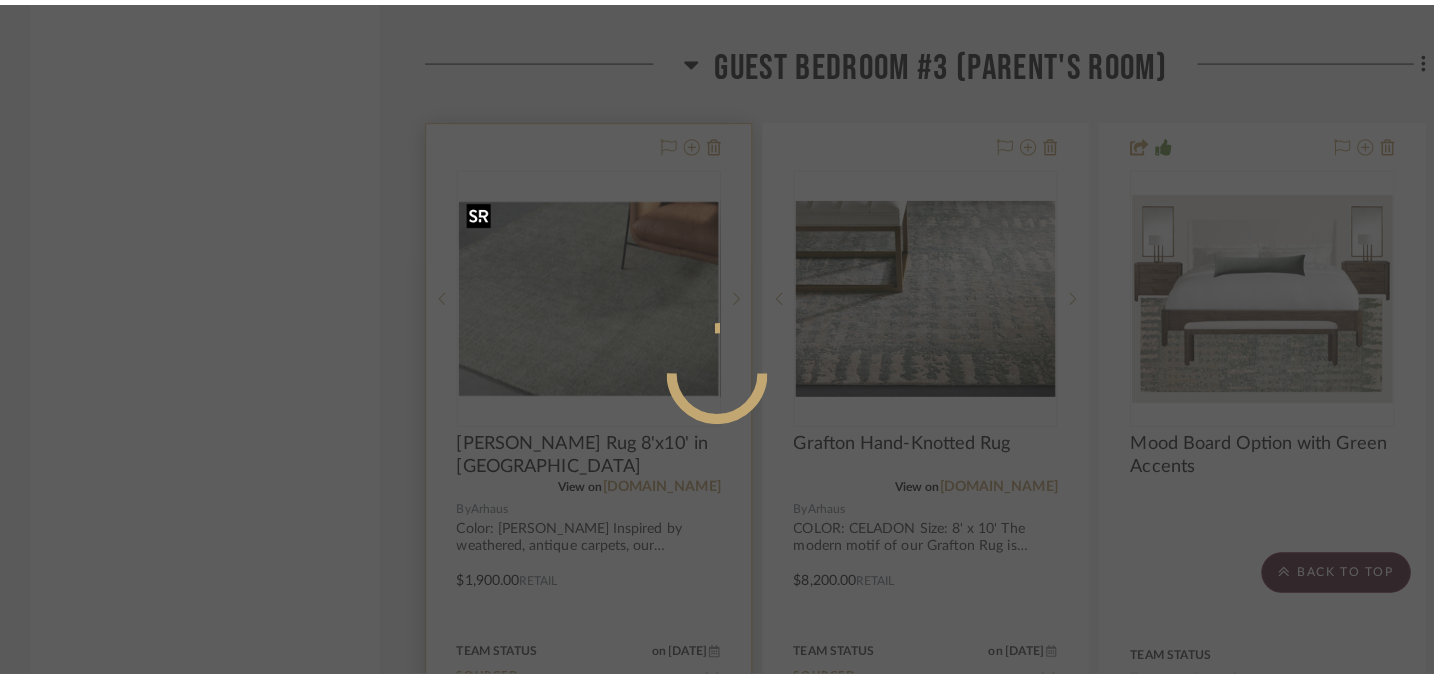 scroll, scrollTop: 0, scrollLeft: 0, axis: both 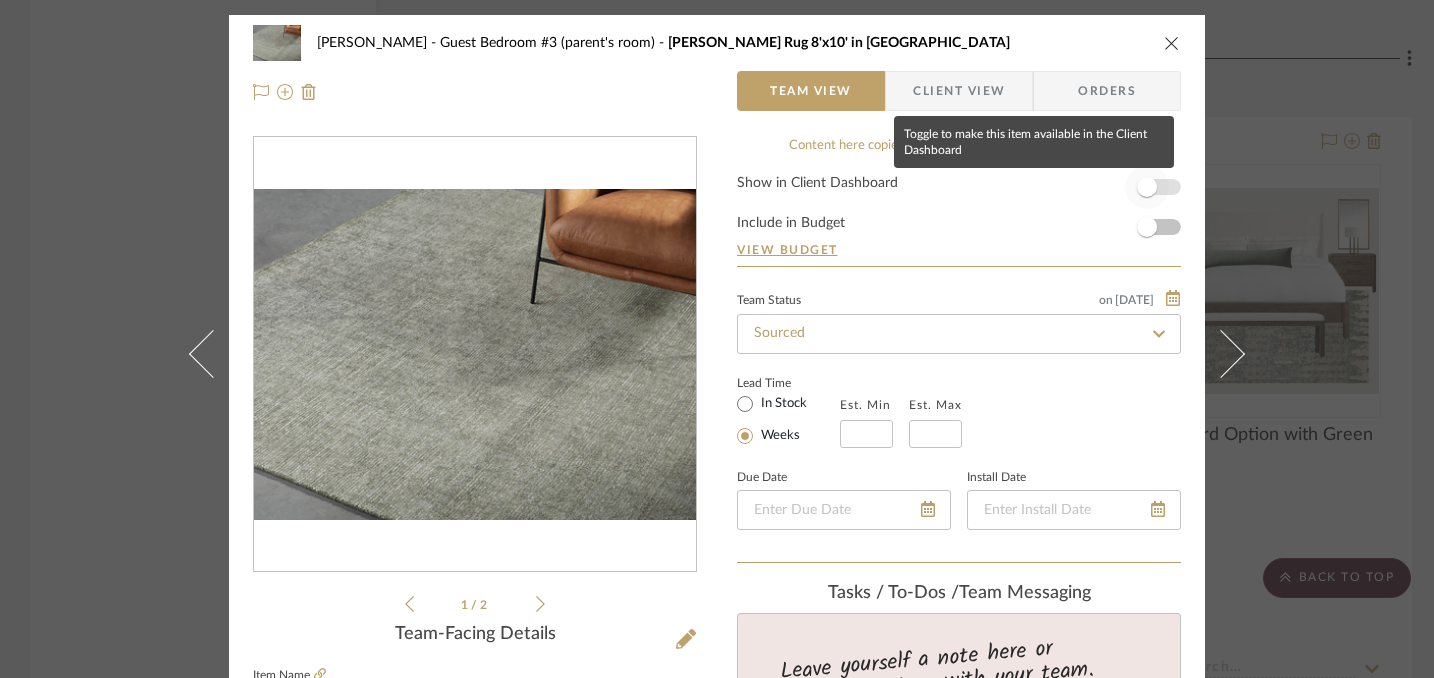 click at bounding box center (1147, 187) 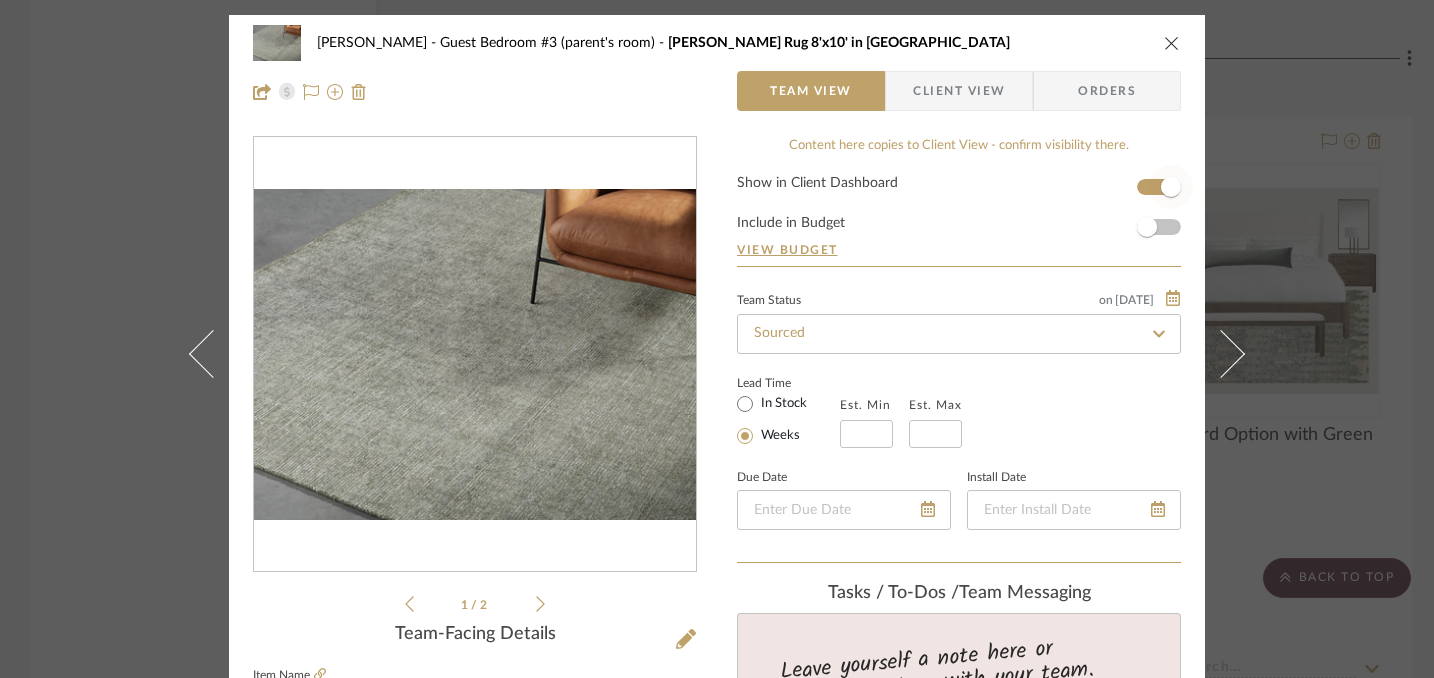 type 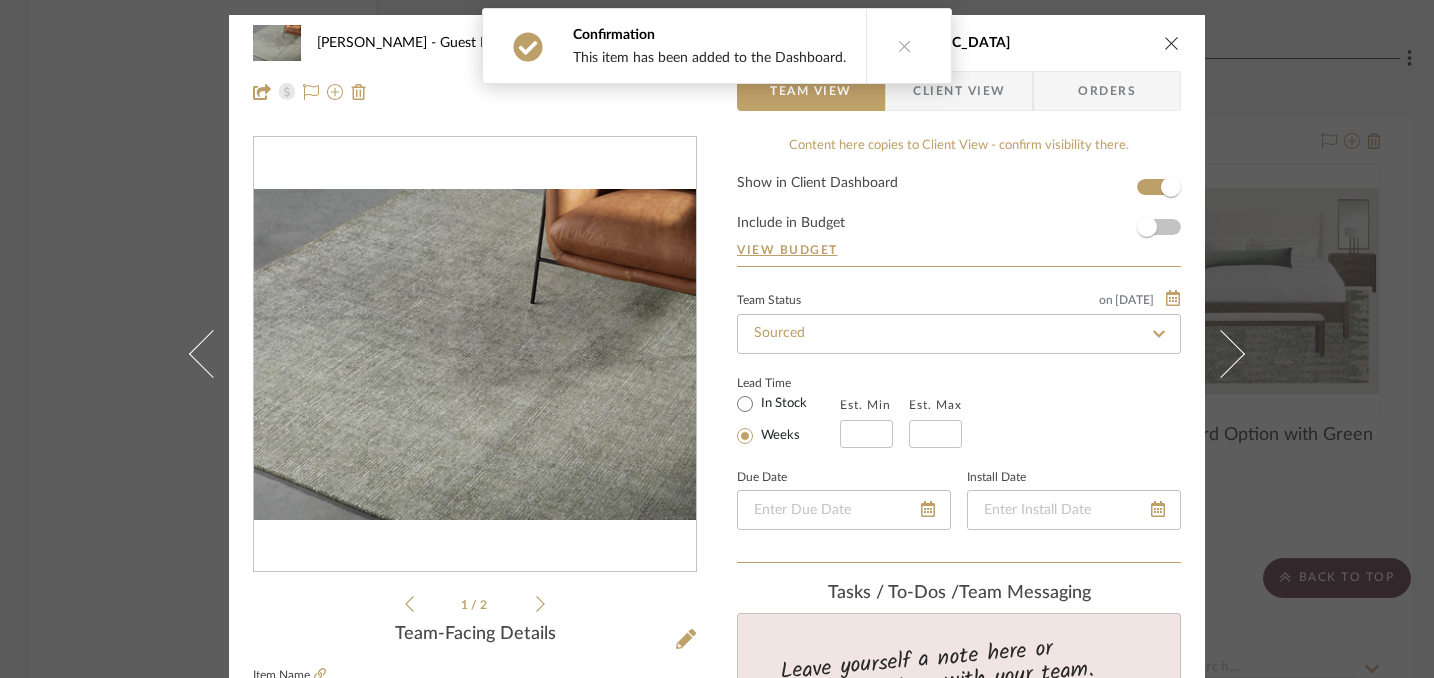 click at bounding box center [1172, 43] 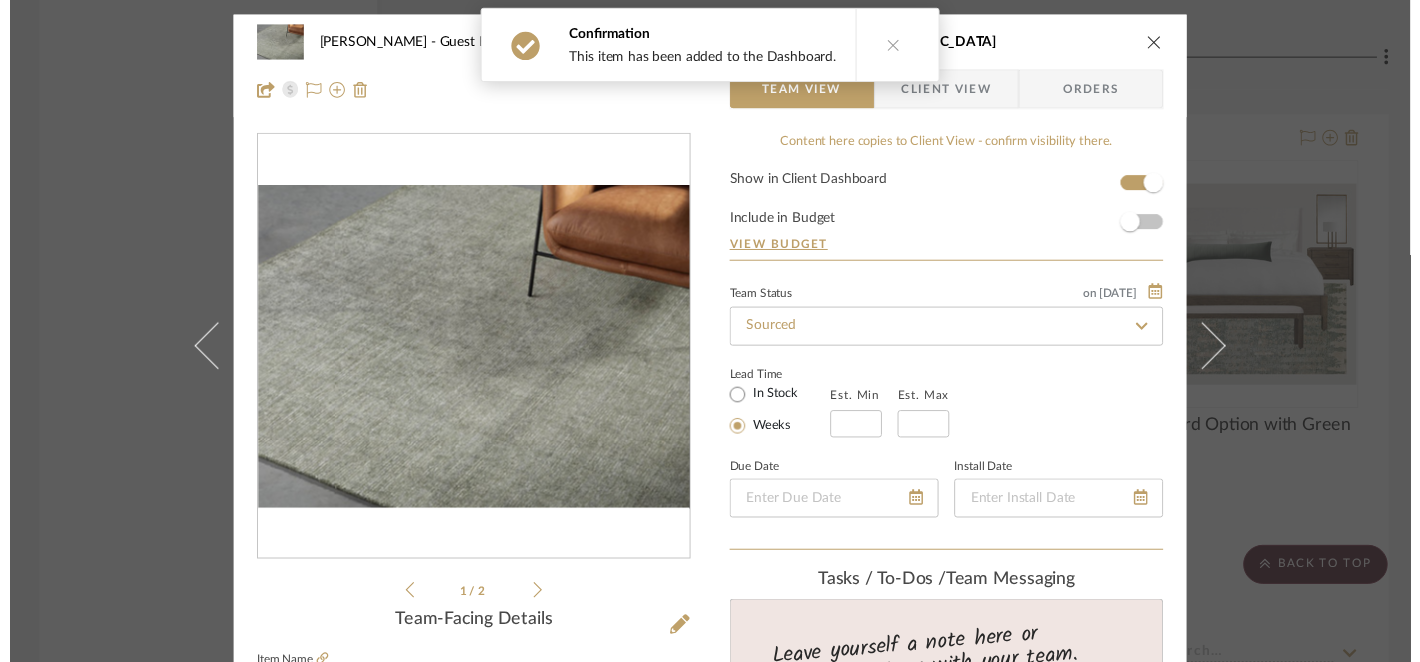 scroll, scrollTop: 5134, scrollLeft: 0, axis: vertical 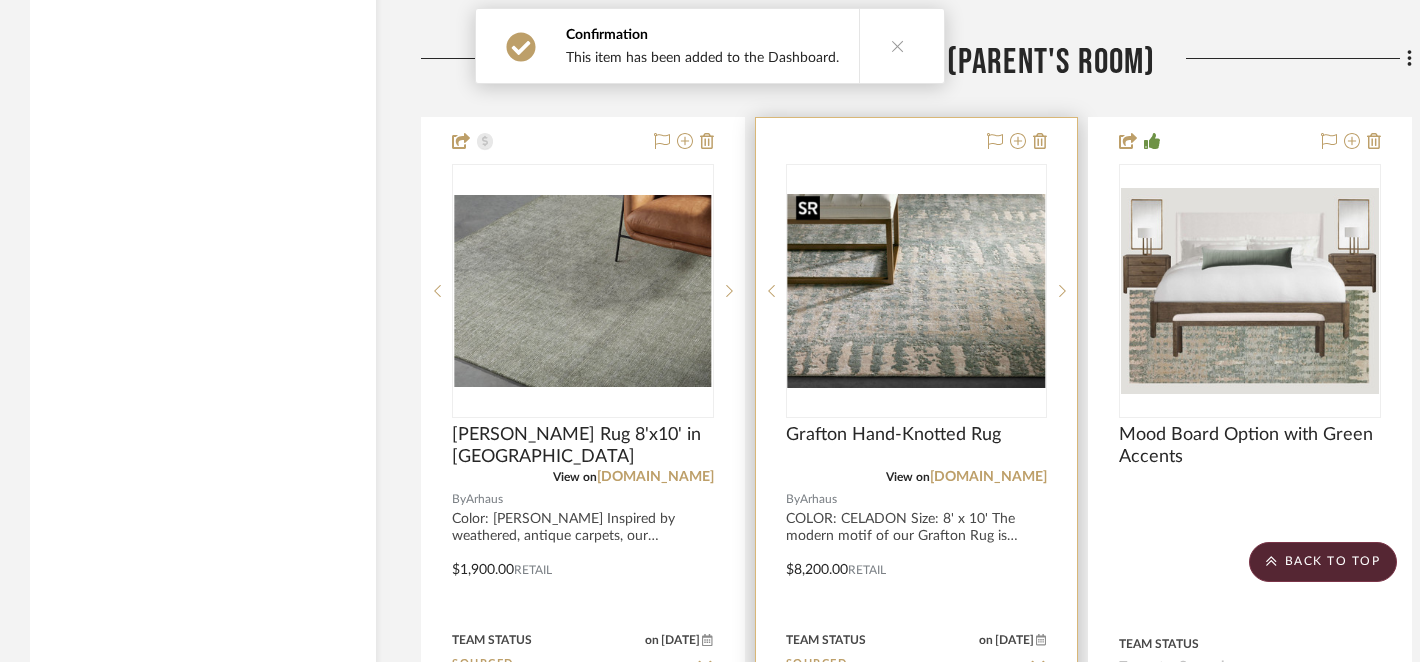 click at bounding box center (917, 291) 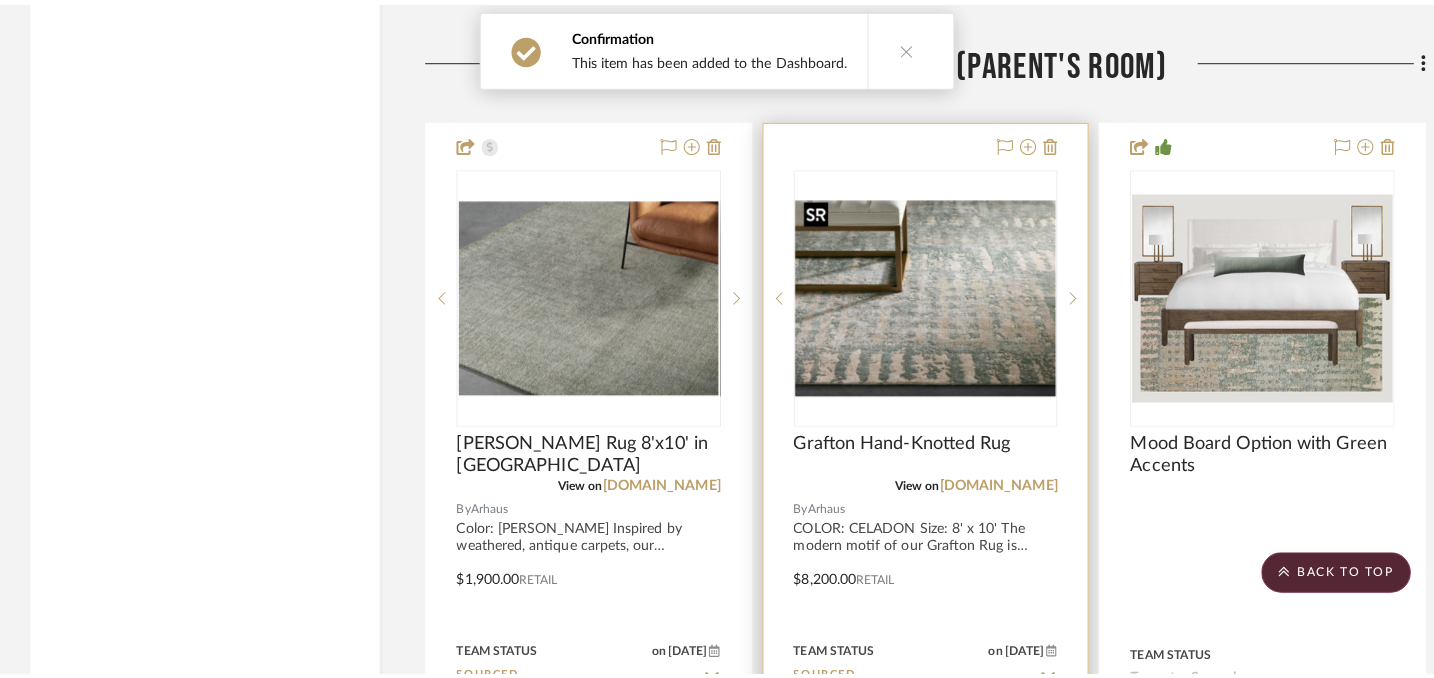 scroll, scrollTop: 0, scrollLeft: 0, axis: both 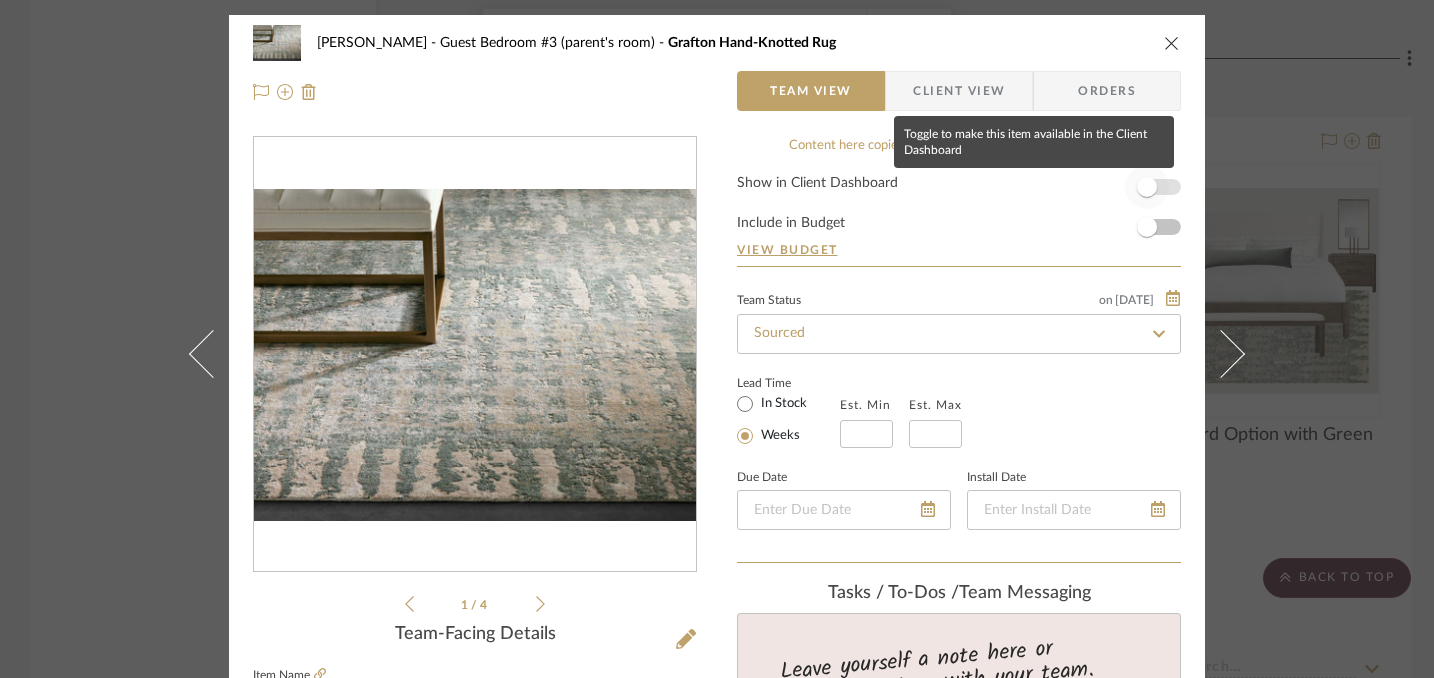 click at bounding box center [1147, 187] 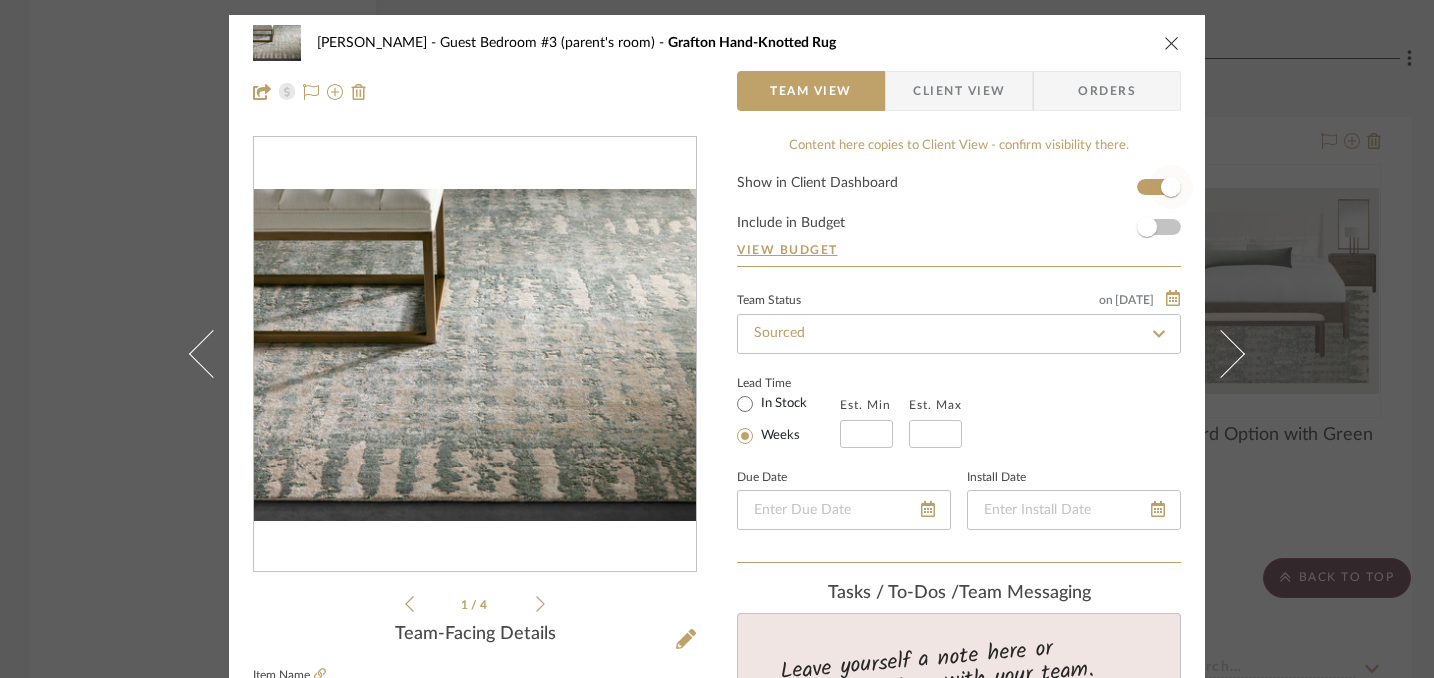 type 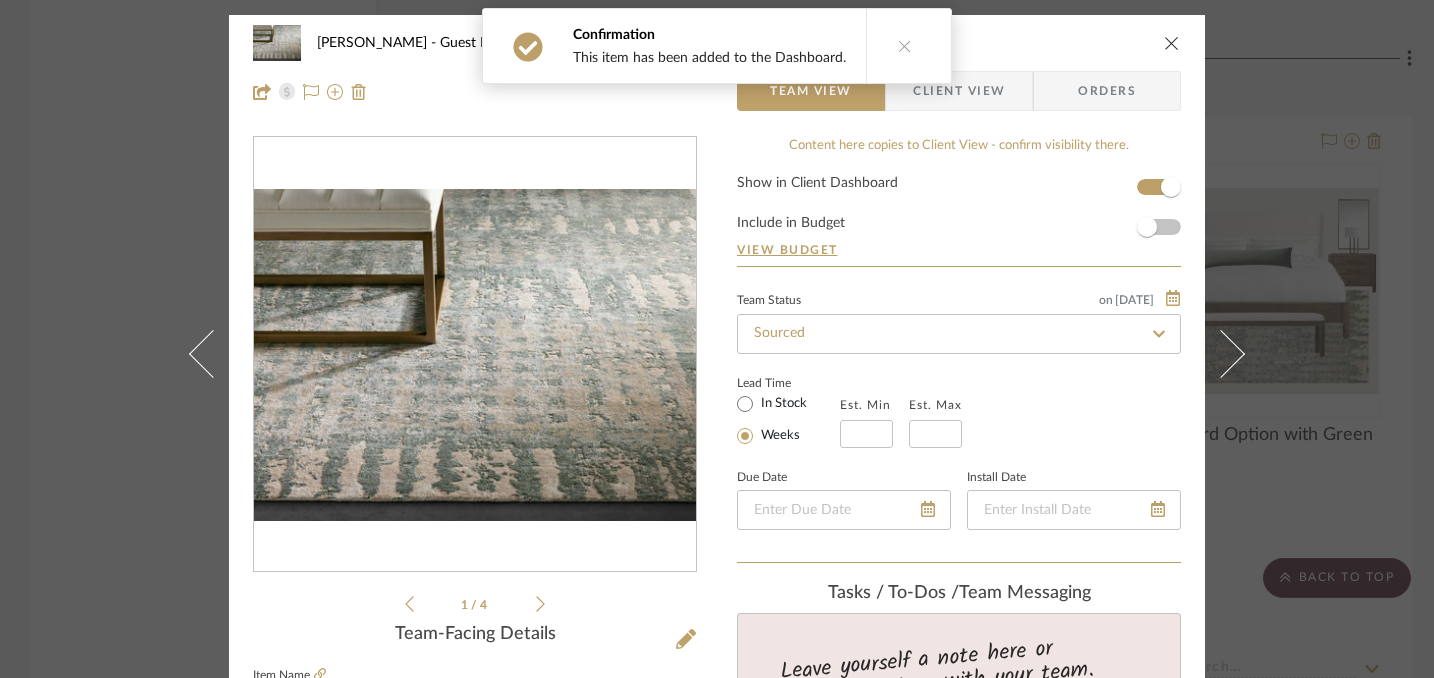 click at bounding box center [1172, 43] 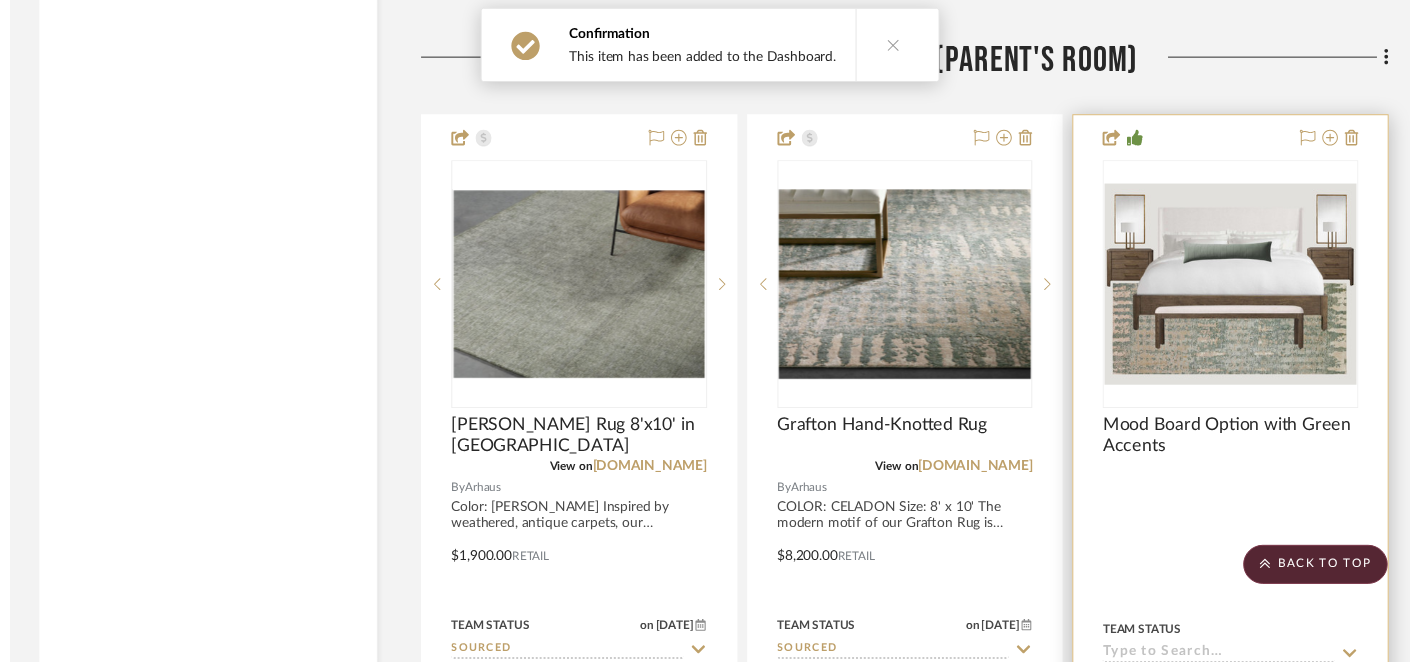 scroll, scrollTop: 5134, scrollLeft: 0, axis: vertical 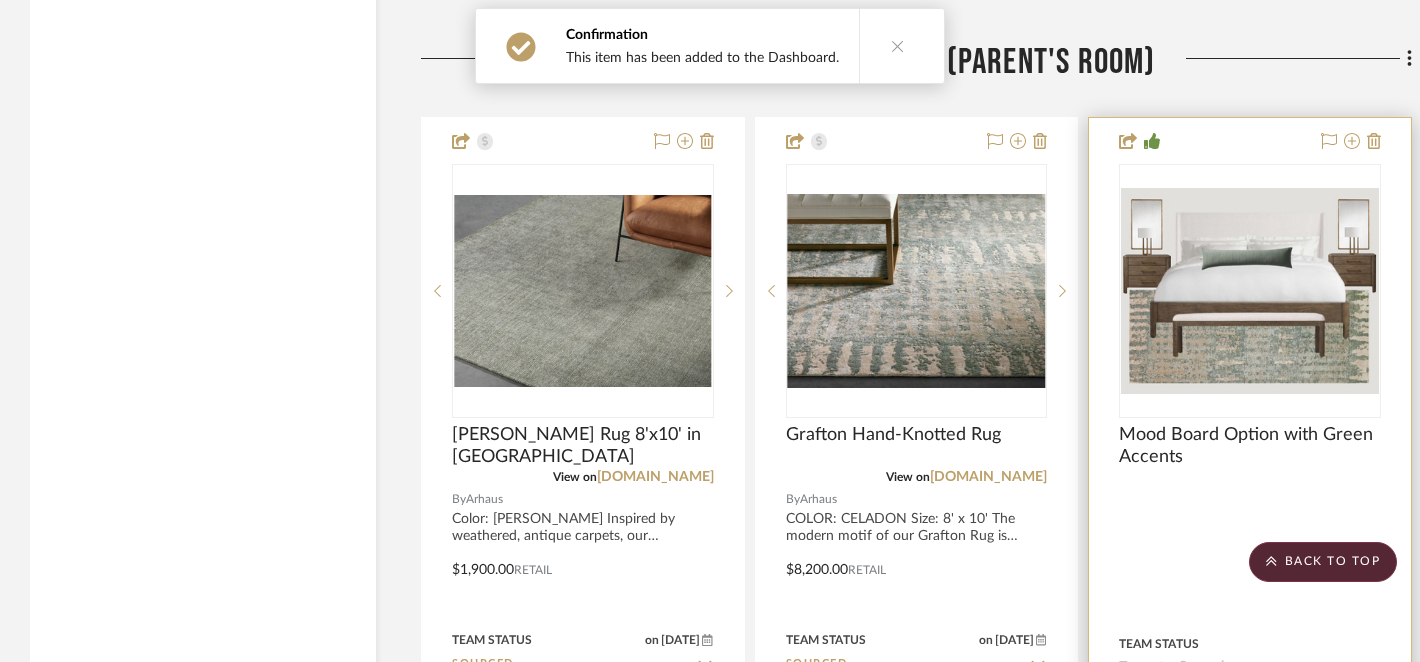 type 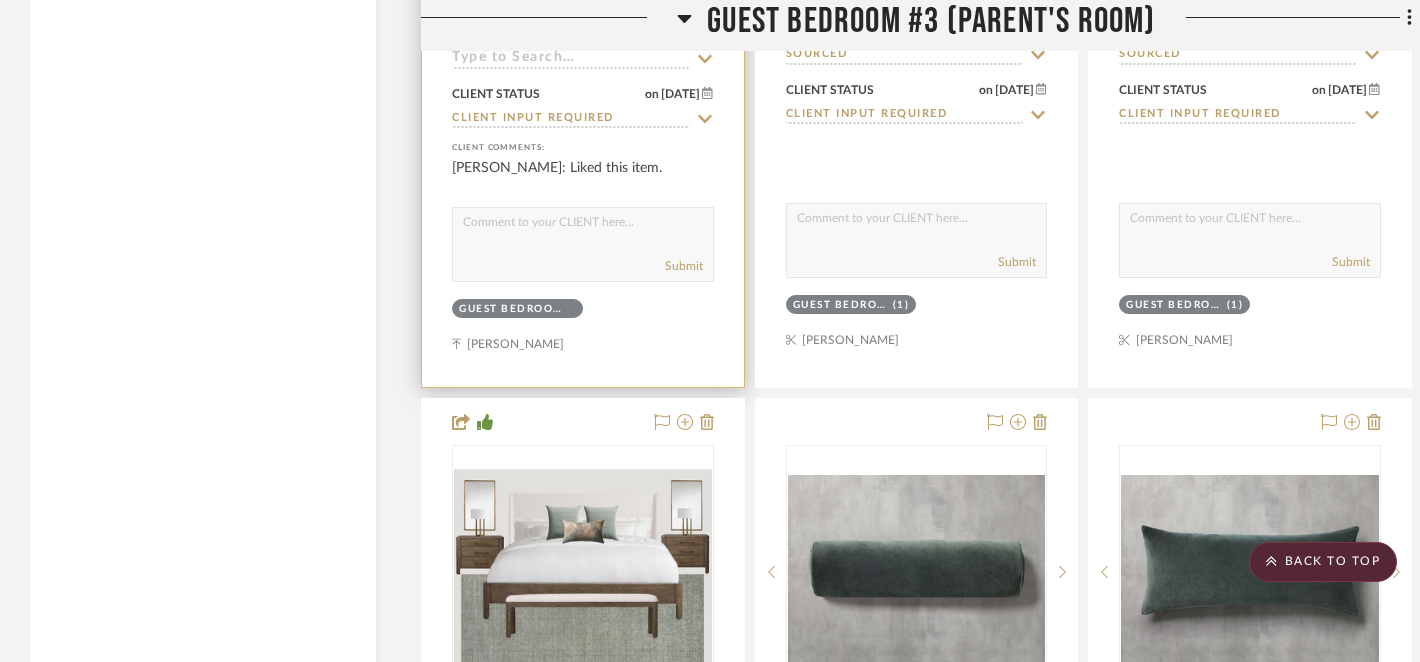 scroll, scrollTop: 5742, scrollLeft: 0, axis: vertical 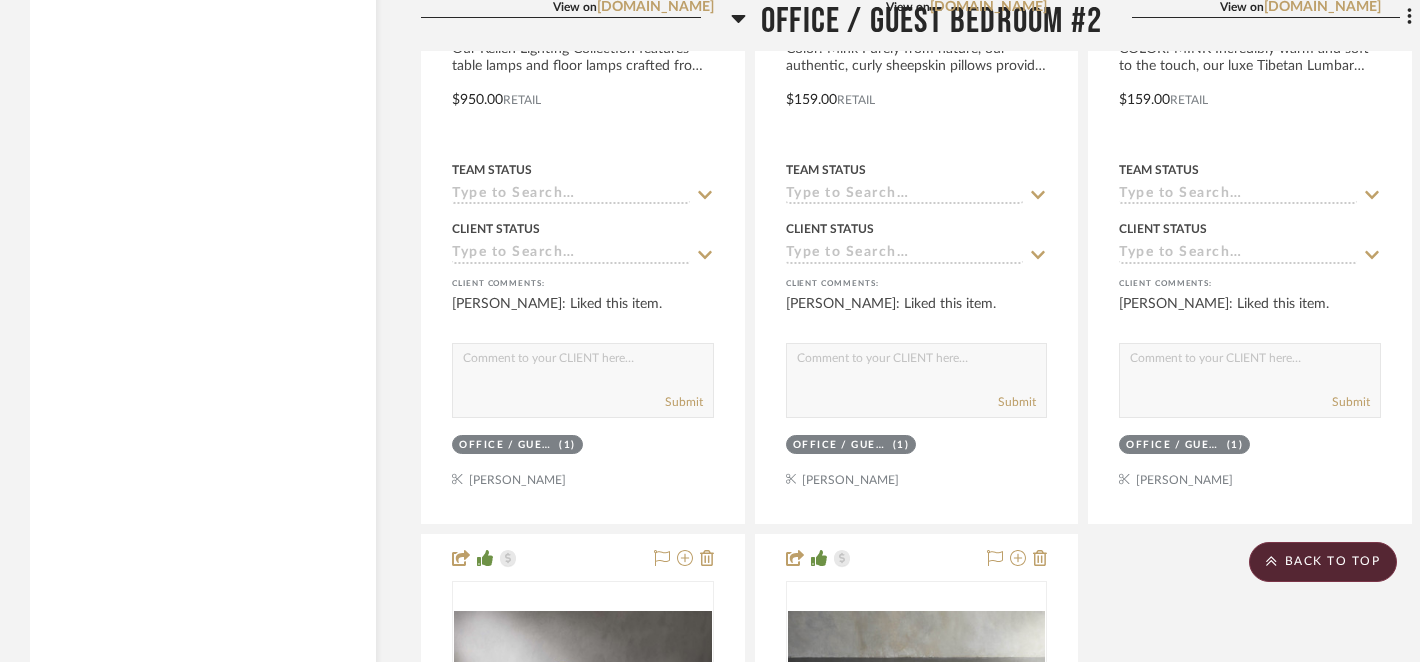 drag, startPoint x: 619, startPoint y: 417, endPoint x: 835, endPoint y: 16, distance: 455.4745 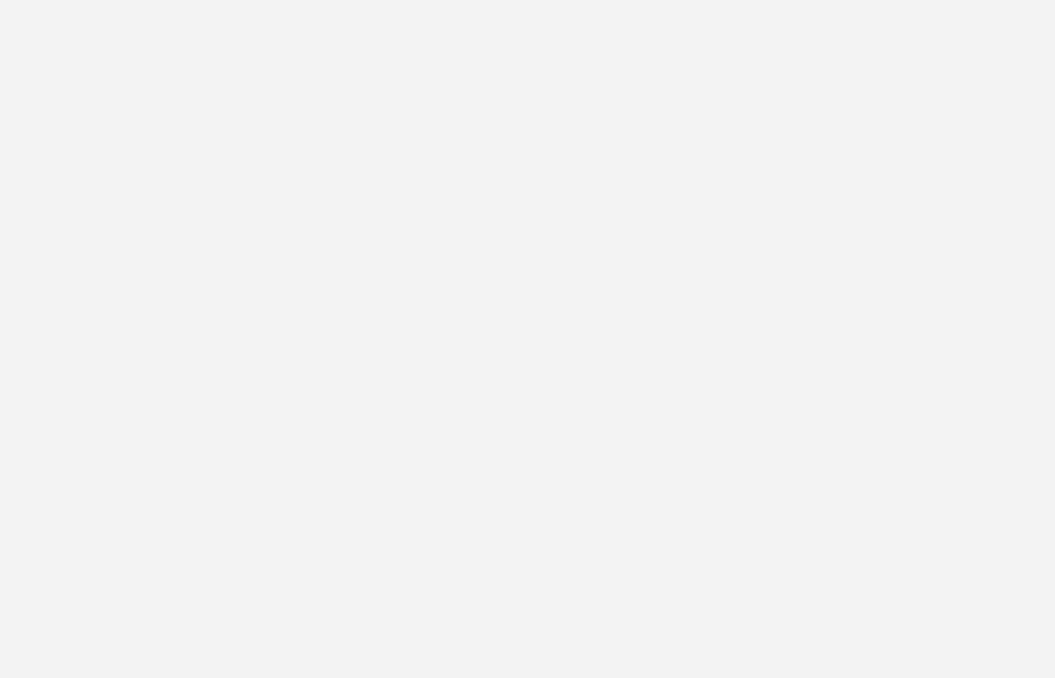scroll, scrollTop: 0, scrollLeft: 0, axis: both 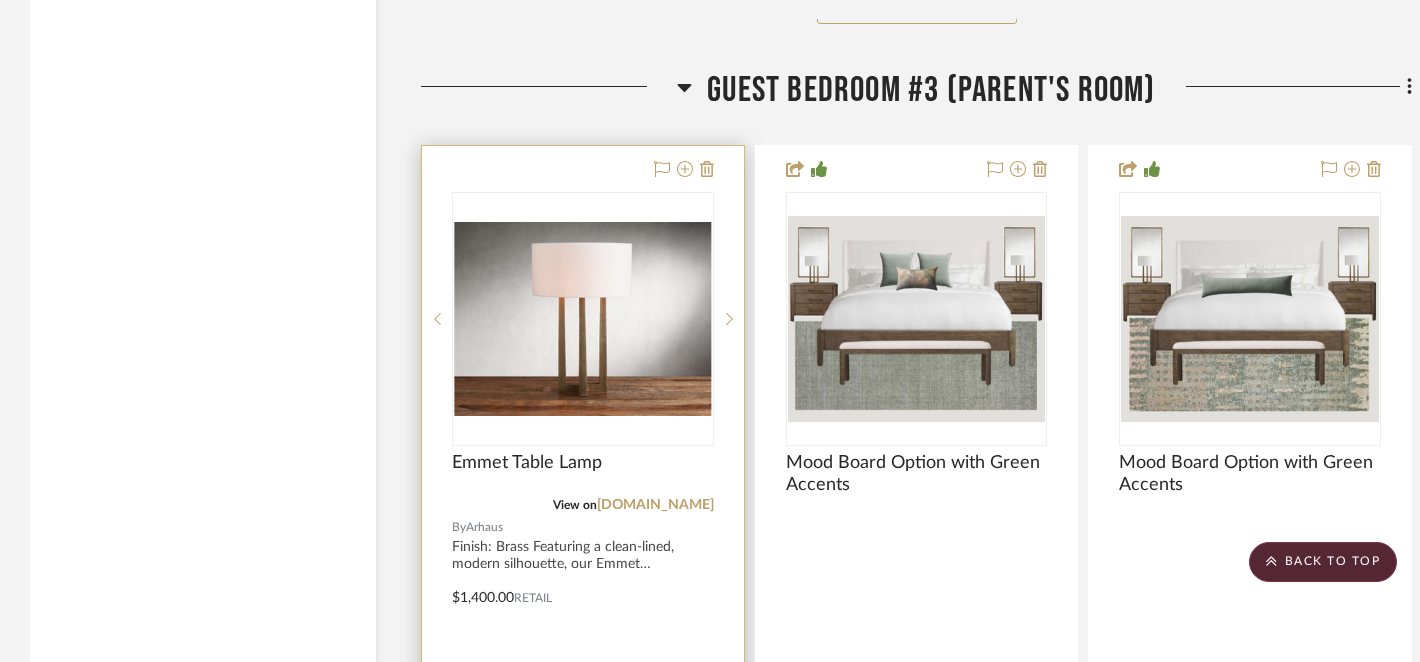 type 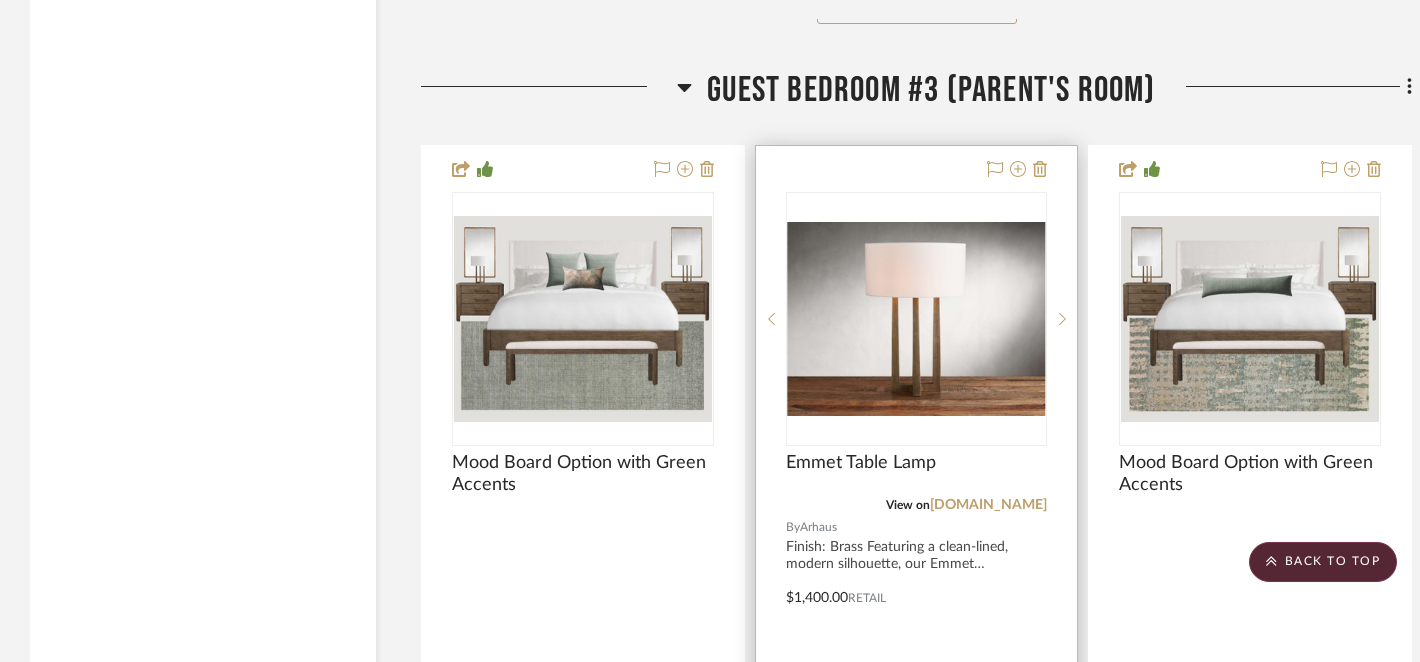 scroll, scrollTop: 5139, scrollLeft: 0, axis: vertical 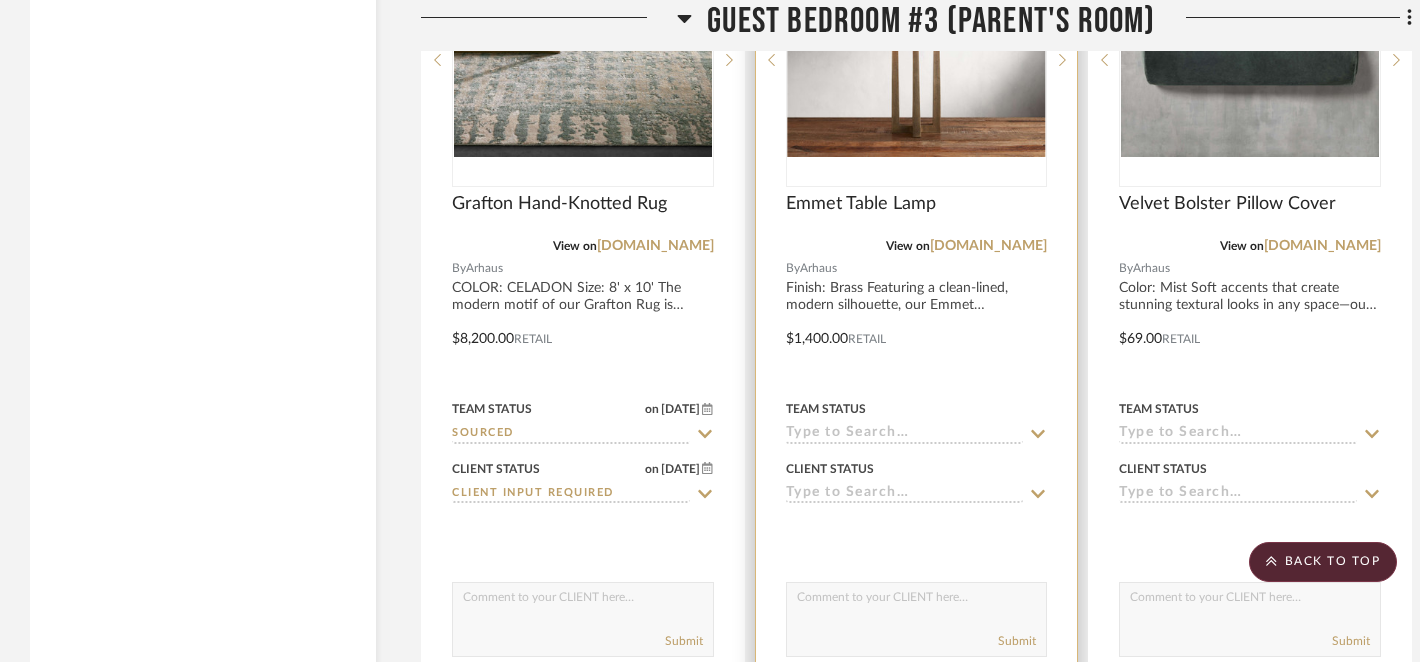 click 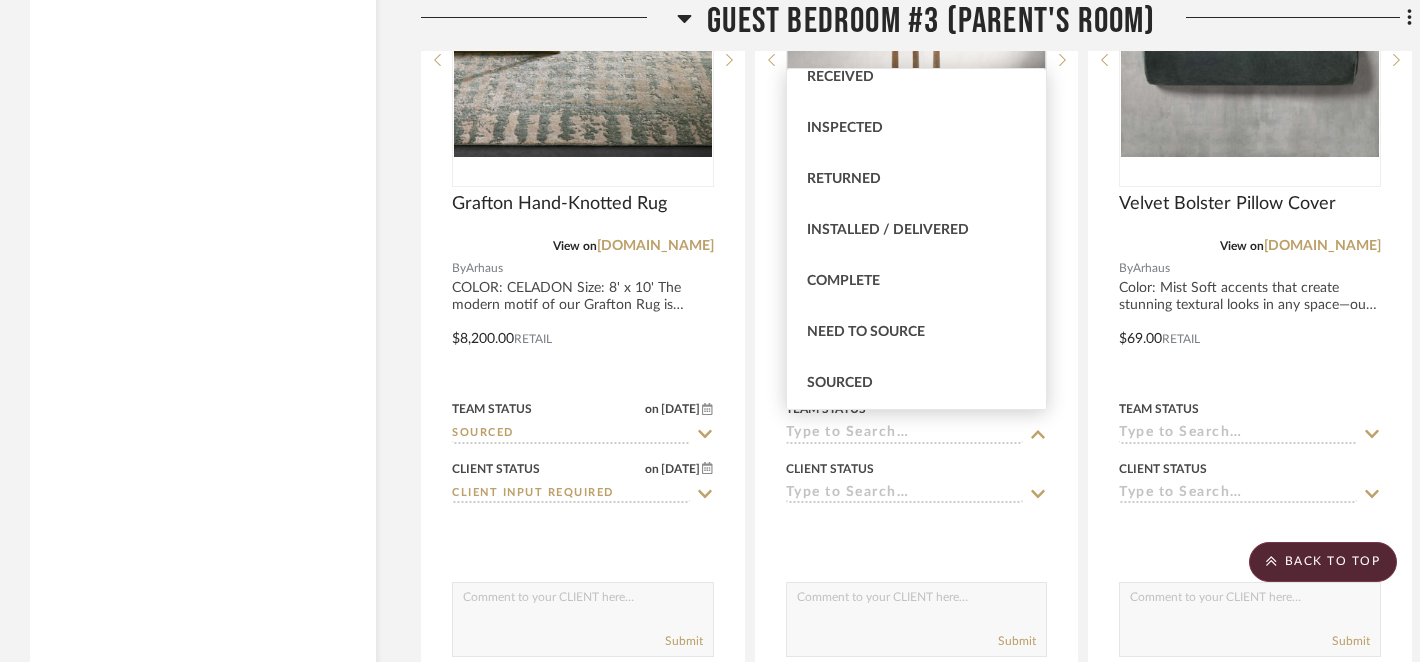 scroll, scrollTop: 388, scrollLeft: 0, axis: vertical 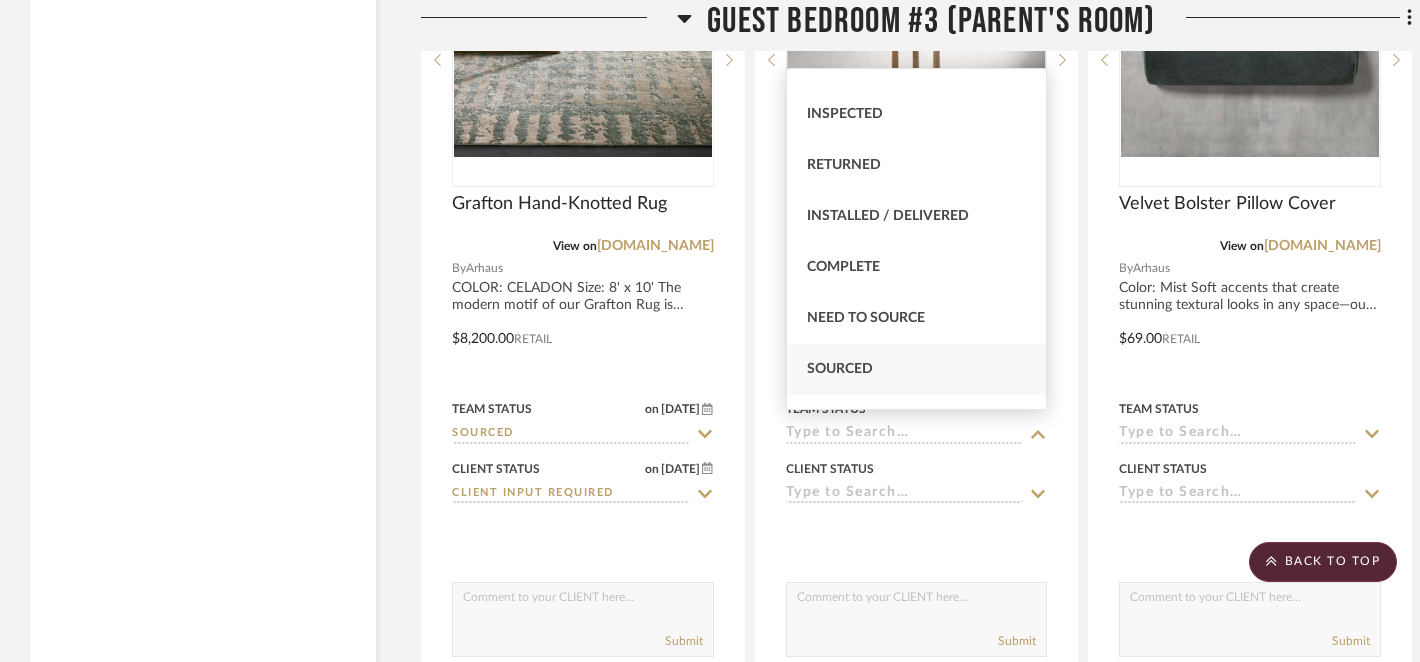 click on "Sourced" at bounding box center (840, 369) 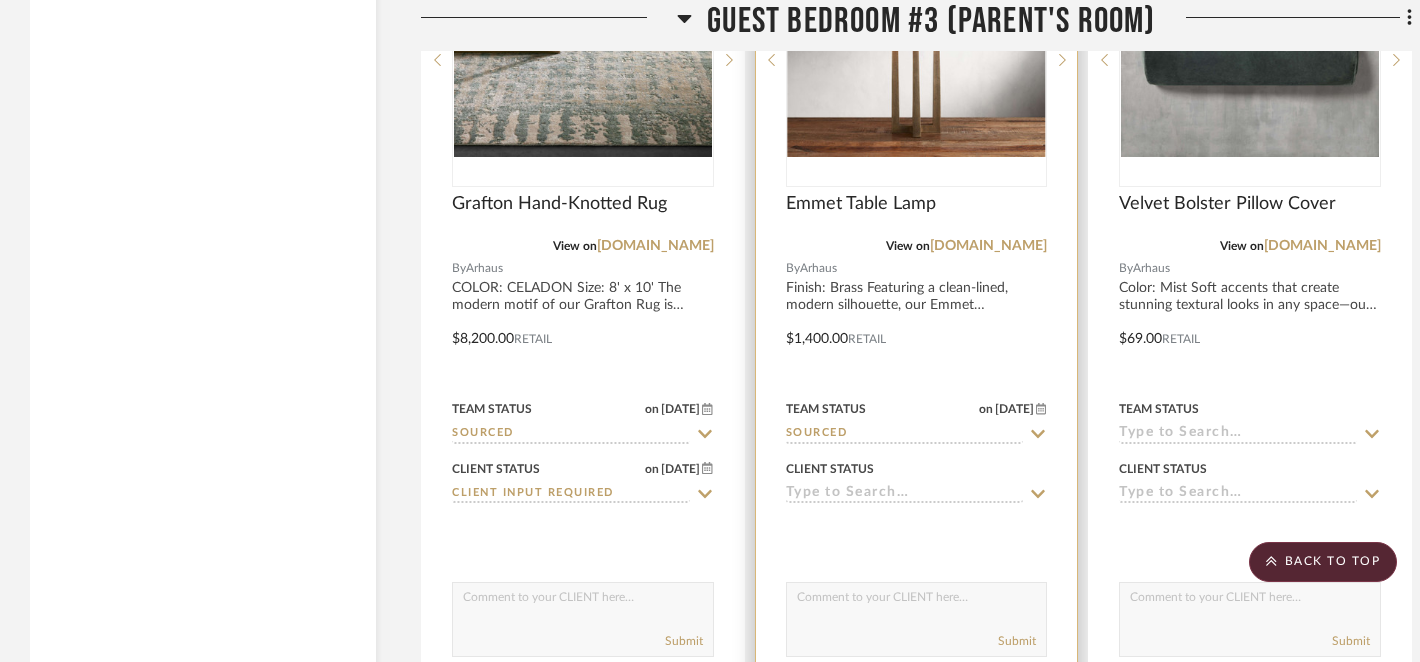 click 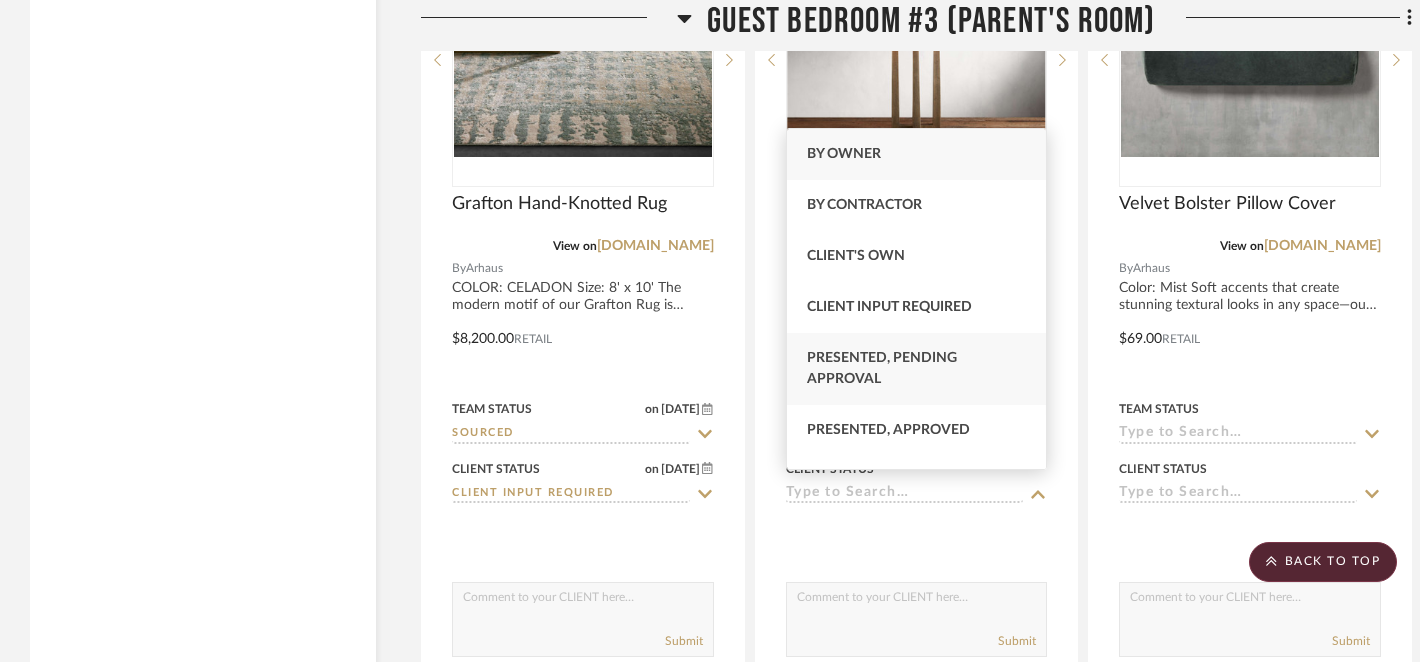 click on "Presented, Pending Approval" at bounding box center (882, 368) 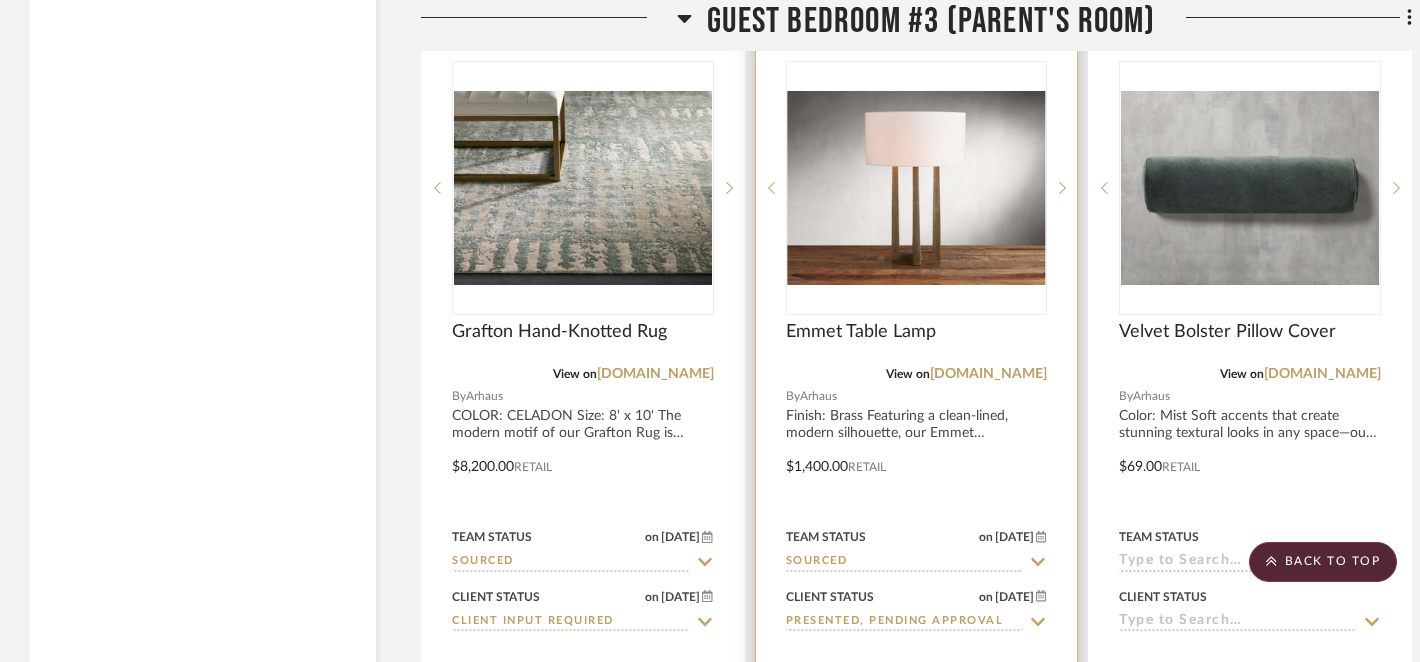 scroll, scrollTop: 6123, scrollLeft: 0, axis: vertical 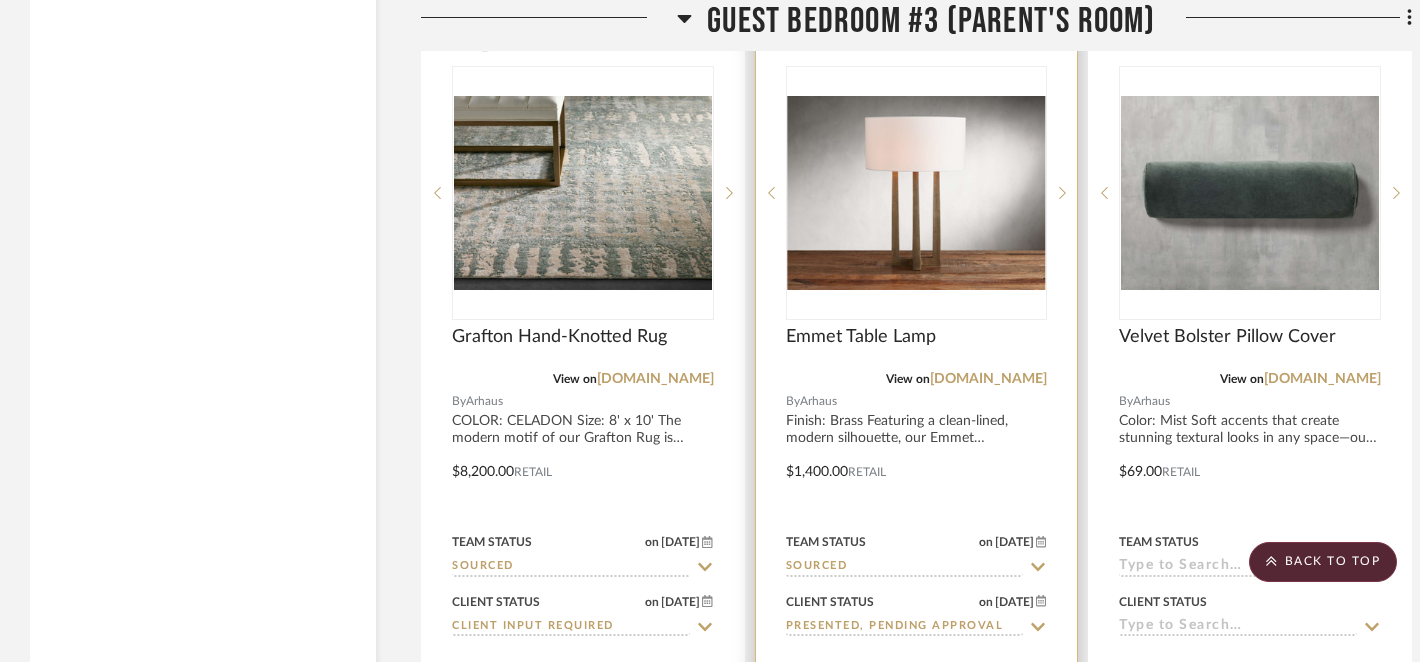 click at bounding box center [917, 193] 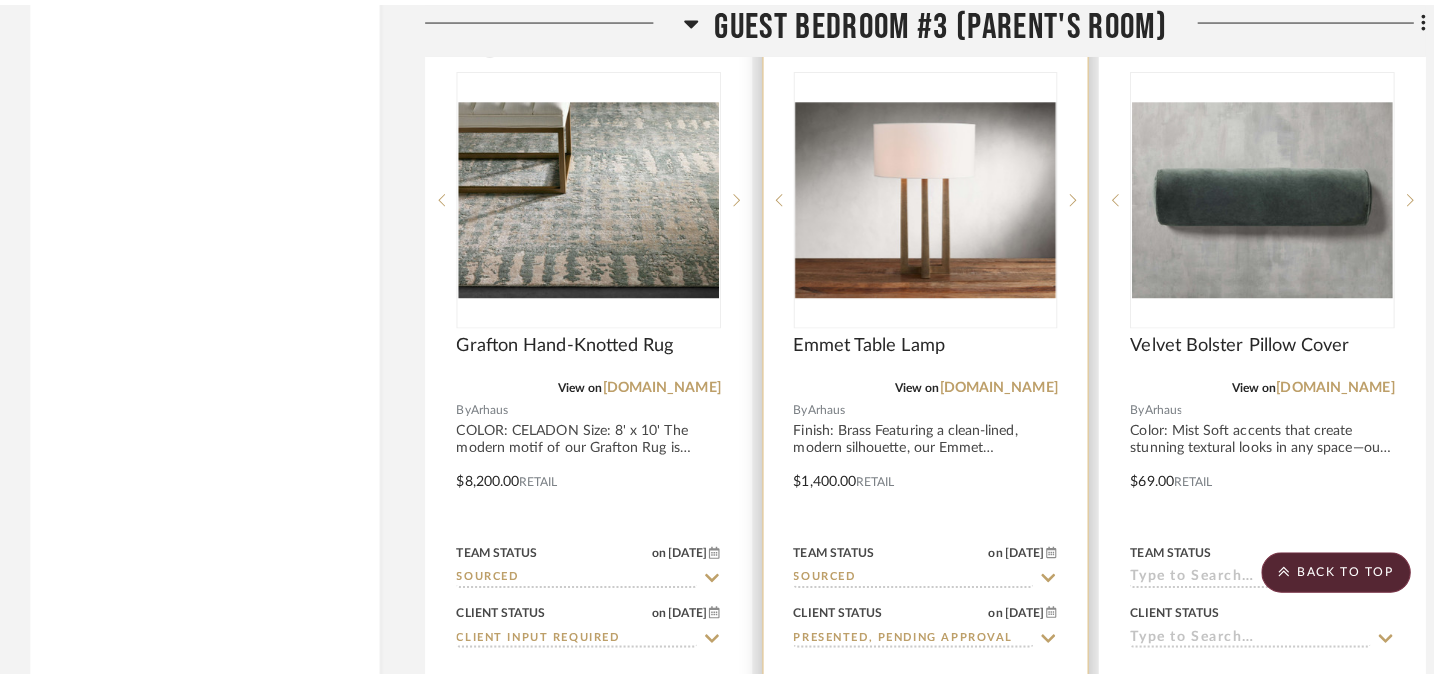 scroll, scrollTop: 0, scrollLeft: 0, axis: both 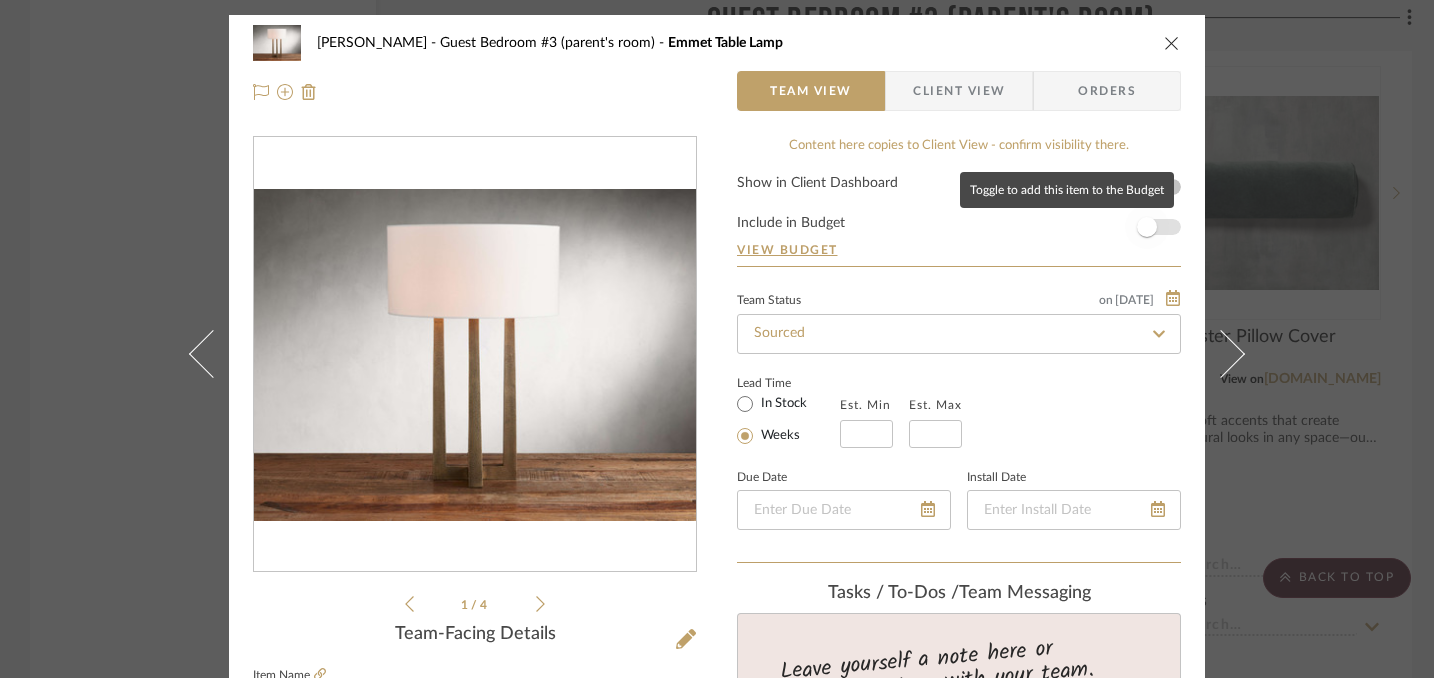 click at bounding box center [1147, 227] 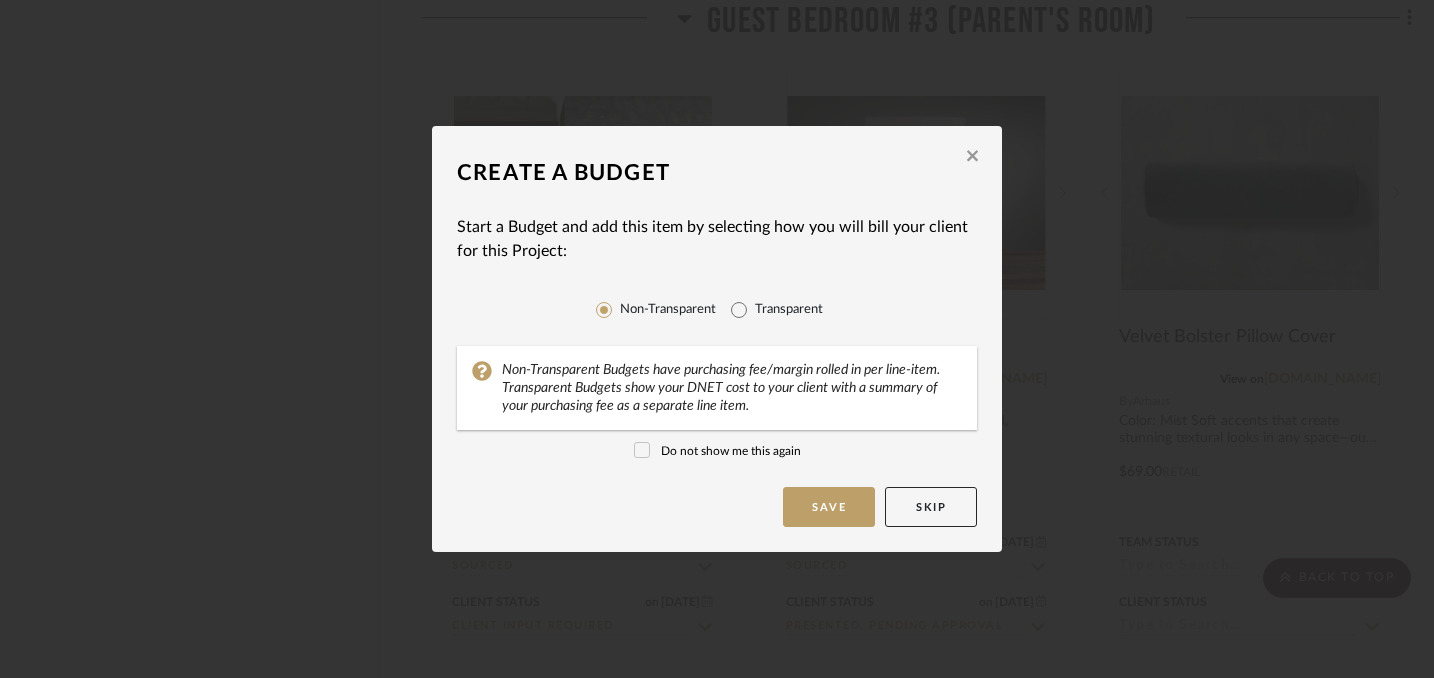 click on "Do not show me this again" at bounding box center [717, 451] 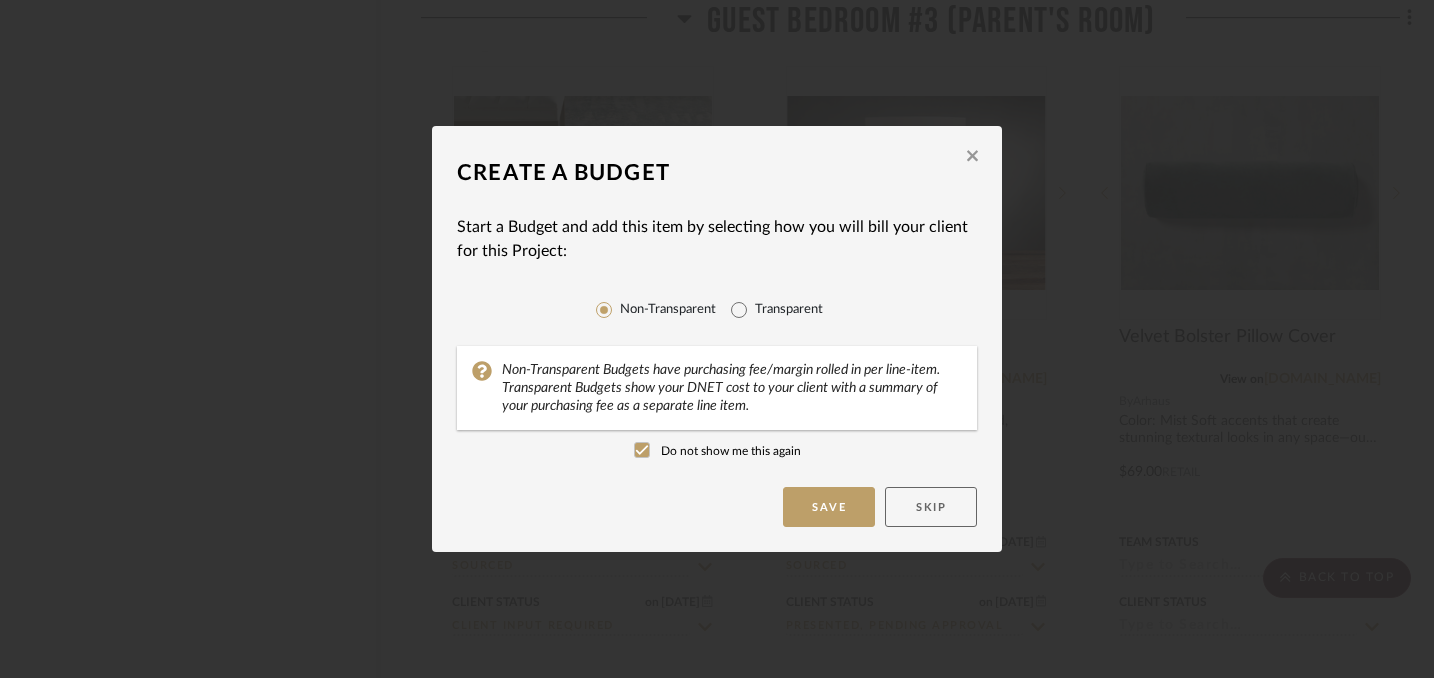 click on "Skip" at bounding box center [931, 507] 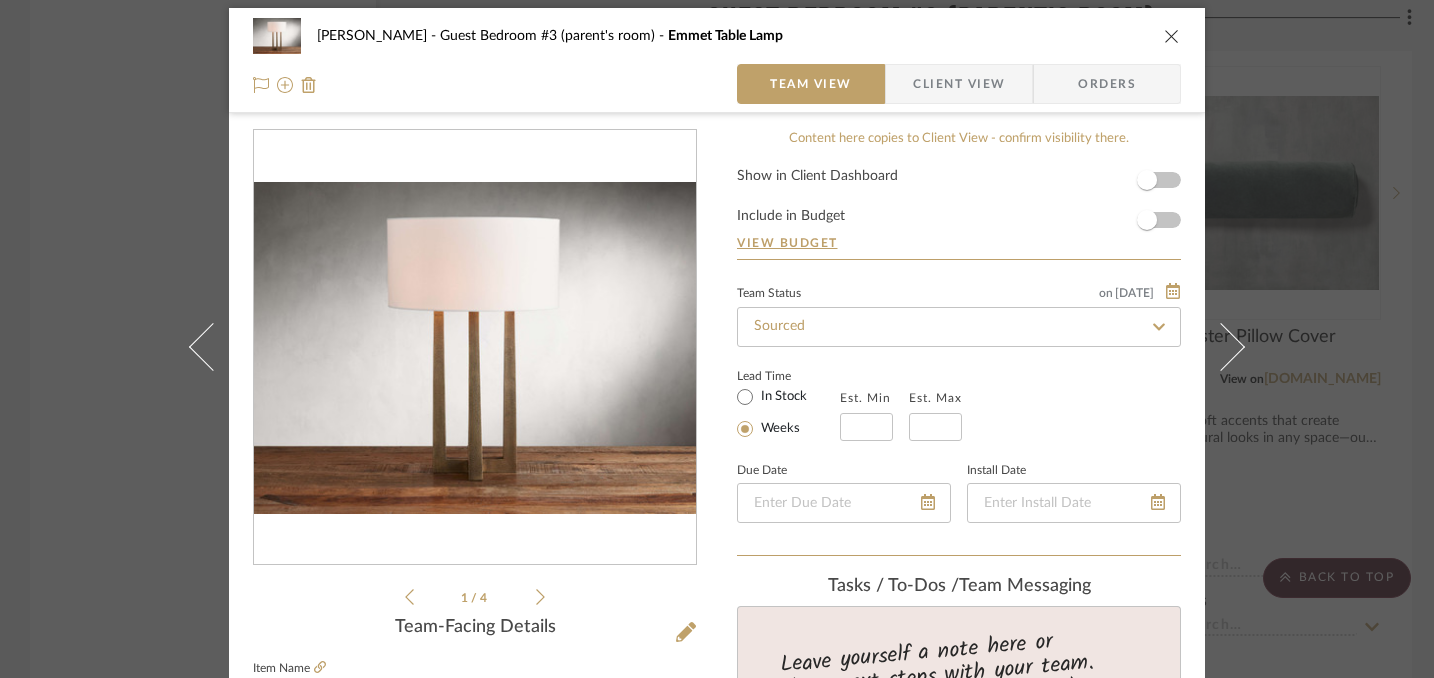 scroll, scrollTop: 0, scrollLeft: 0, axis: both 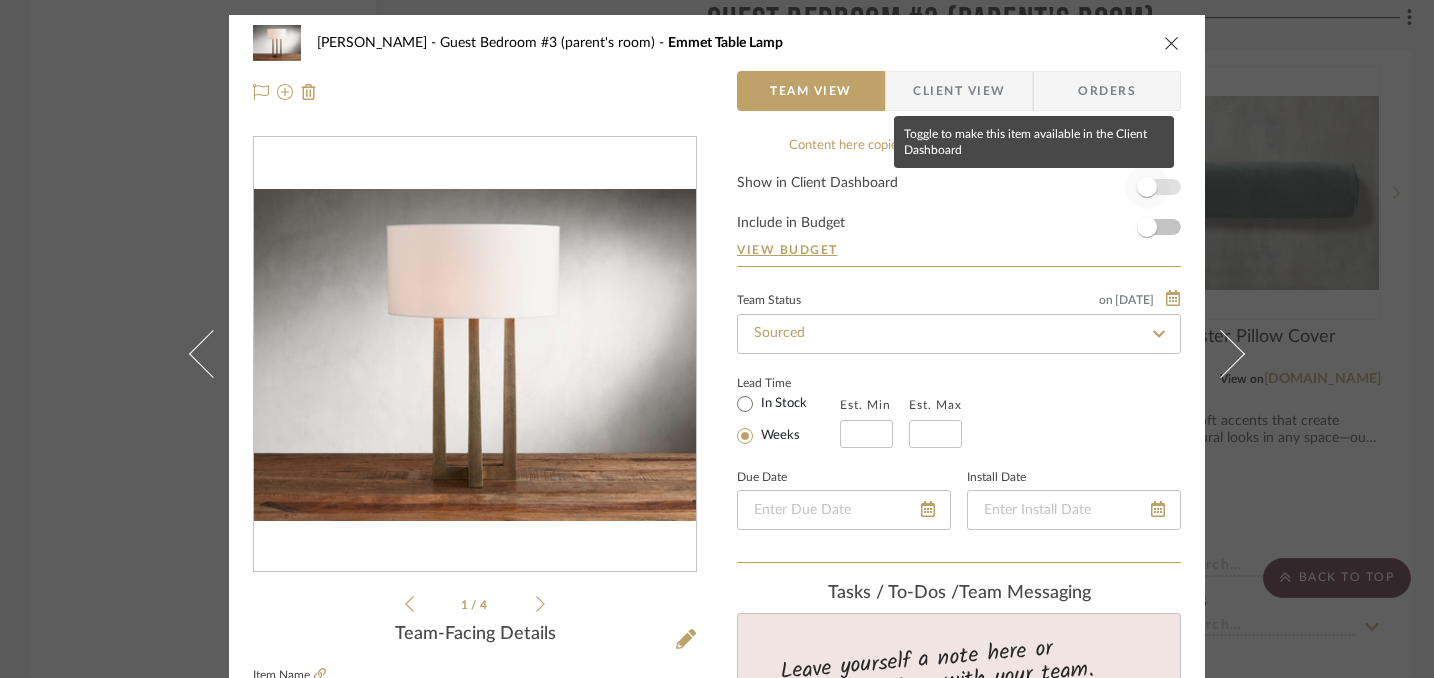 click at bounding box center [1147, 187] 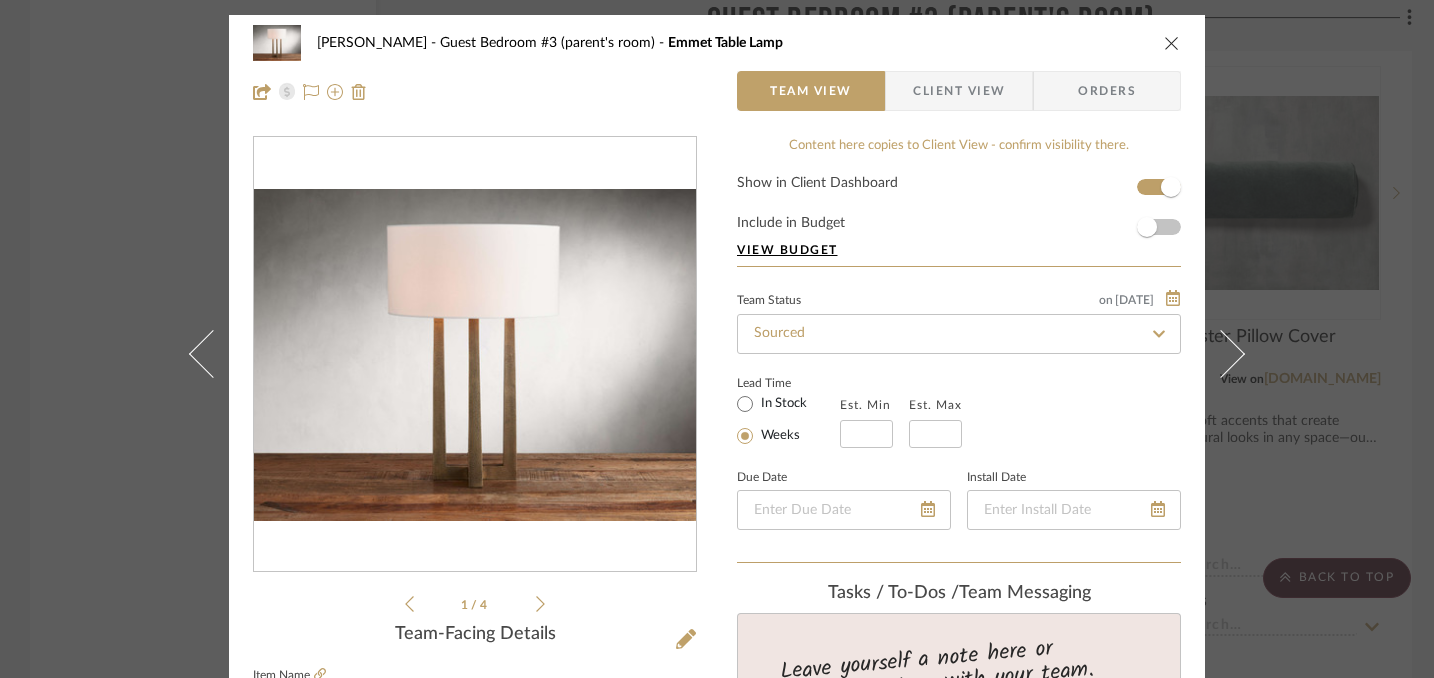 type 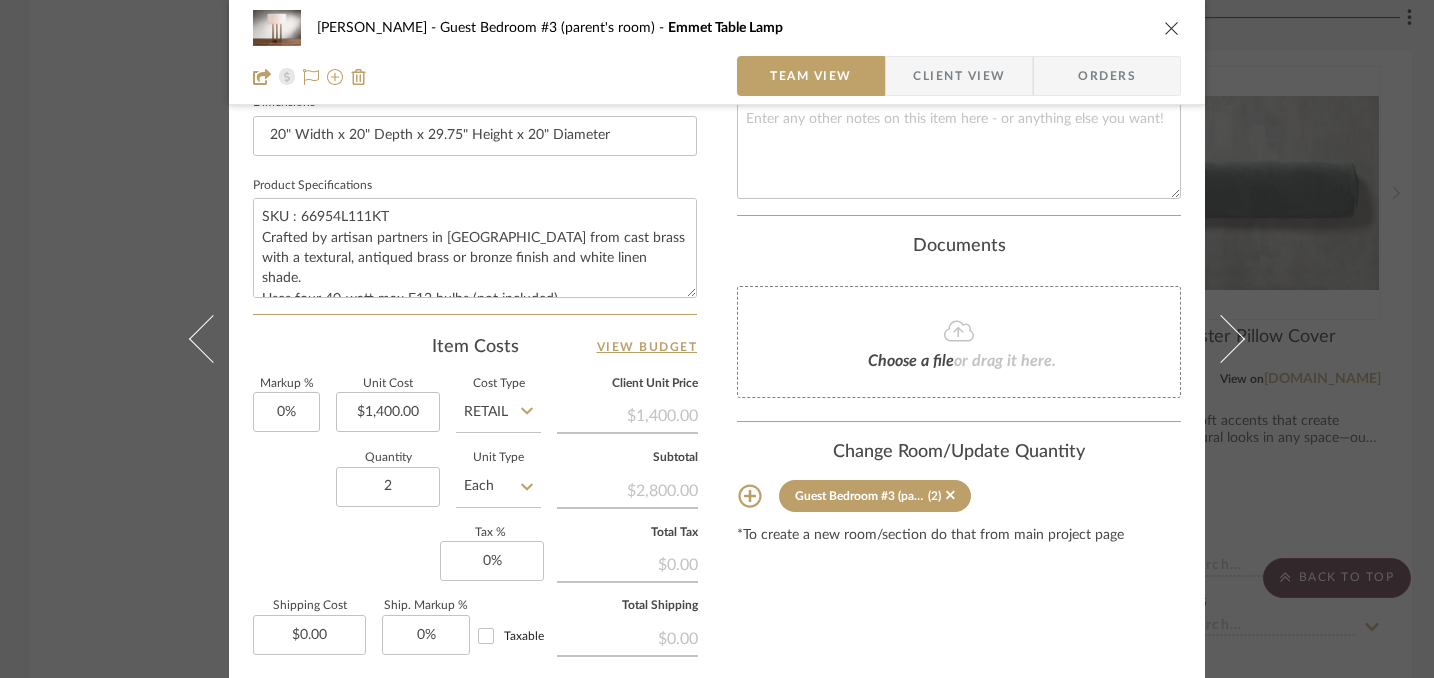 scroll, scrollTop: 890, scrollLeft: 0, axis: vertical 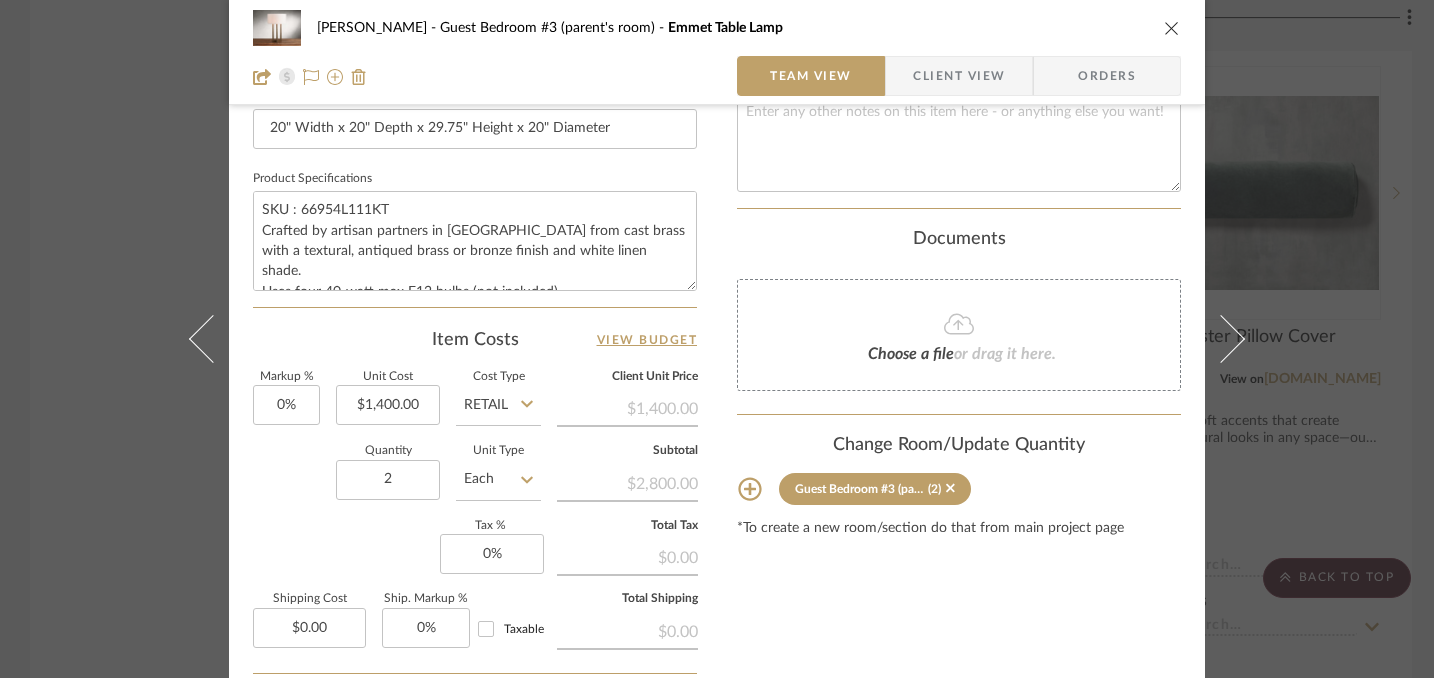 click at bounding box center (1172, 28) 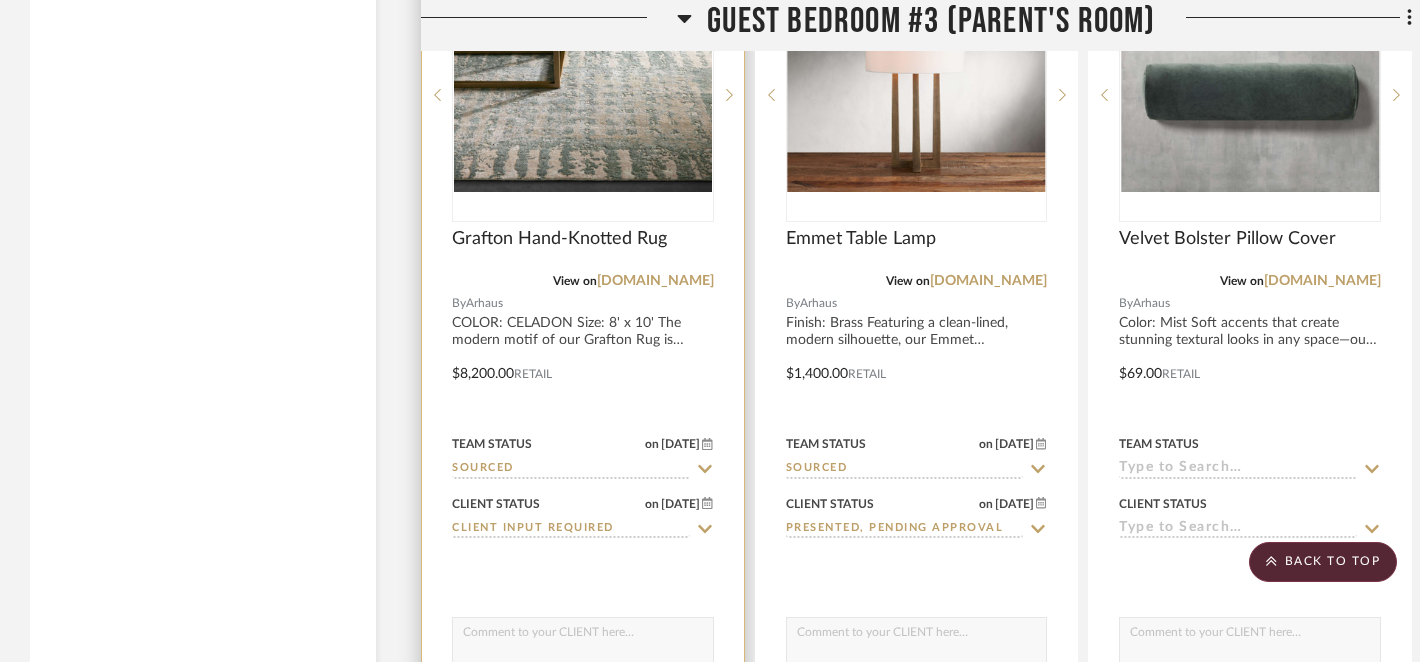 scroll, scrollTop: 6228, scrollLeft: 0, axis: vertical 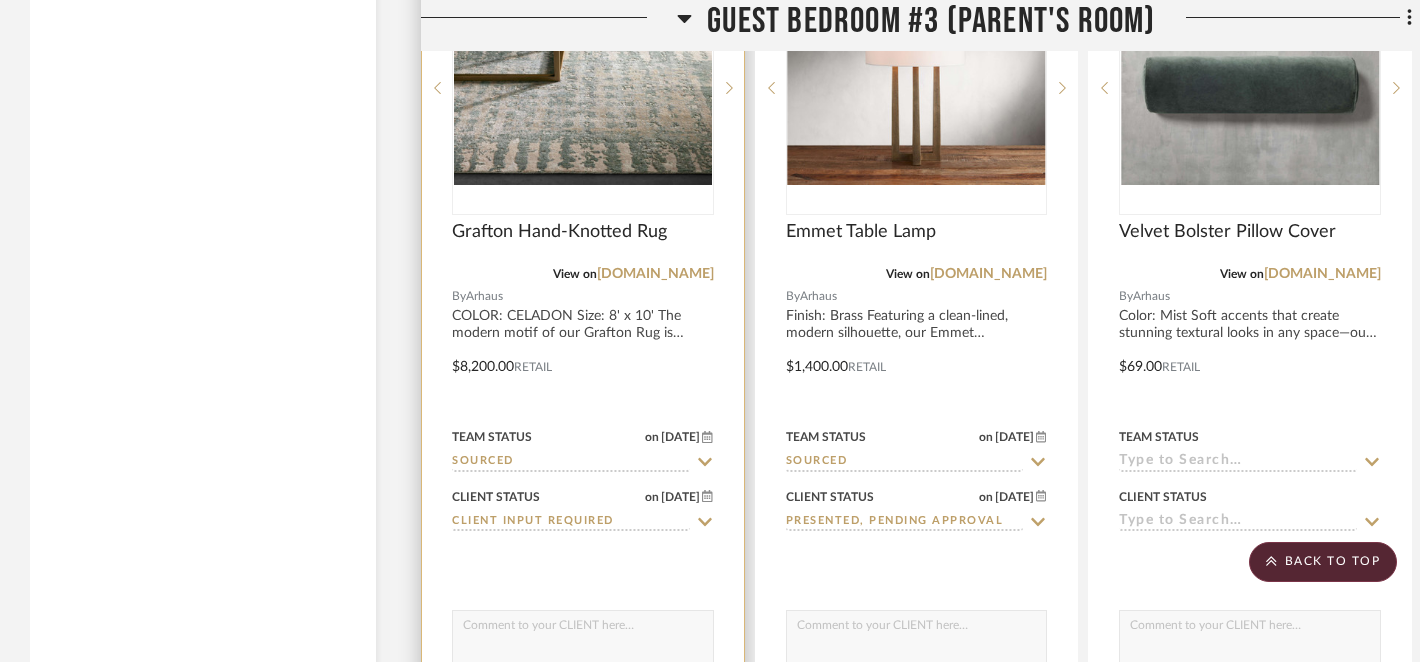 click 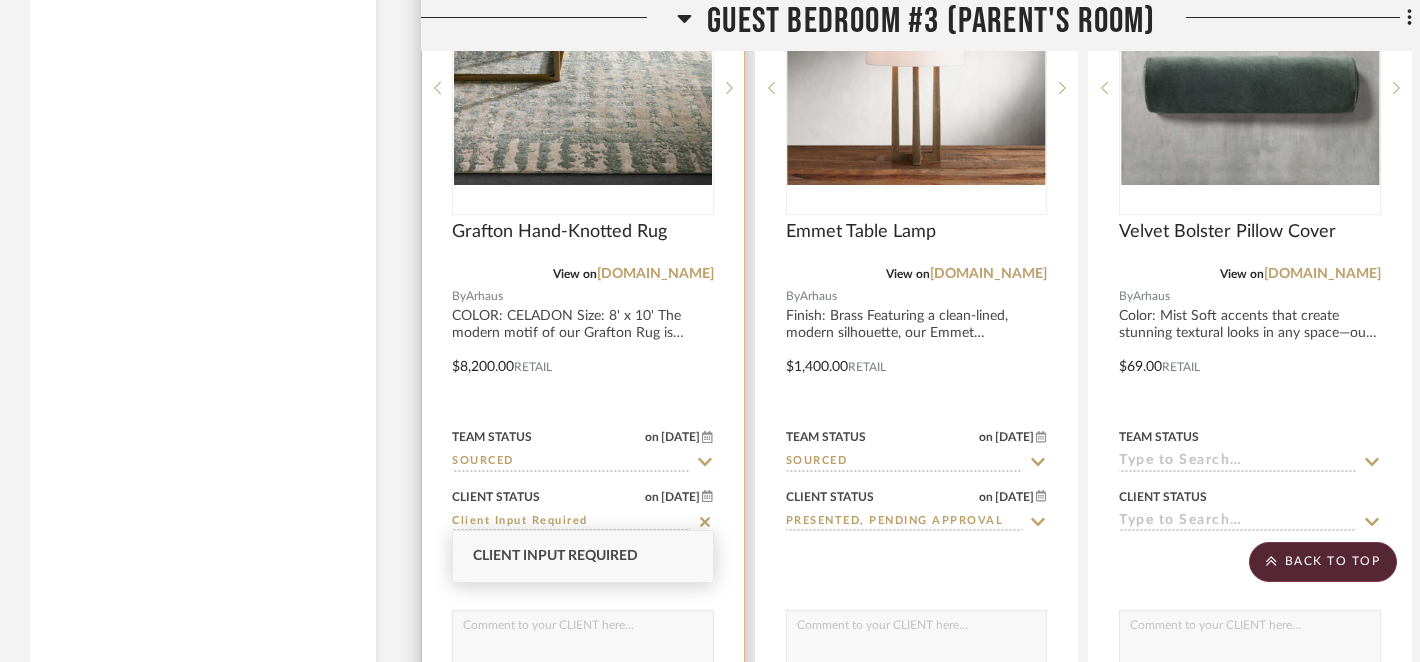 click 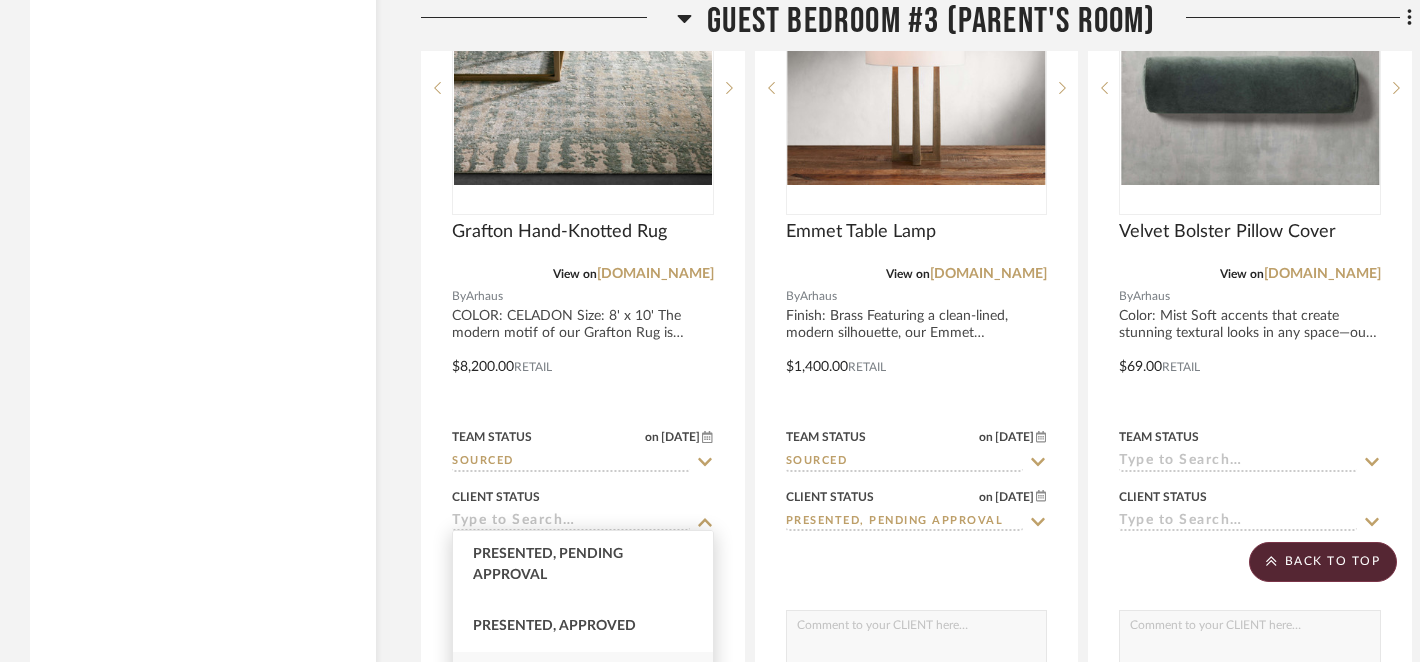 scroll, scrollTop: 199, scrollLeft: 0, axis: vertical 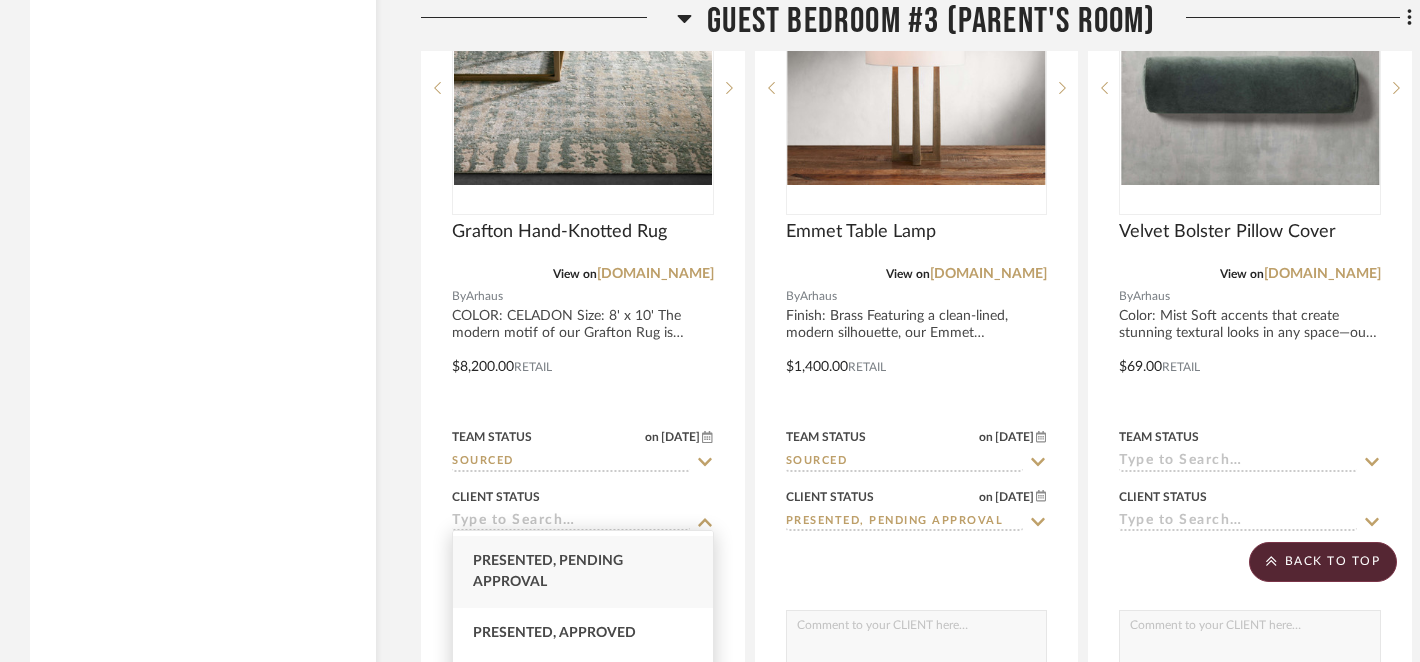 click on "Presented, Pending Approval" at bounding box center [548, 571] 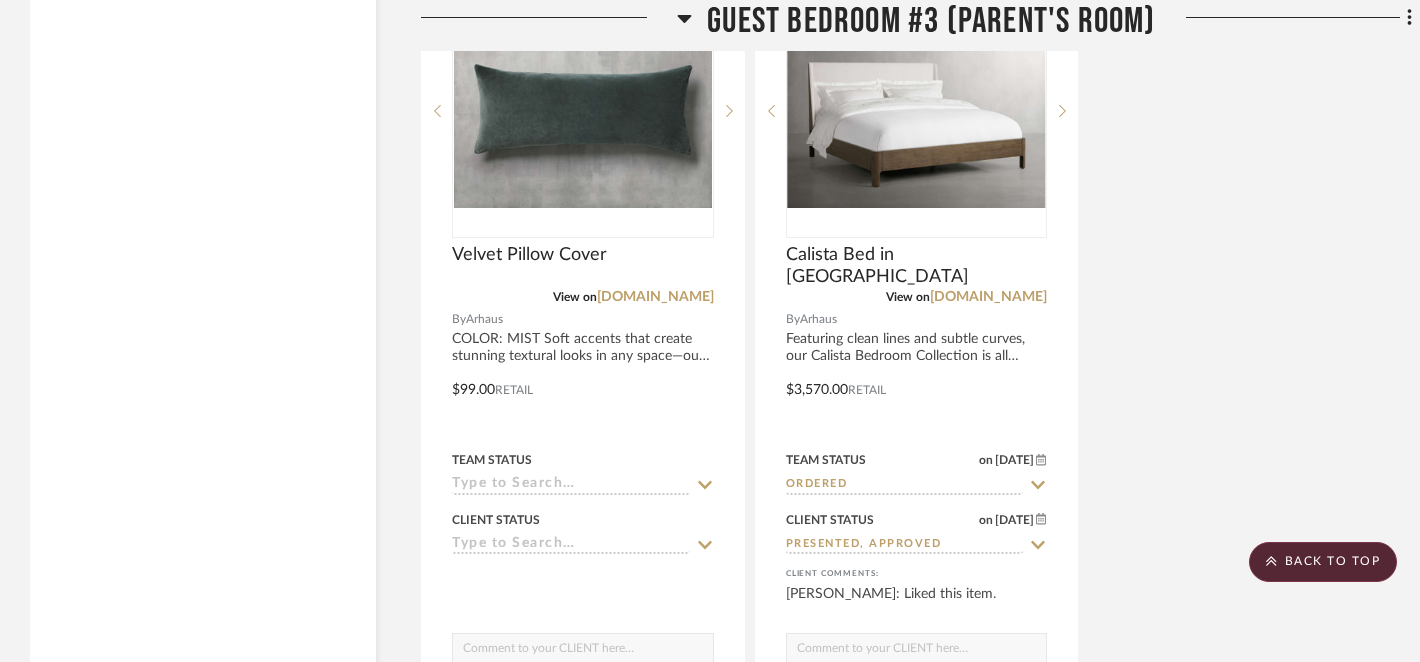 scroll, scrollTop: 7094, scrollLeft: 0, axis: vertical 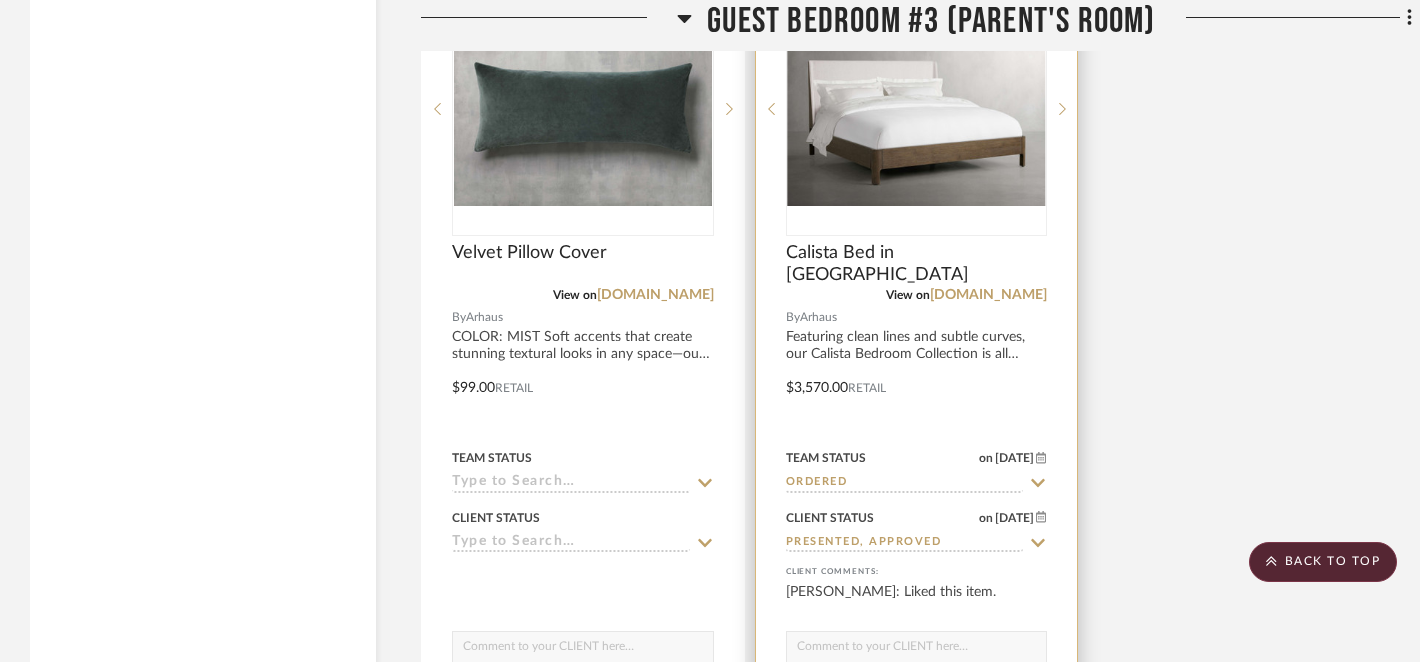 click 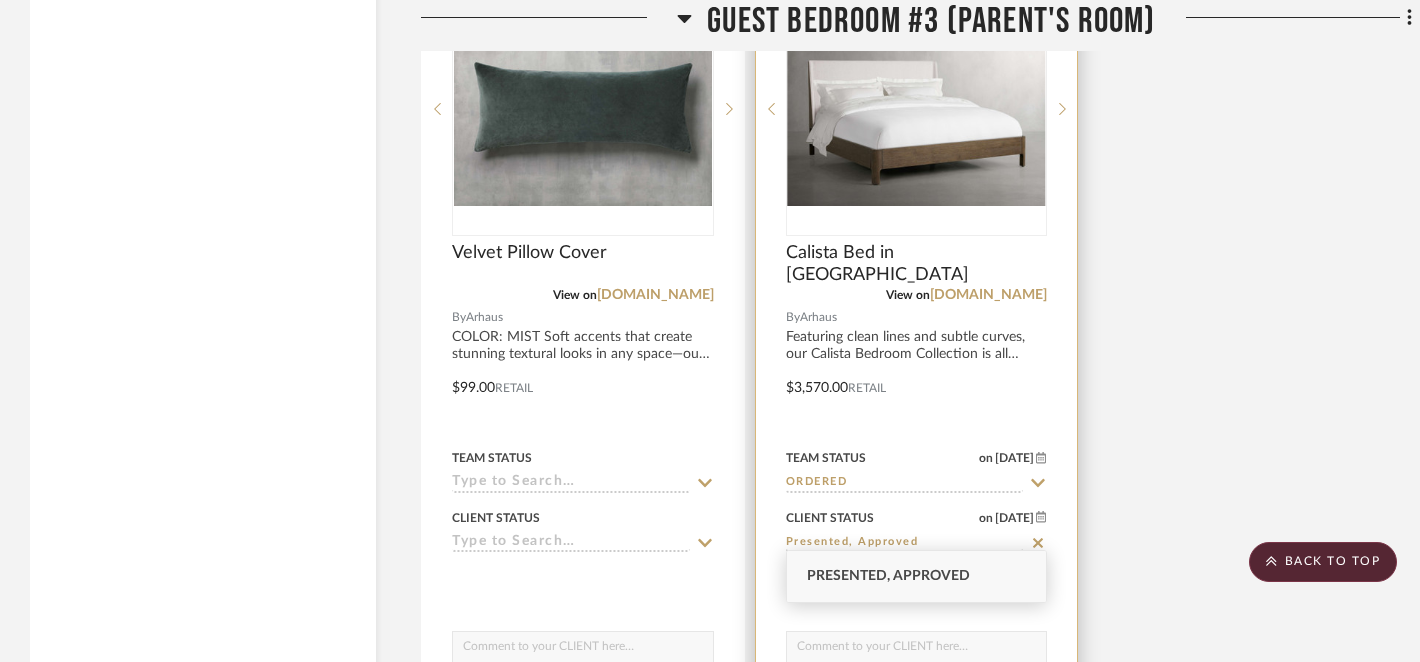 click 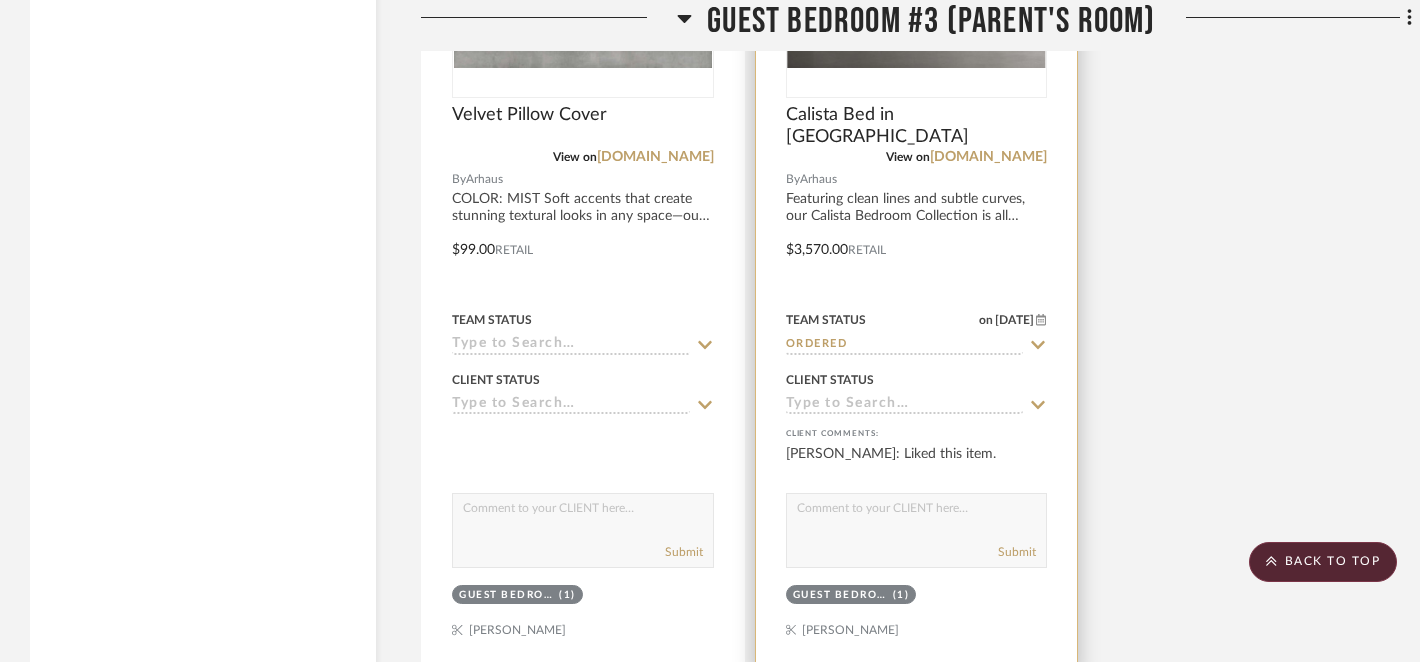 scroll, scrollTop: 7244, scrollLeft: 0, axis: vertical 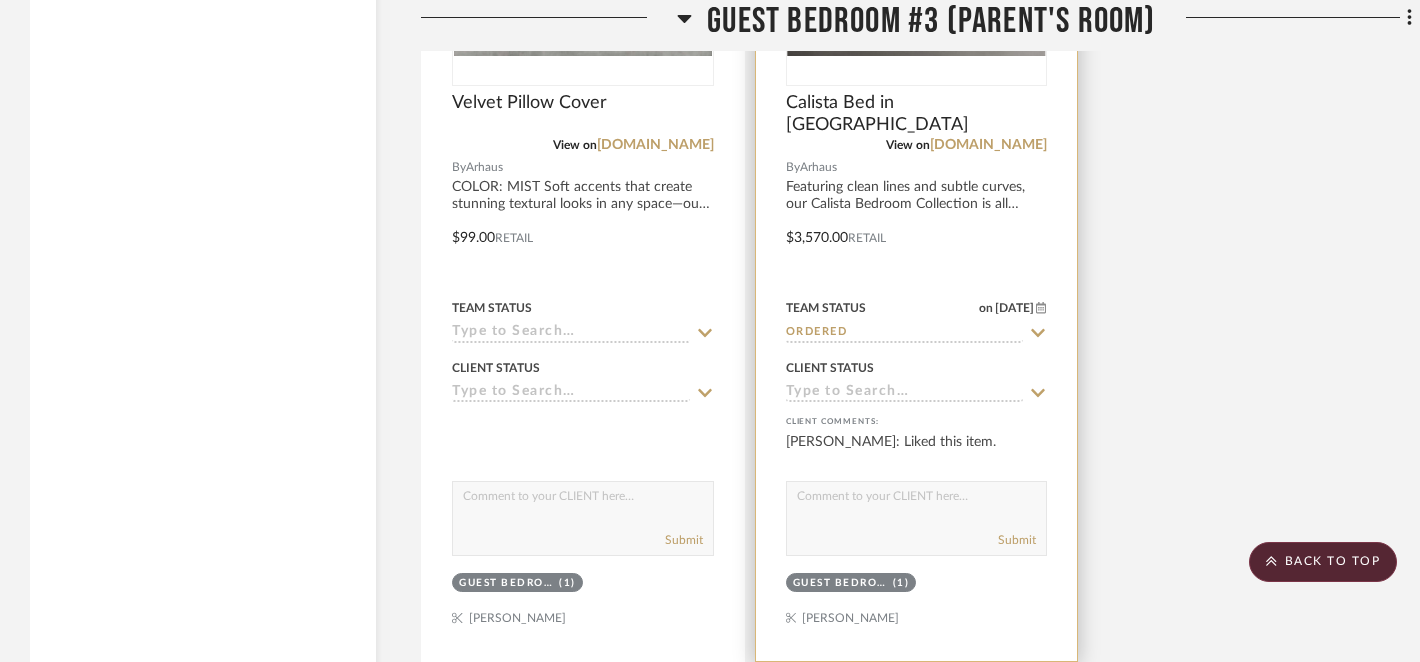 click 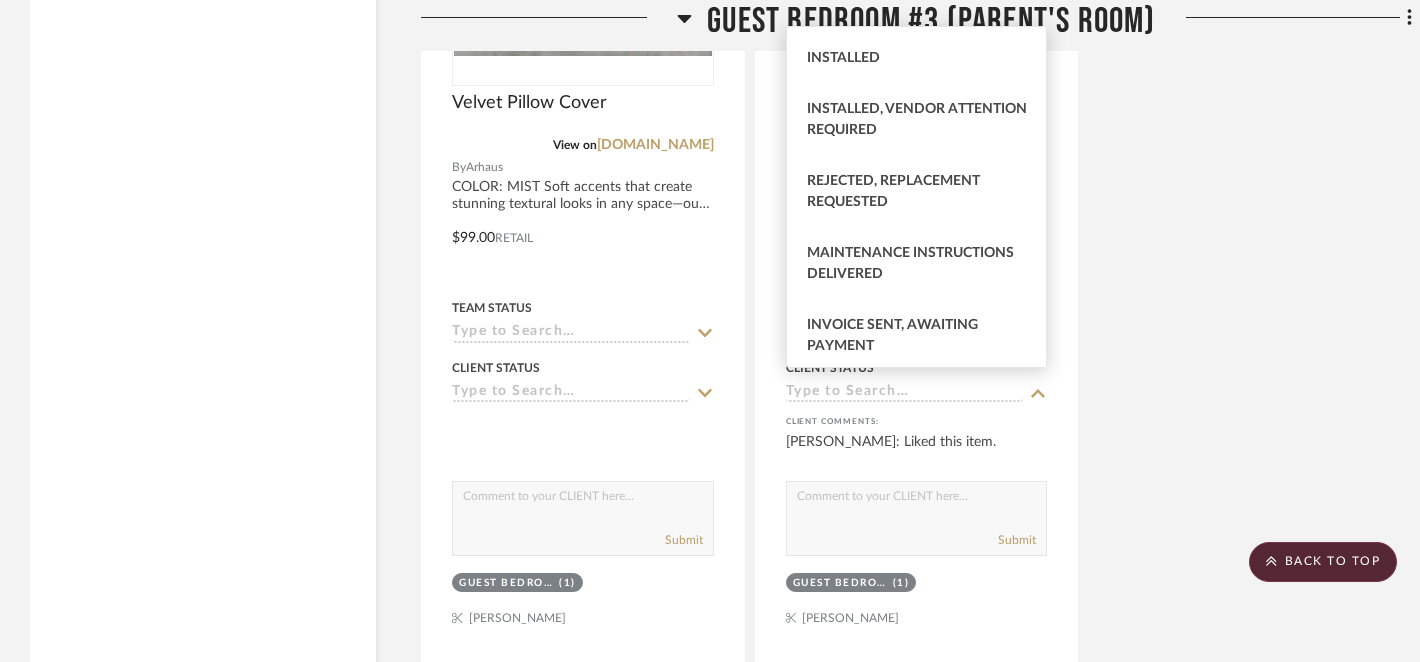 scroll, scrollTop: 674, scrollLeft: 0, axis: vertical 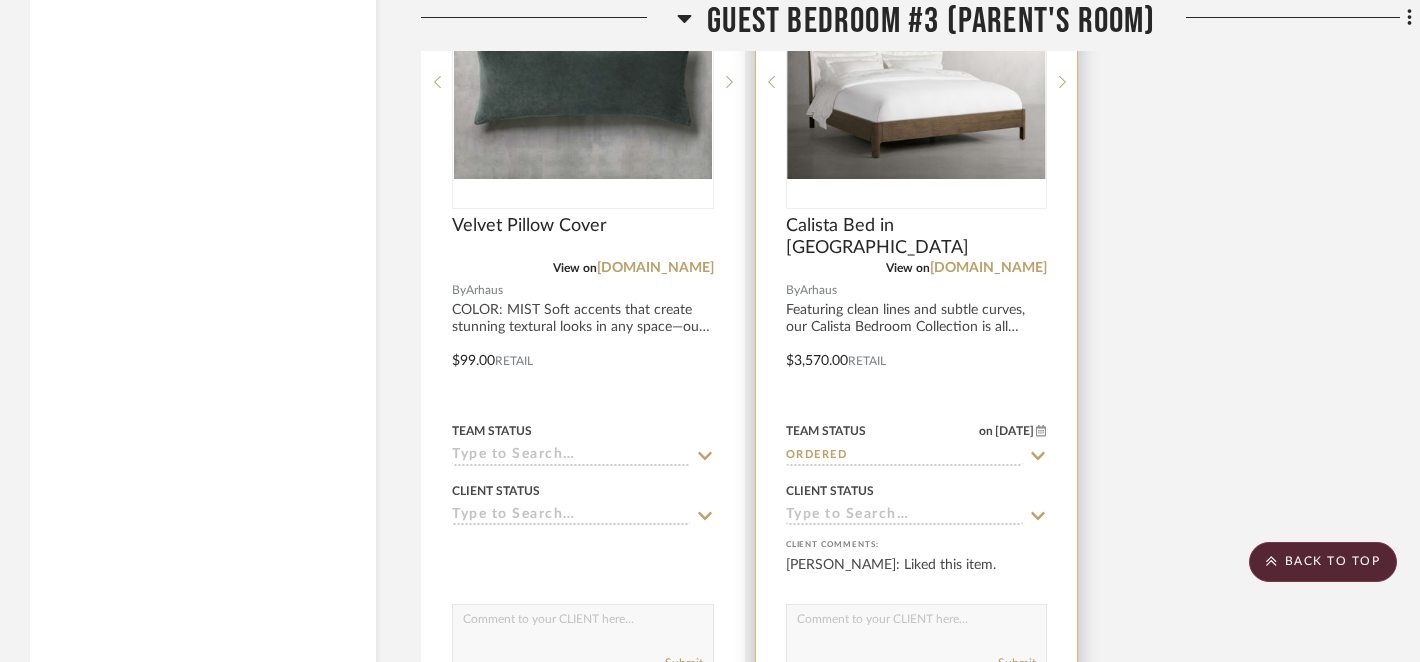 click 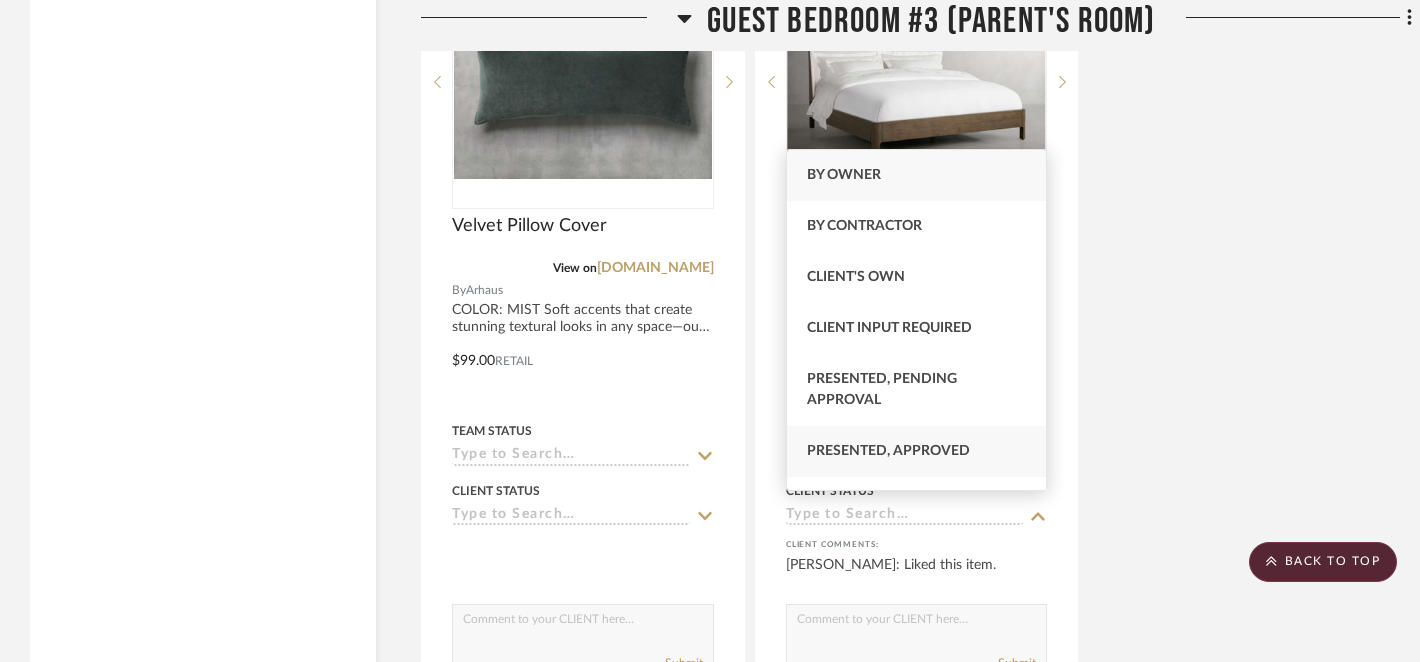 click on "Presented, Approved" at bounding box center (888, 451) 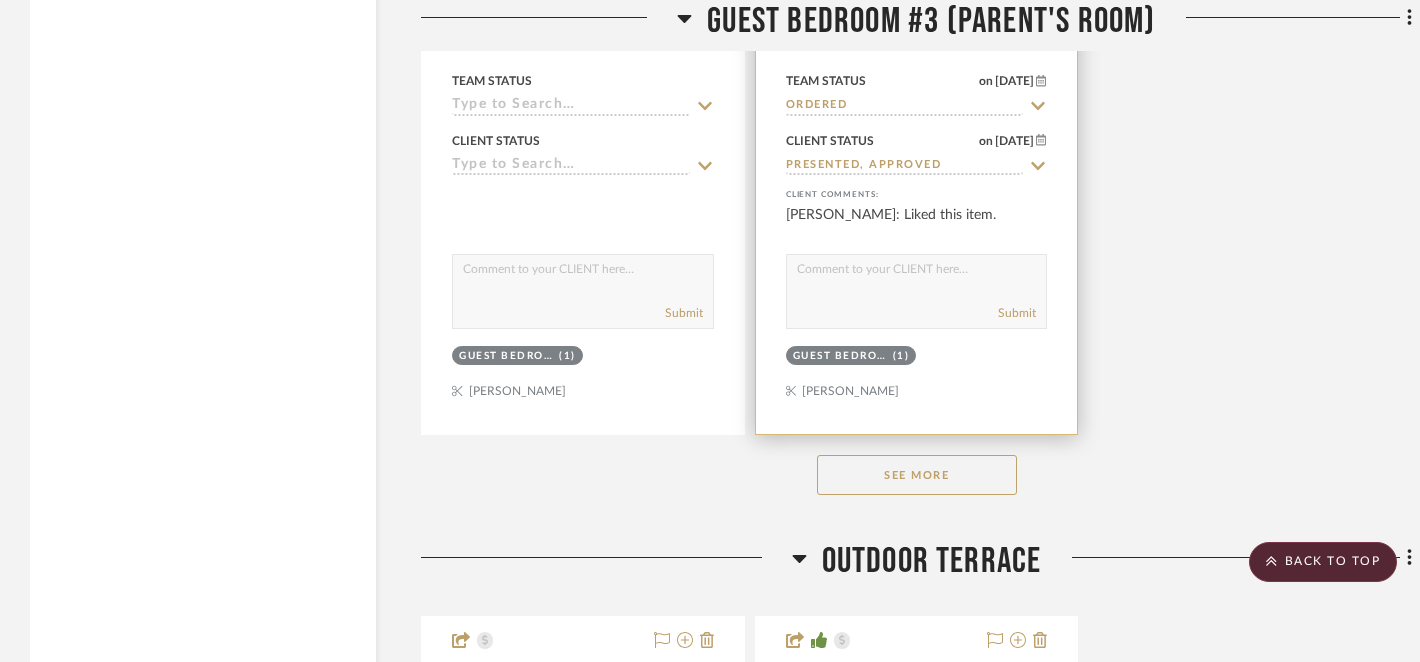scroll, scrollTop: 7485, scrollLeft: 0, axis: vertical 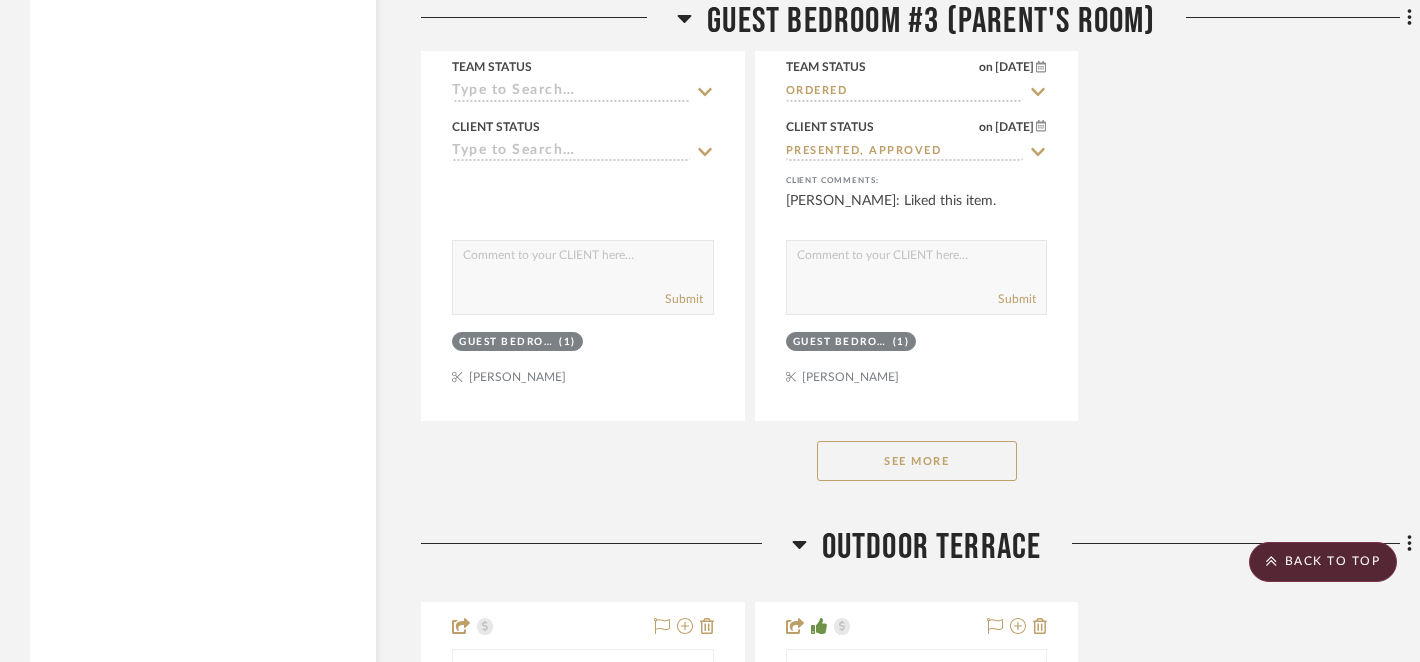 click on "See More" 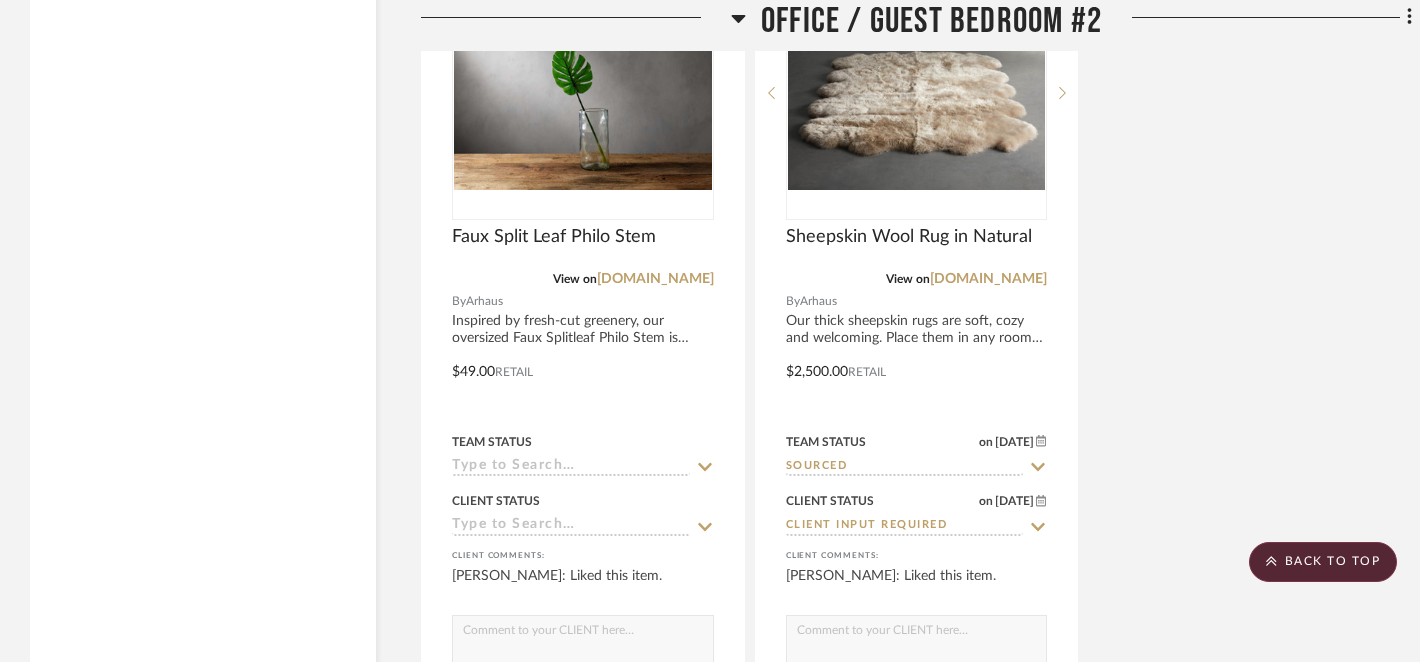 scroll, scrollTop: 4272, scrollLeft: 0, axis: vertical 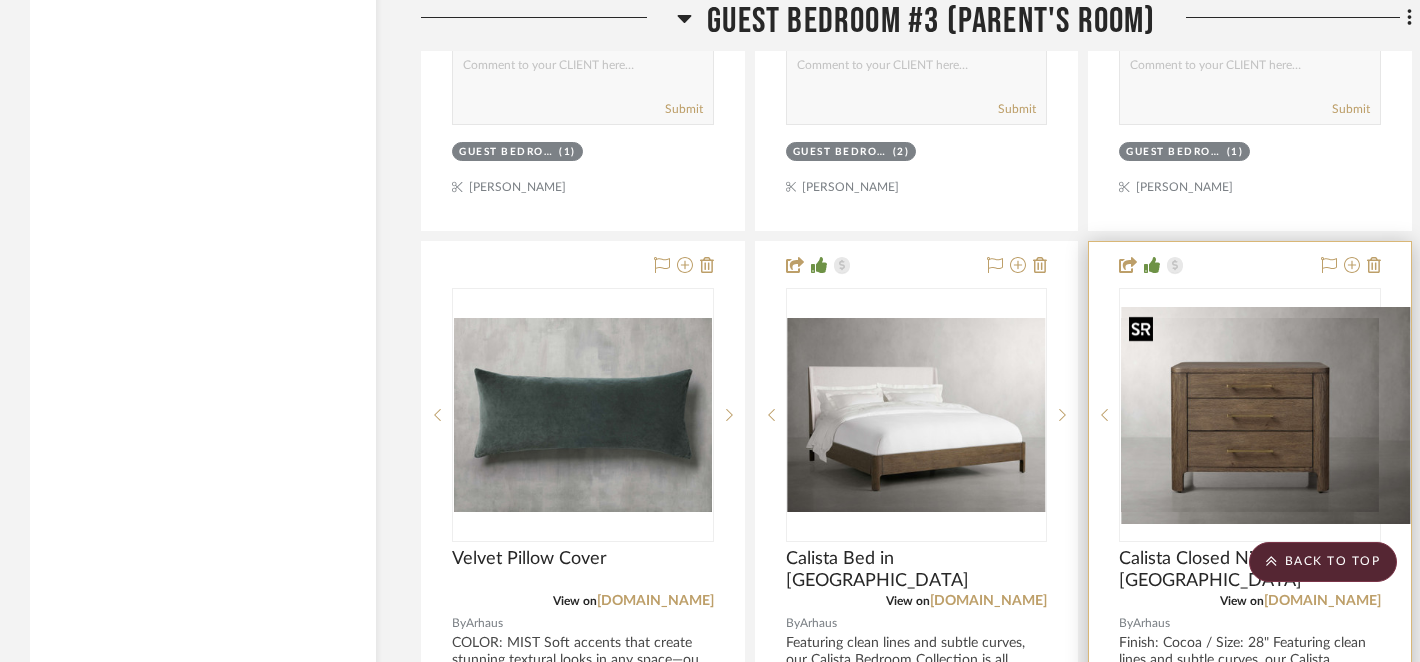 click at bounding box center [1250, 415] 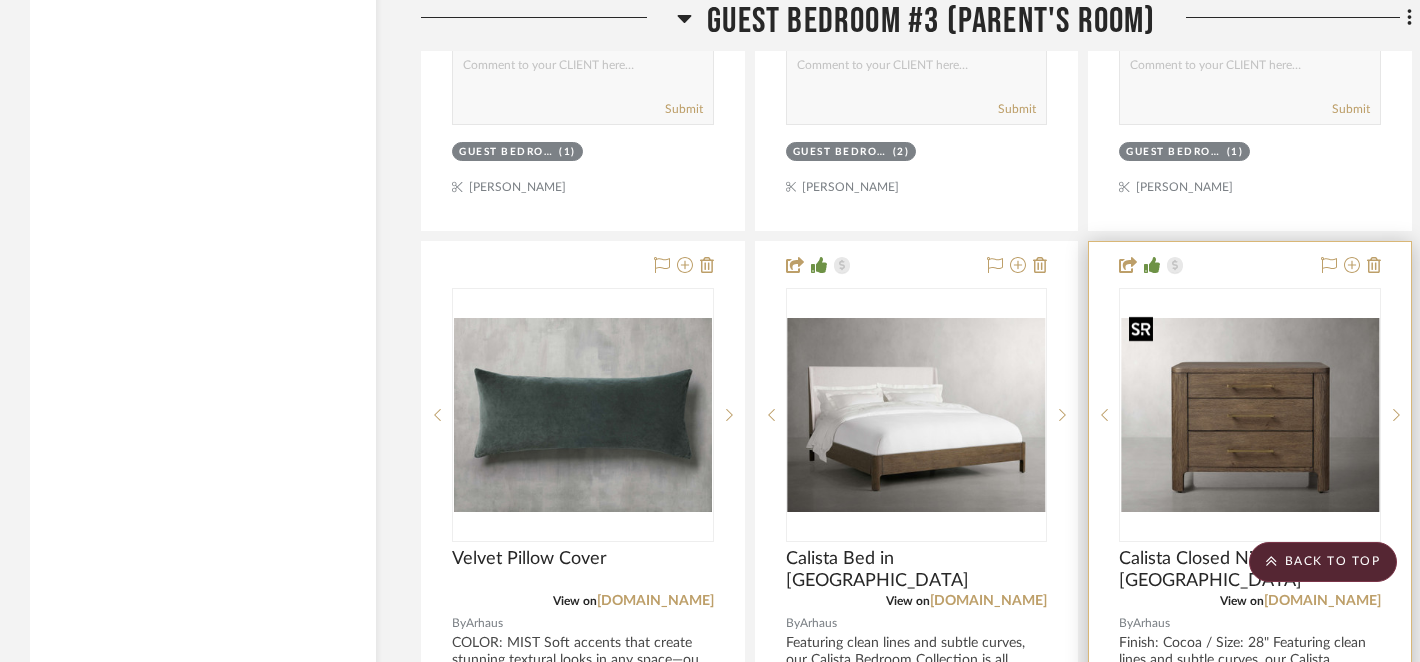 click at bounding box center (1250, 415) 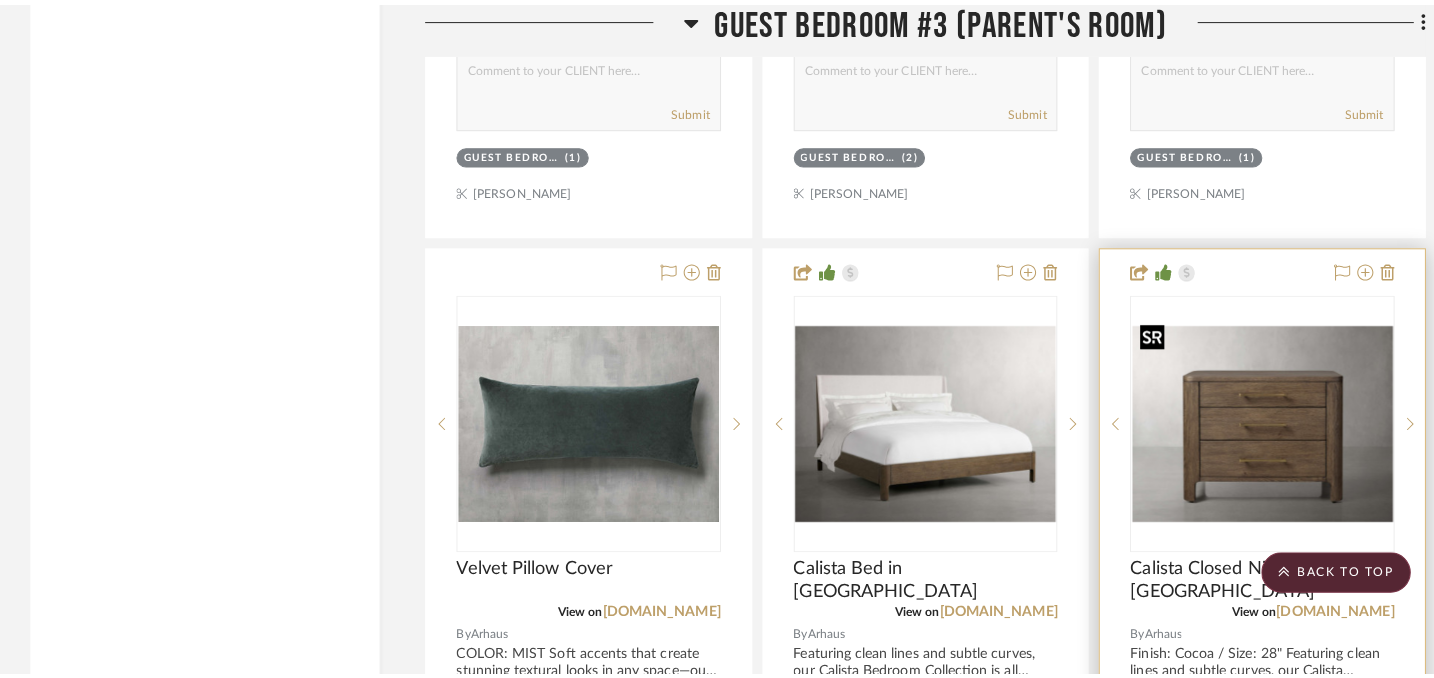 scroll, scrollTop: 0, scrollLeft: 0, axis: both 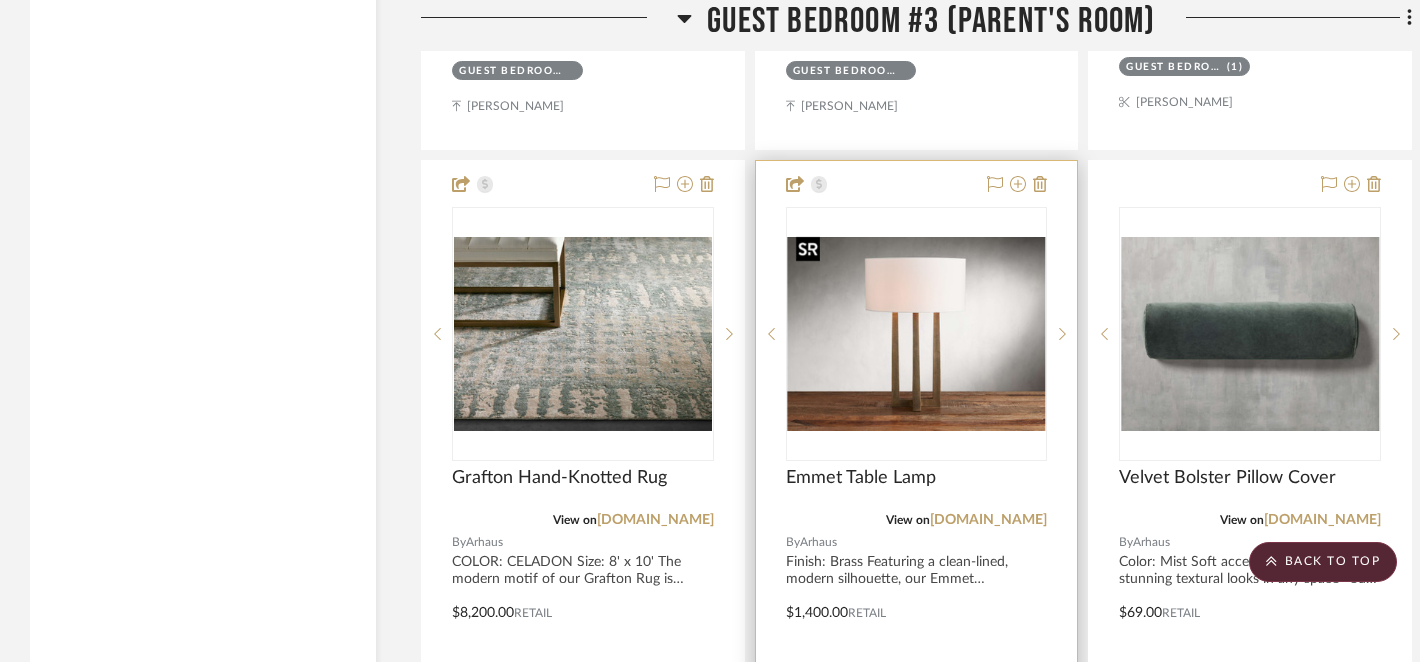 click at bounding box center [917, 334] 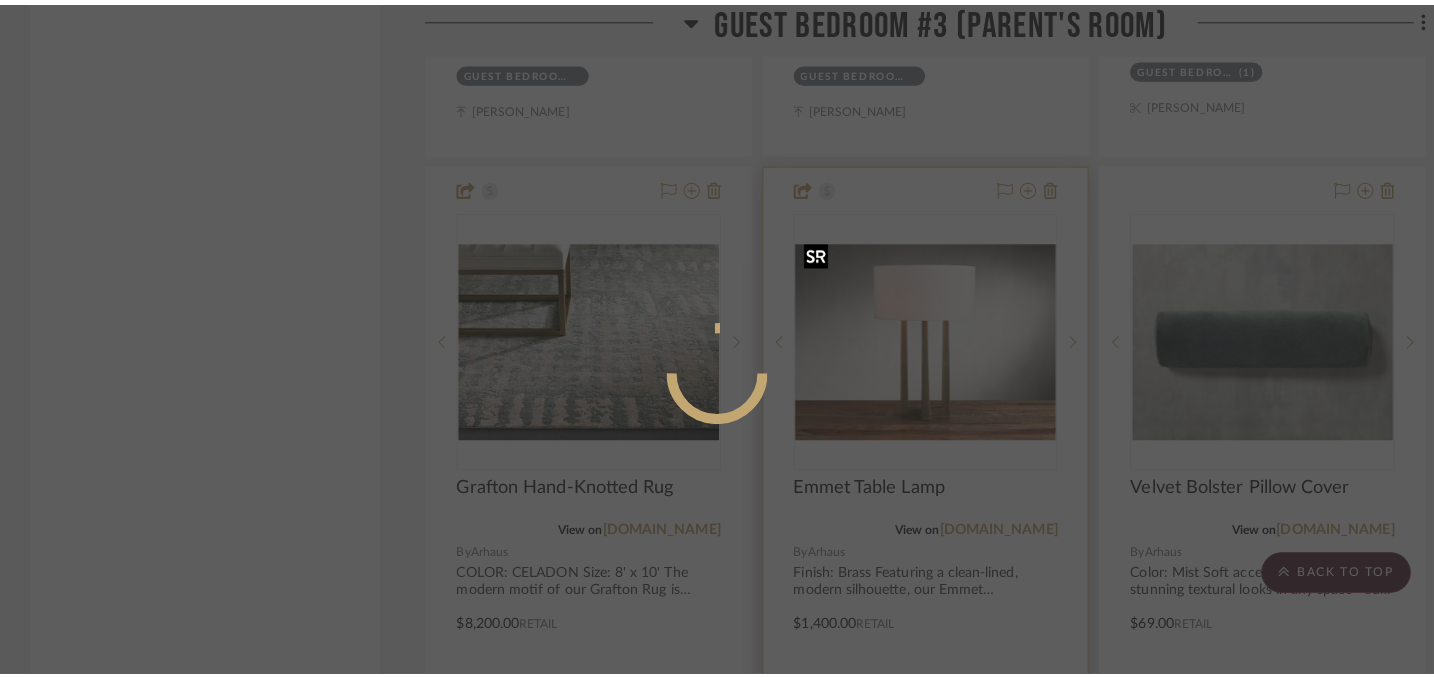 scroll, scrollTop: 0, scrollLeft: 0, axis: both 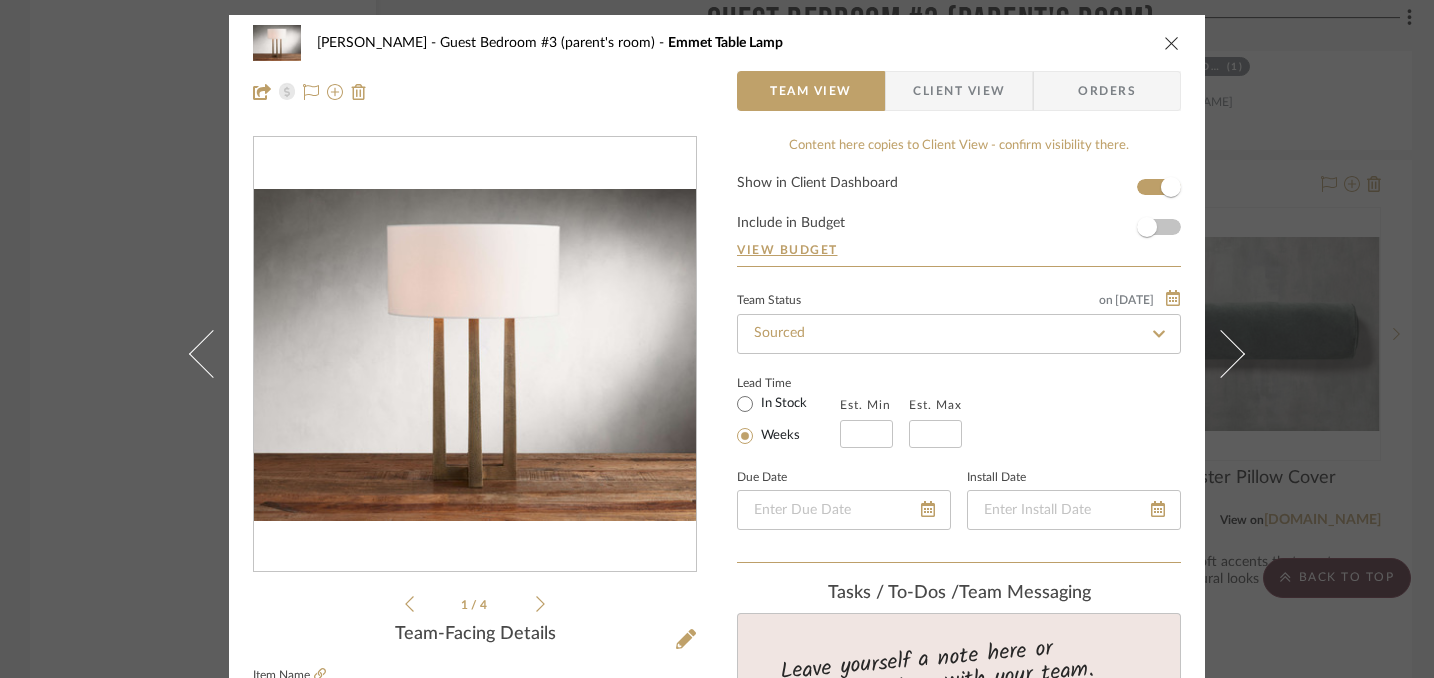 click at bounding box center [1172, 43] 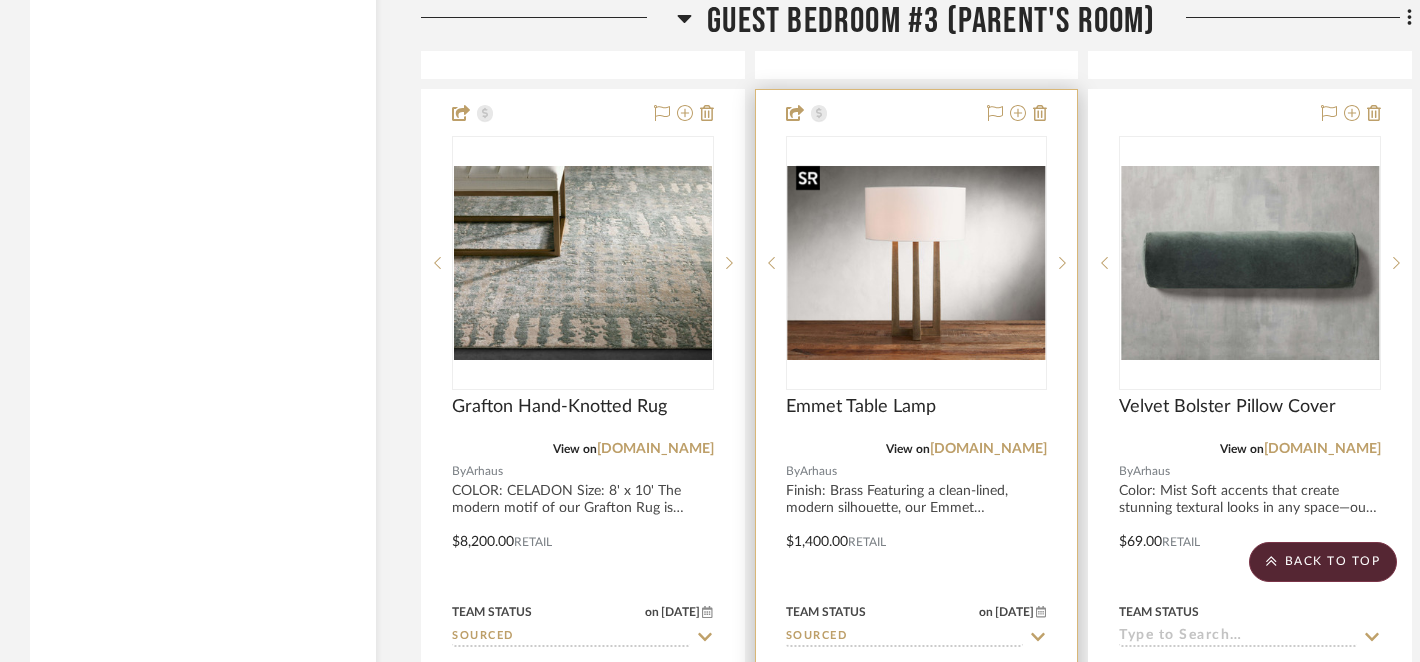 scroll, scrollTop: 6065, scrollLeft: 0, axis: vertical 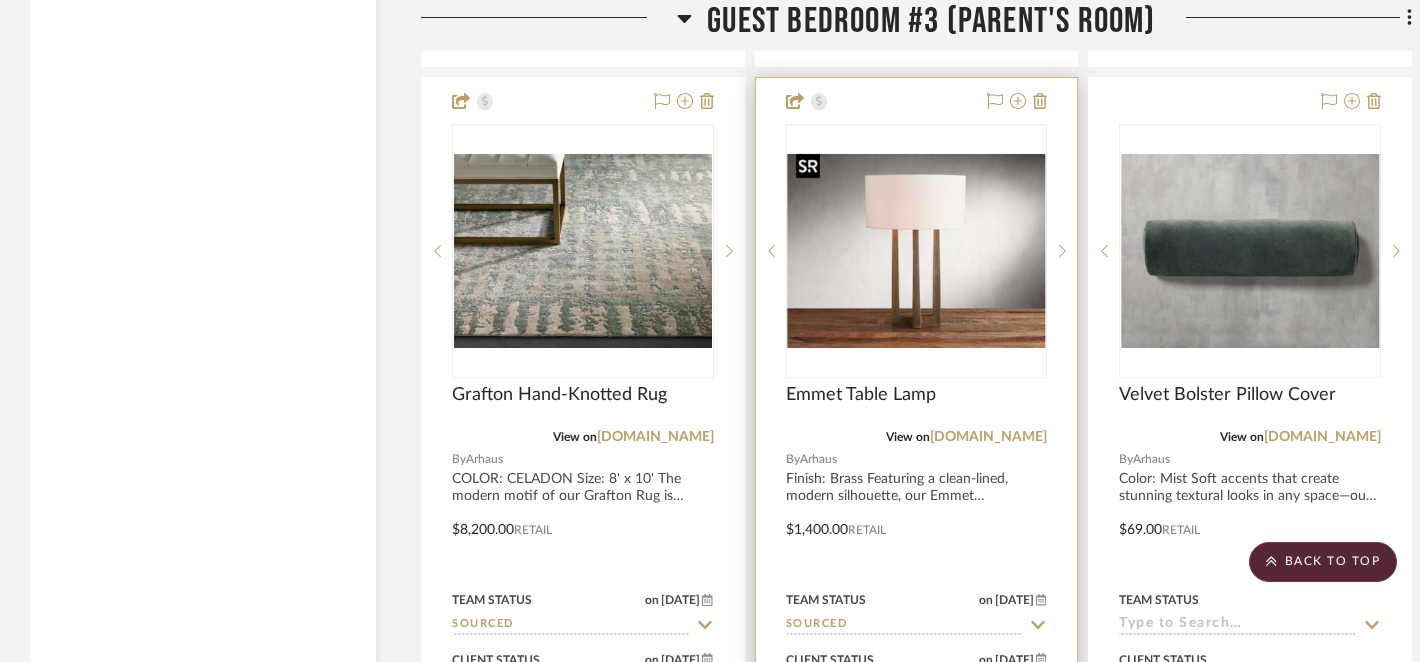 click at bounding box center [917, 251] 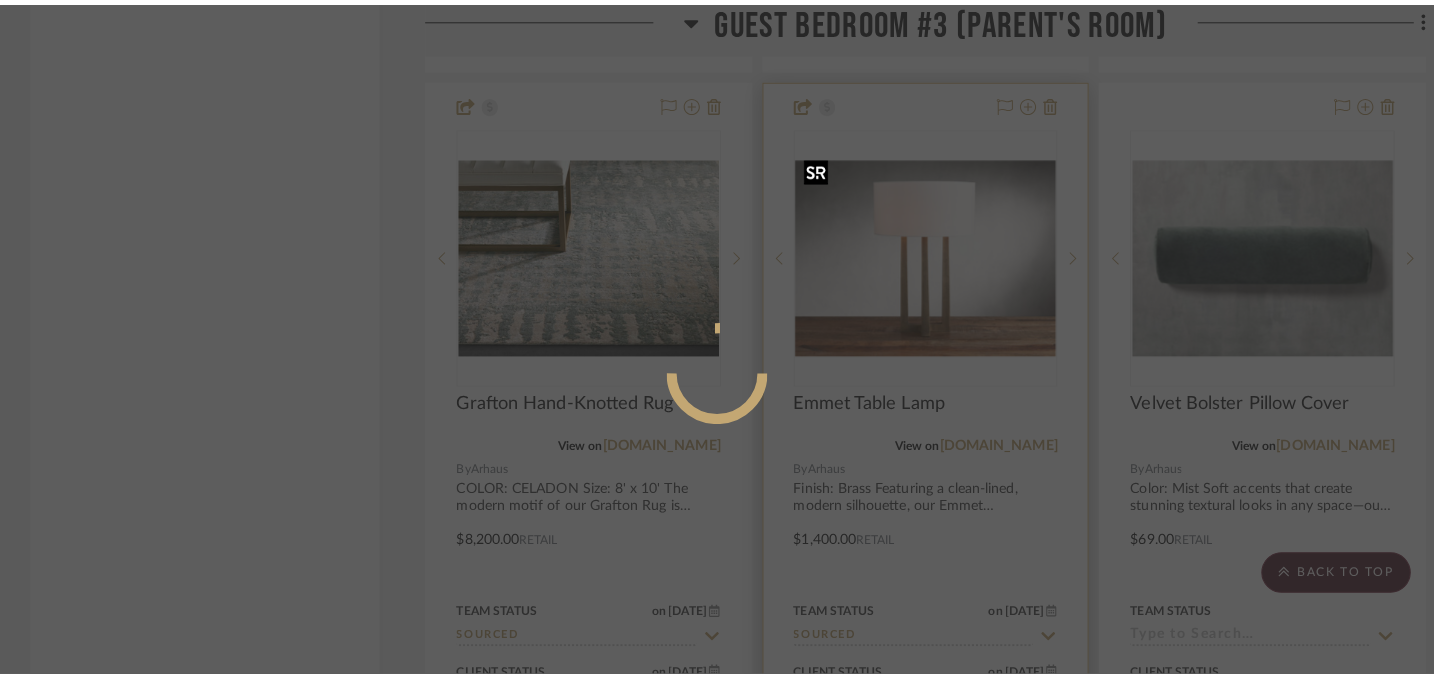 scroll, scrollTop: 0, scrollLeft: 0, axis: both 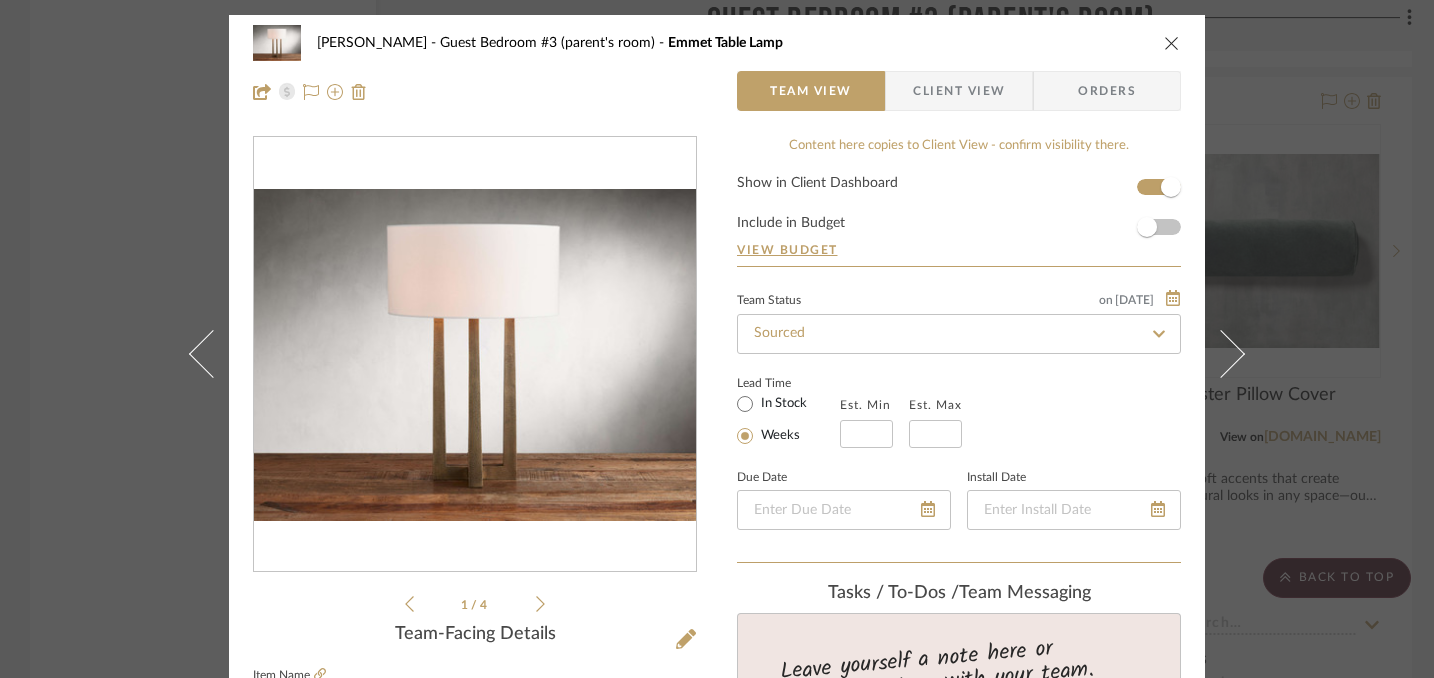 click at bounding box center (1172, 43) 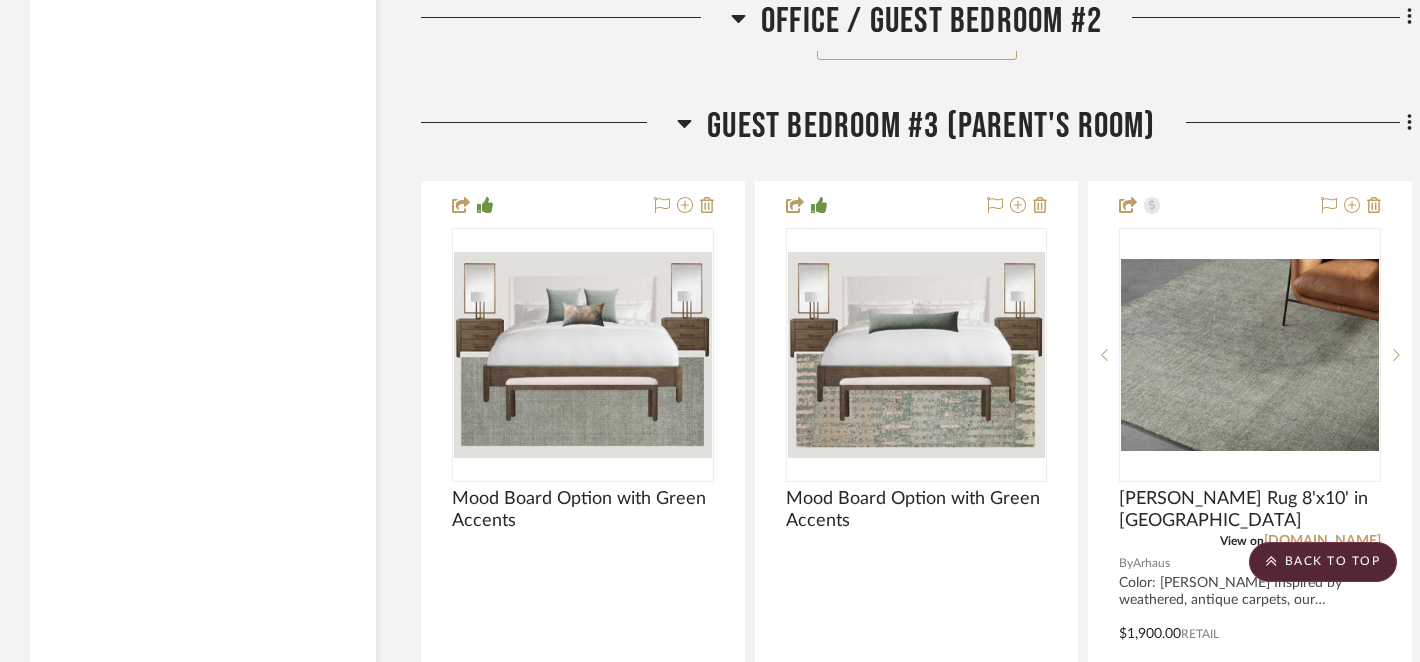 scroll, scrollTop: 5077, scrollLeft: 0, axis: vertical 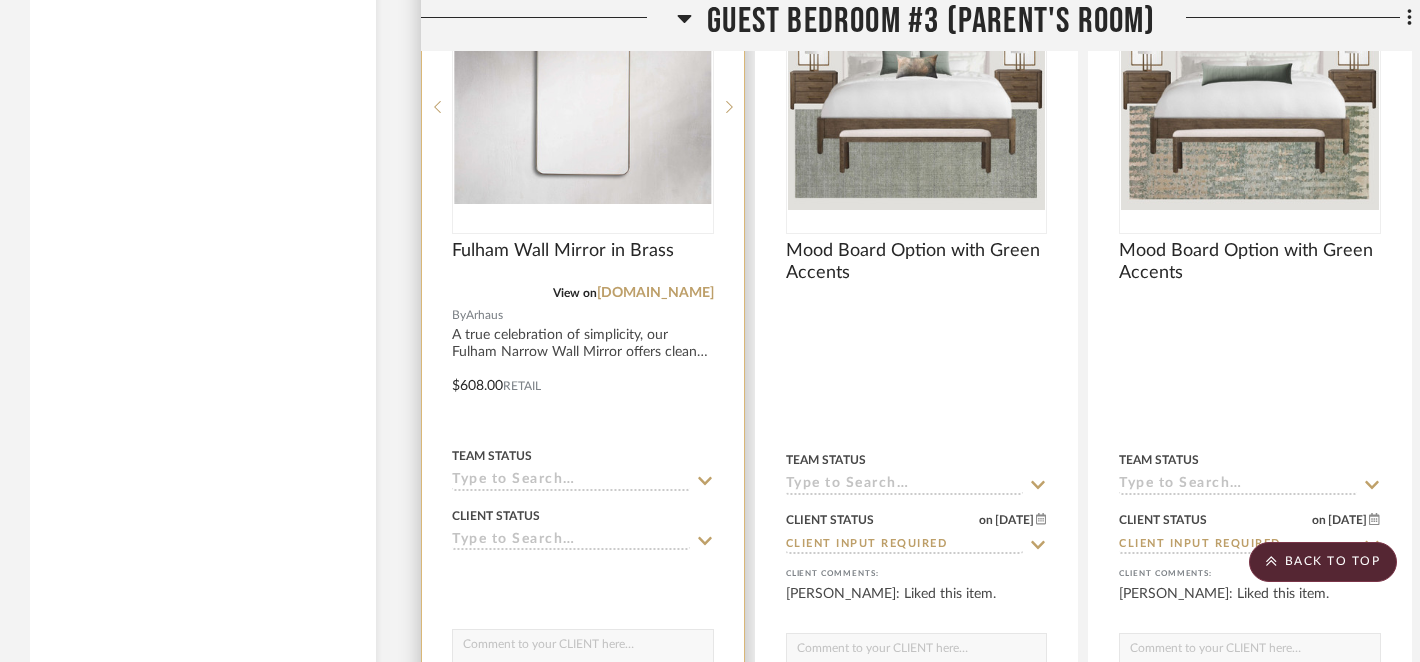 click 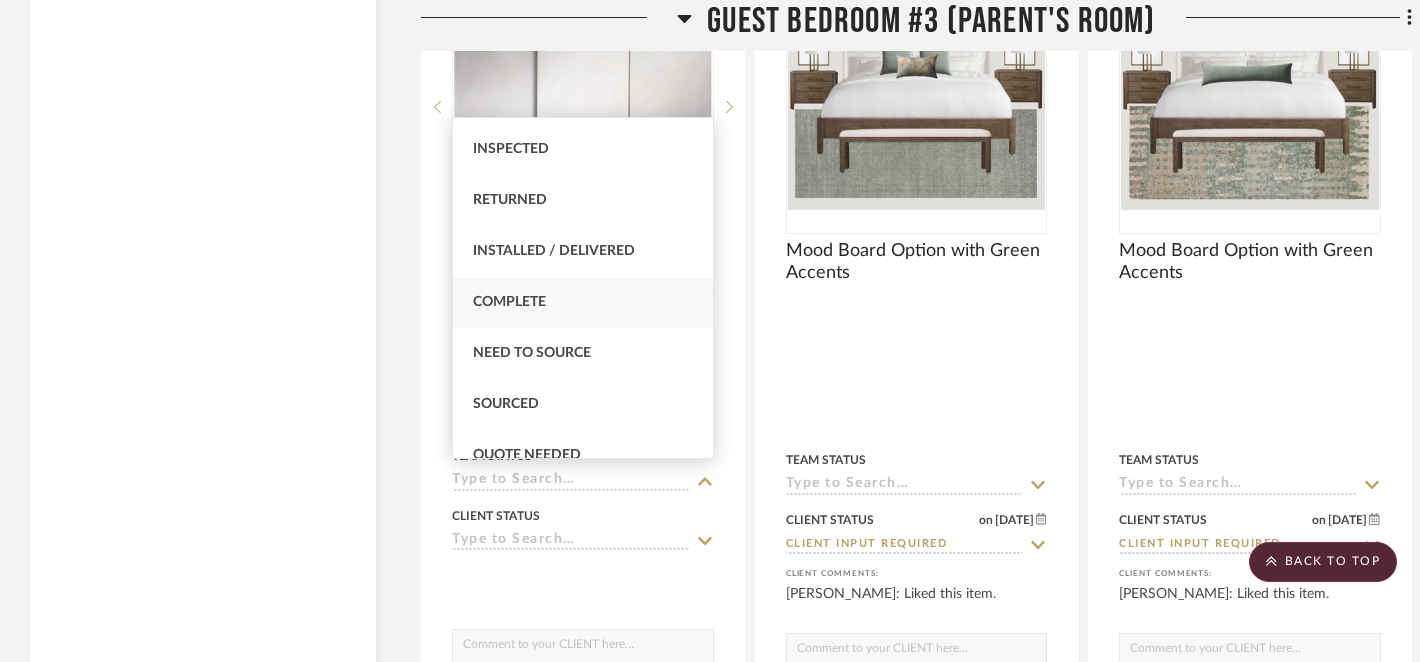 scroll, scrollTop: 405, scrollLeft: 0, axis: vertical 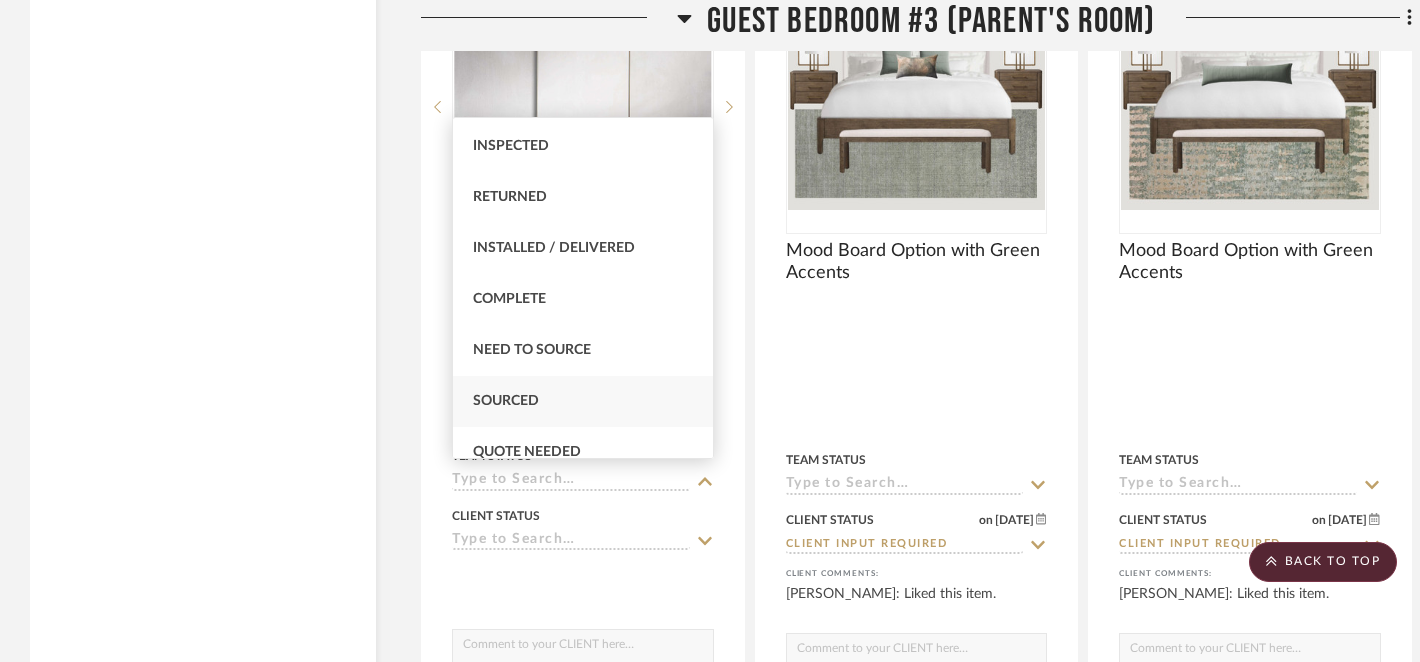 click on "Sourced" at bounding box center [583, 401] 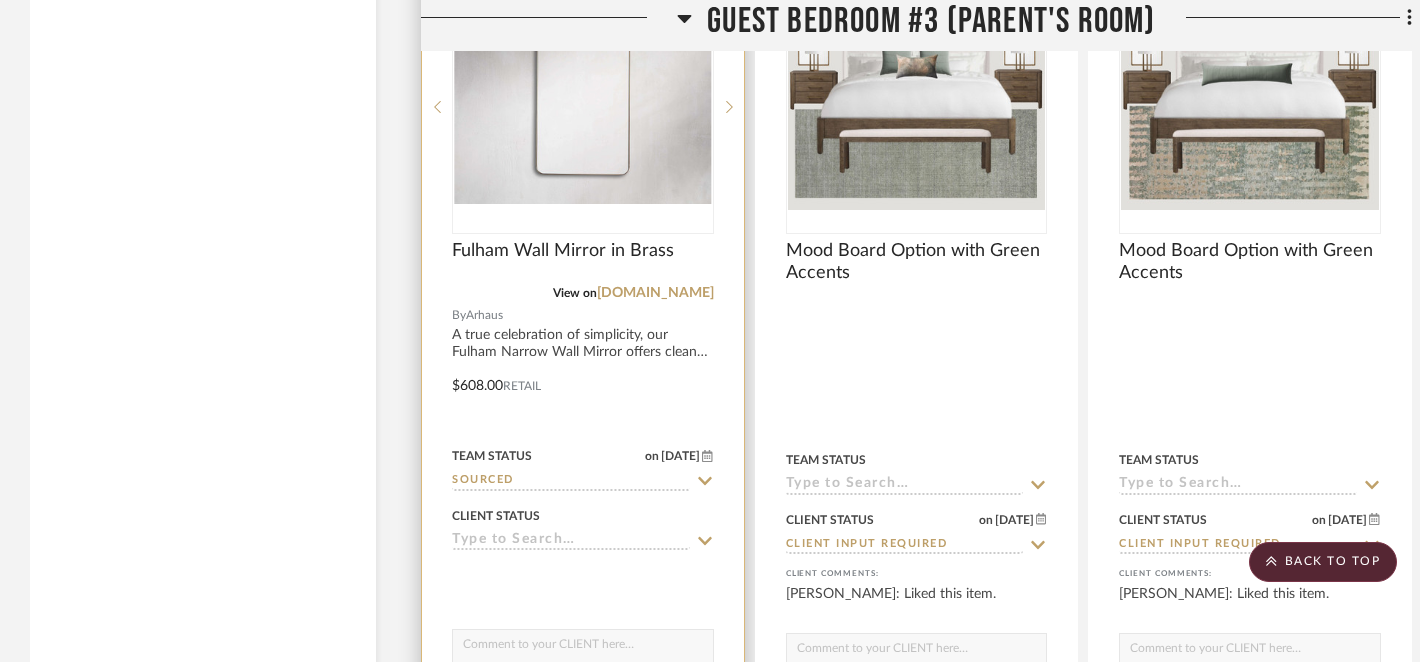 click 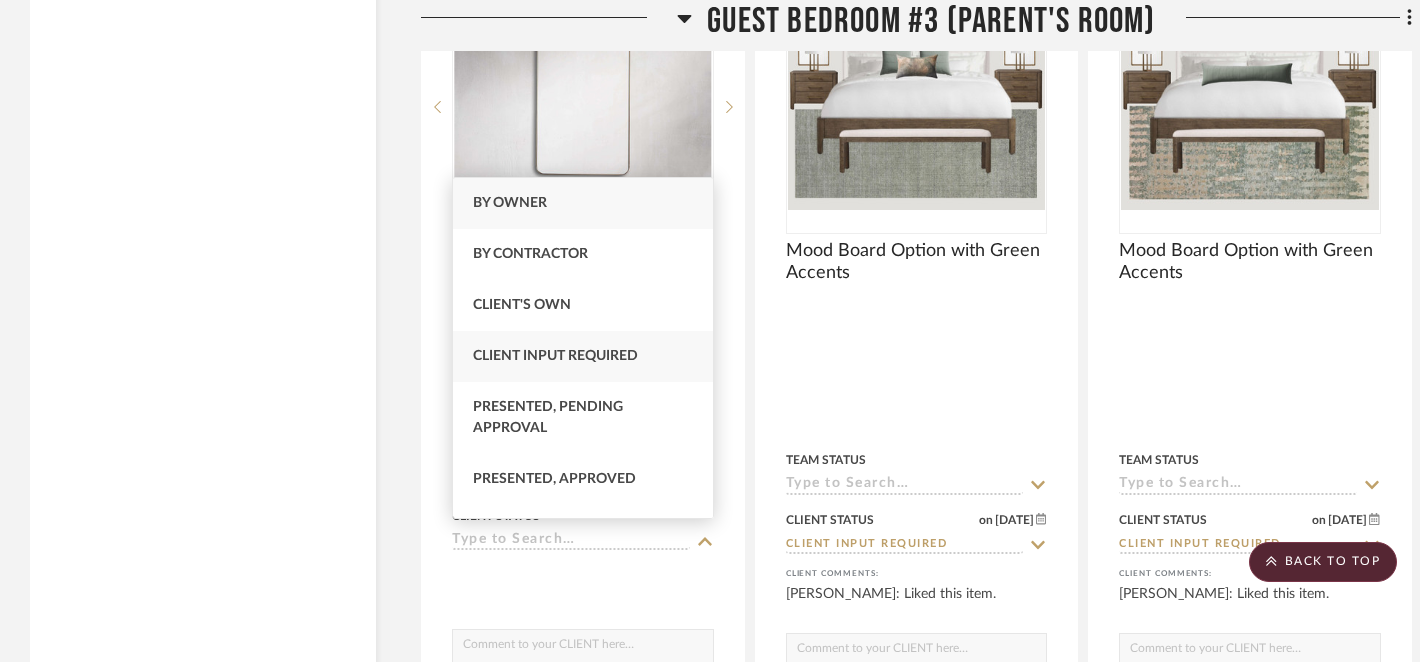 click on "Client Input Required" at bounding box center [555, 356] 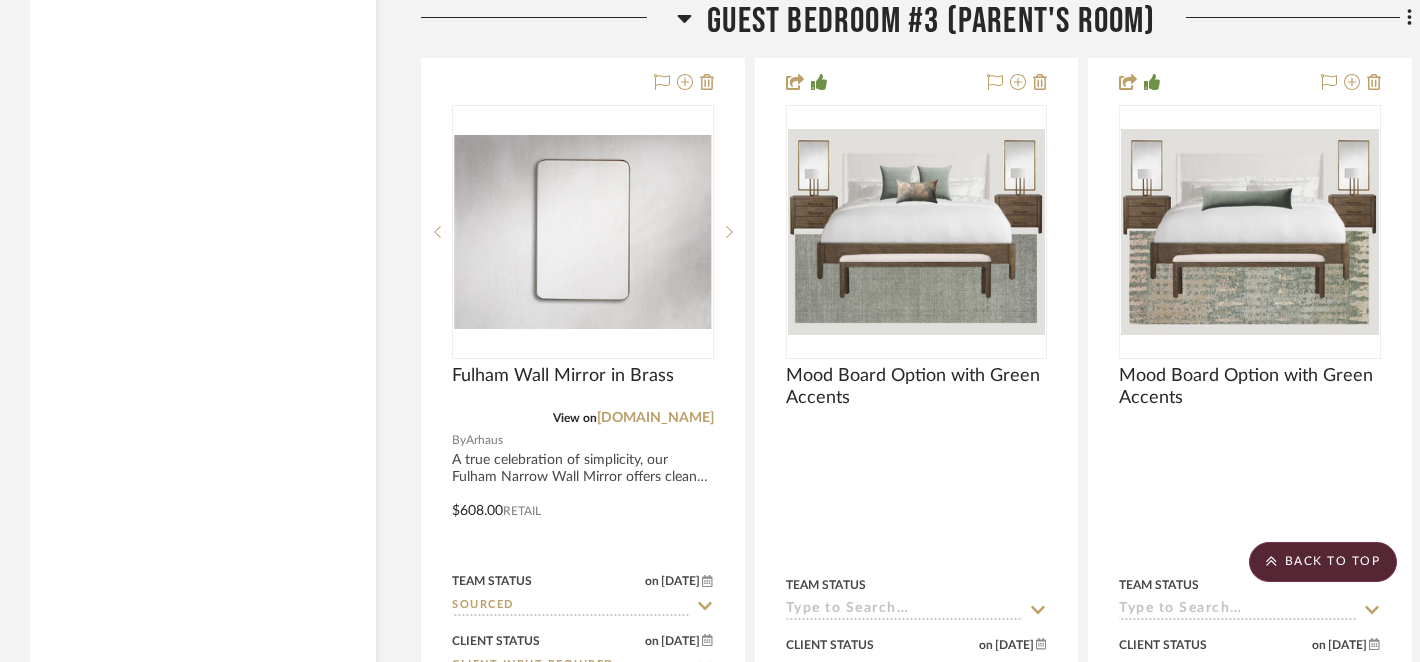 scroll, scrollTop: 5169, scrollLeft: 0, axis: vertical 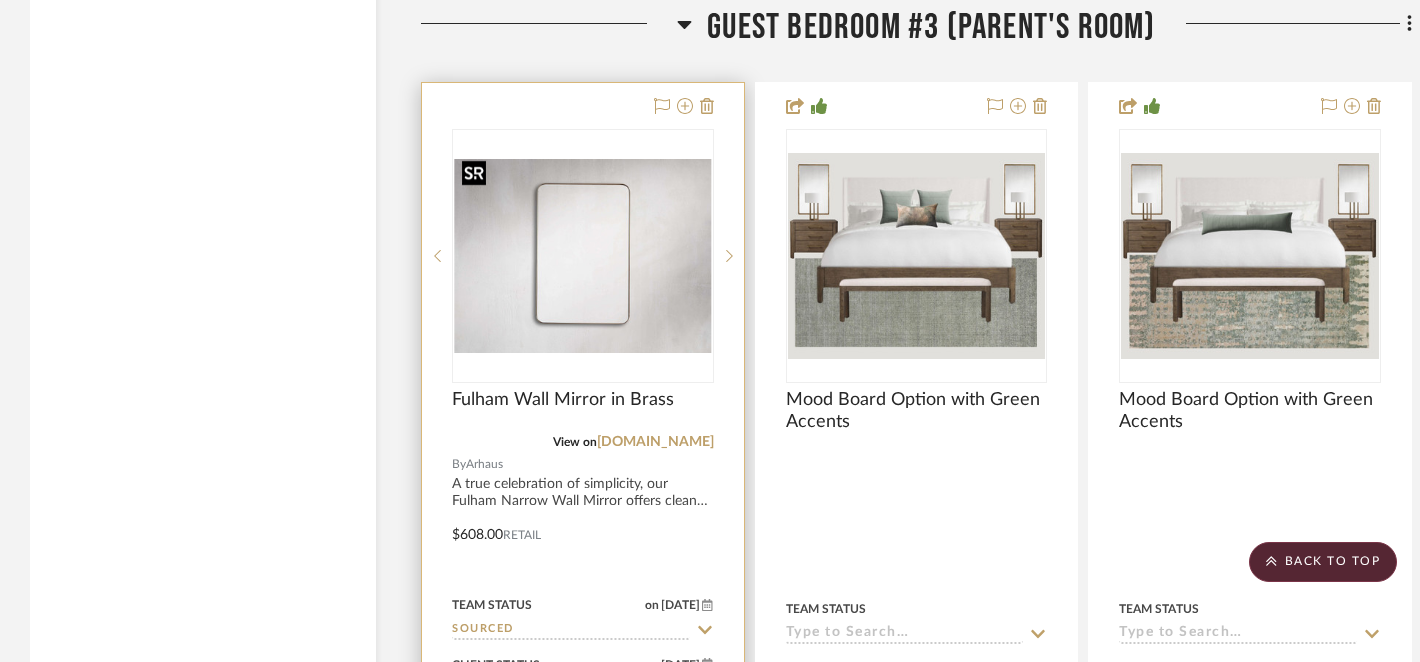 click at bounding box center (583, 256) 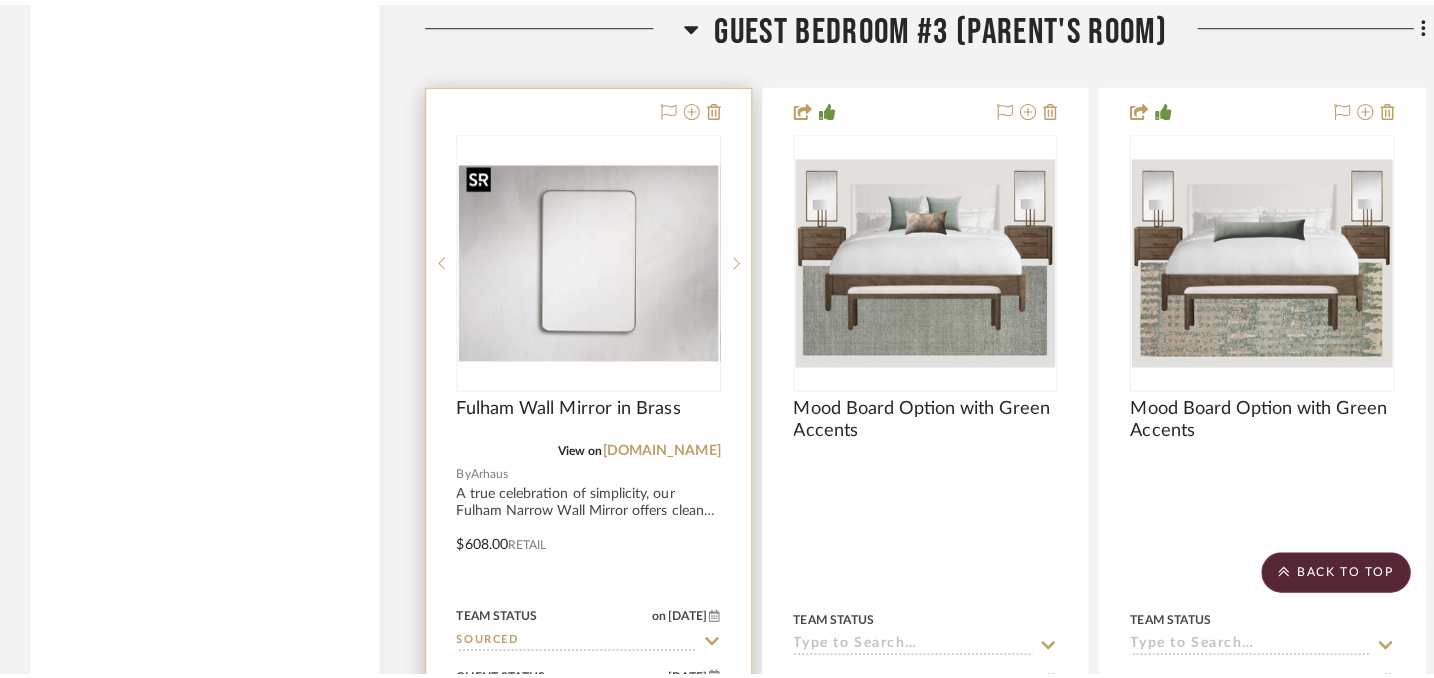 scroll, scrollTop: 0, scrollLeft: 0, axis: both 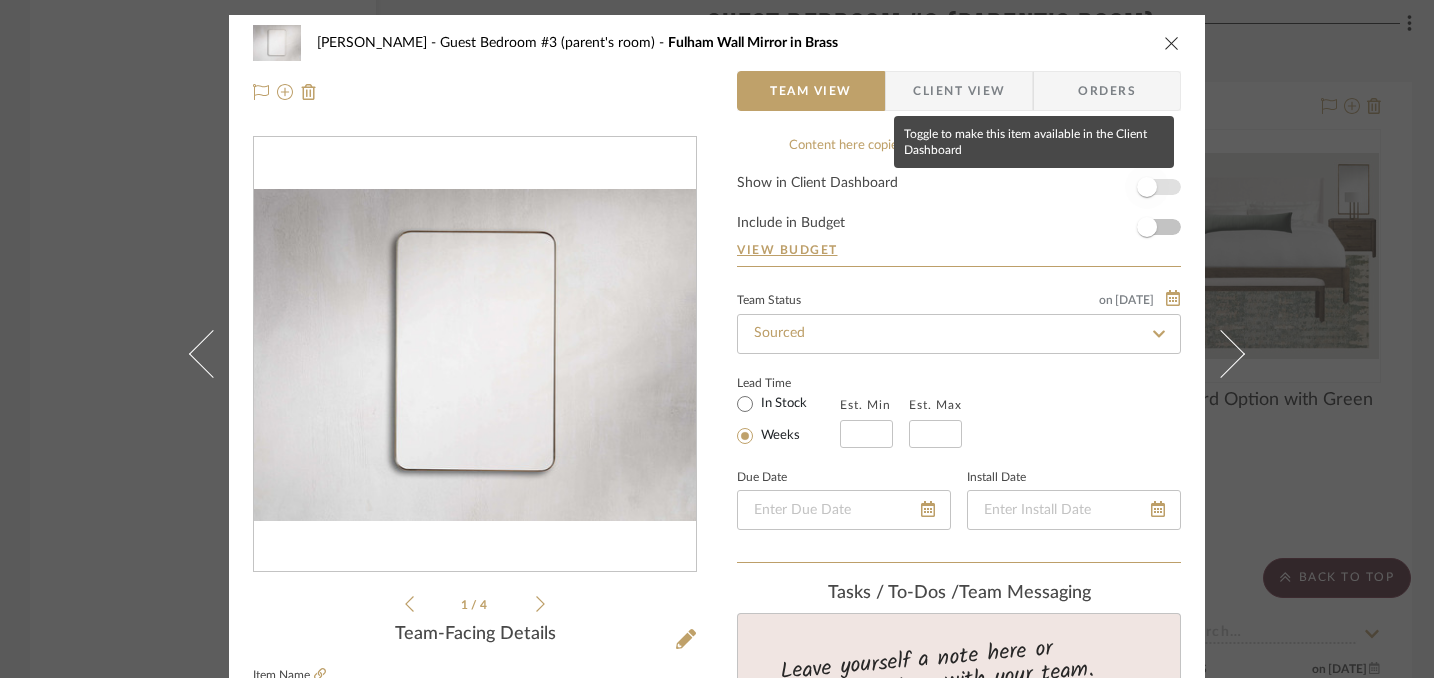 click at bounding box center [1147, 187] 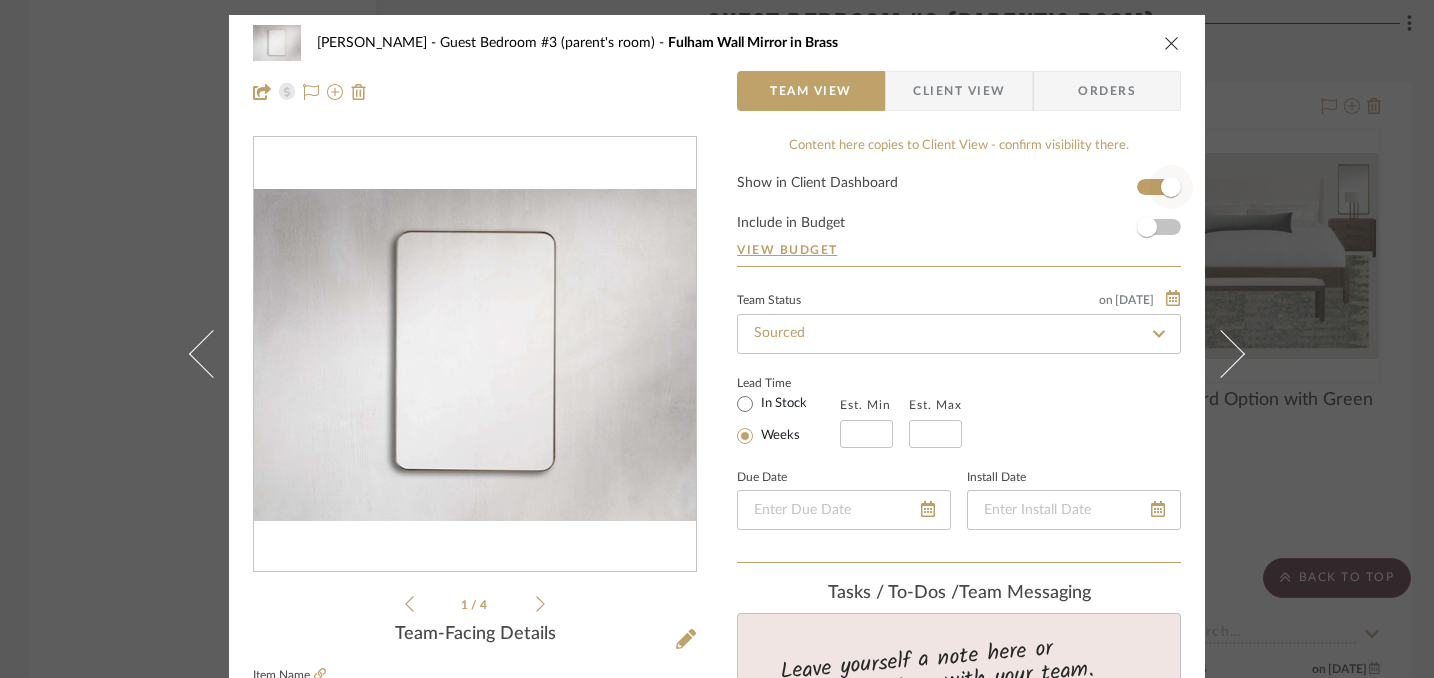 type 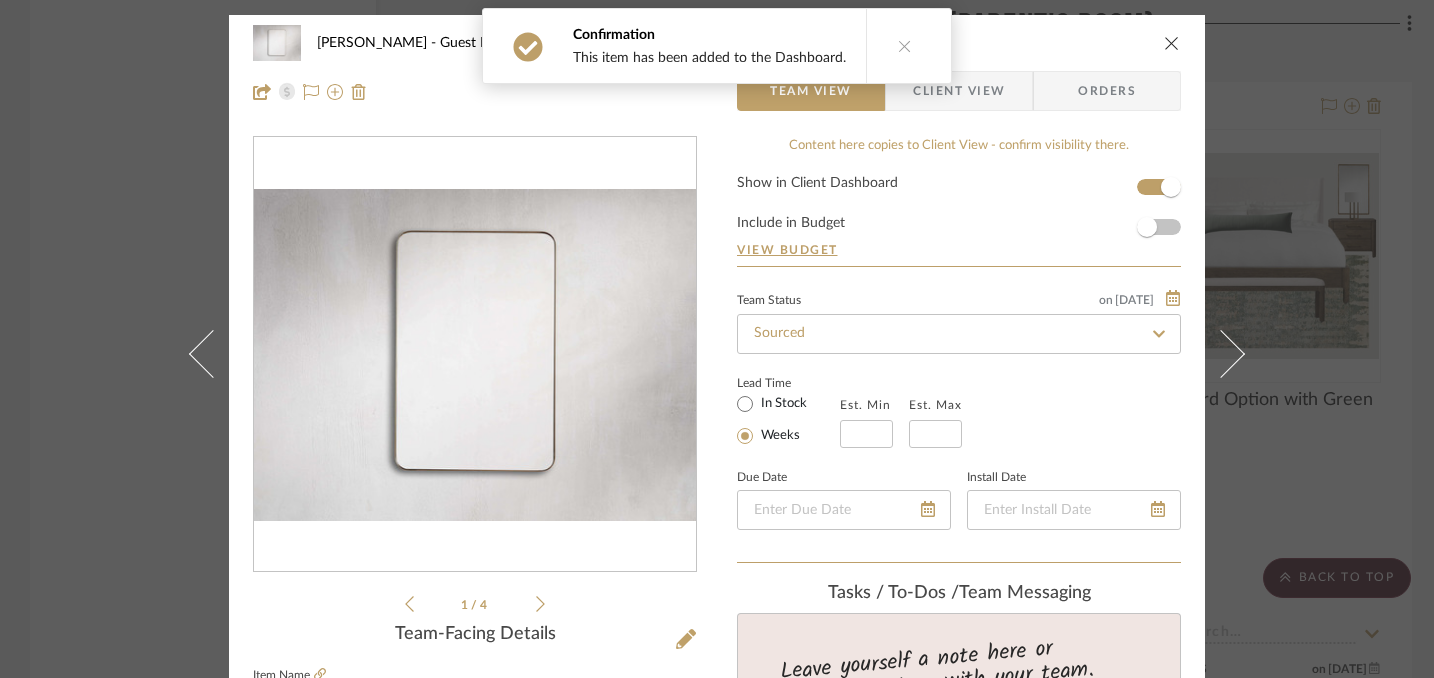 click at bounding box center [1172, 43] 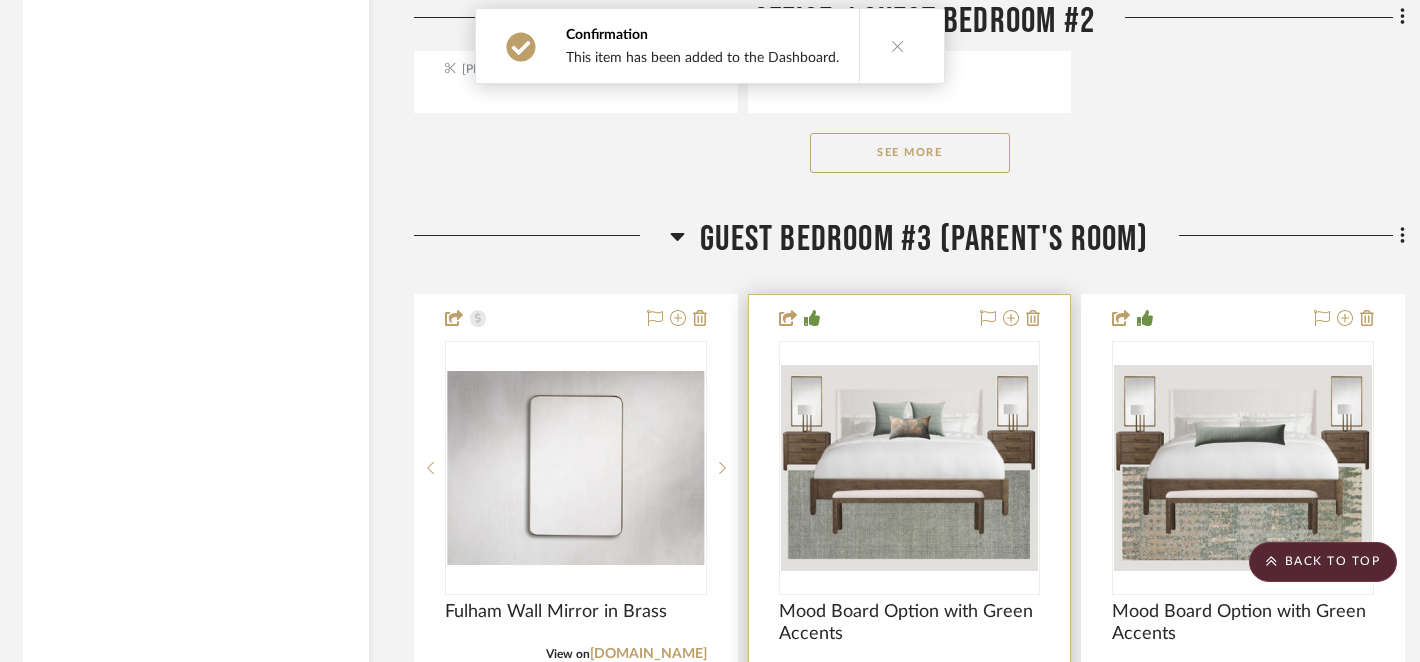 scroll, scrollTop: 4907, scrollLeft: 7, axis: both 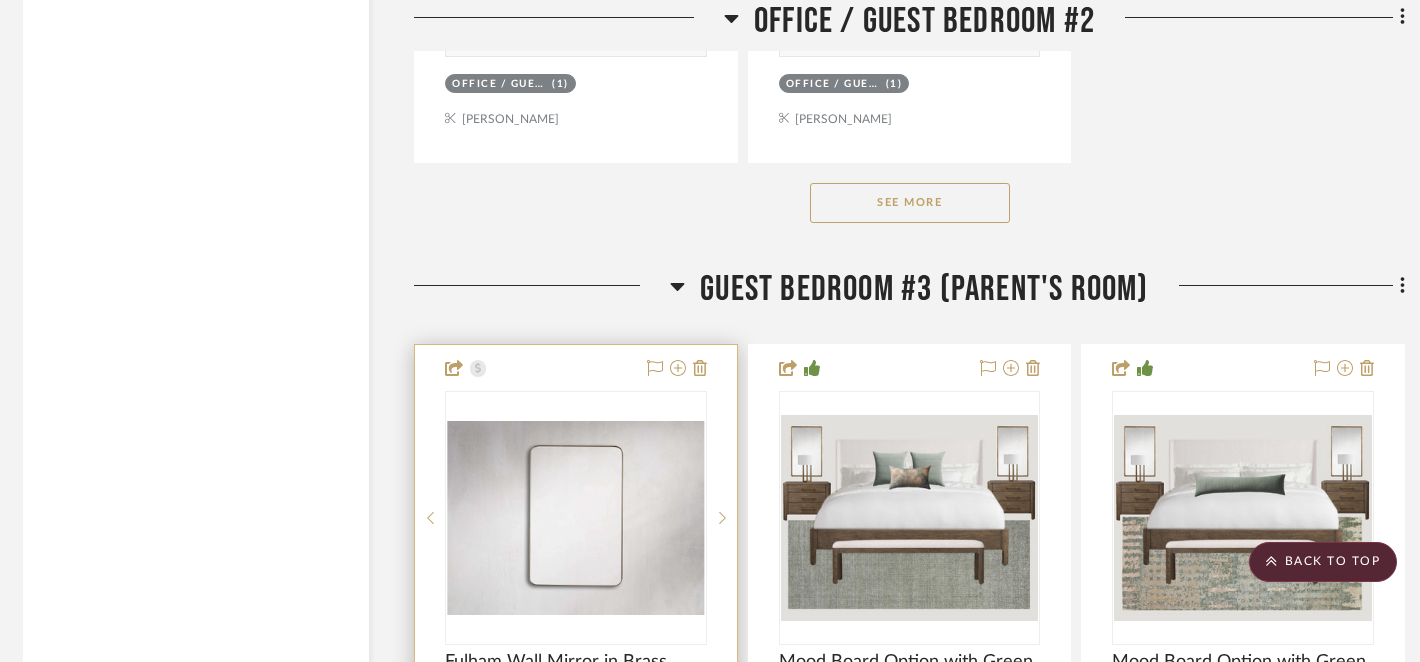 type 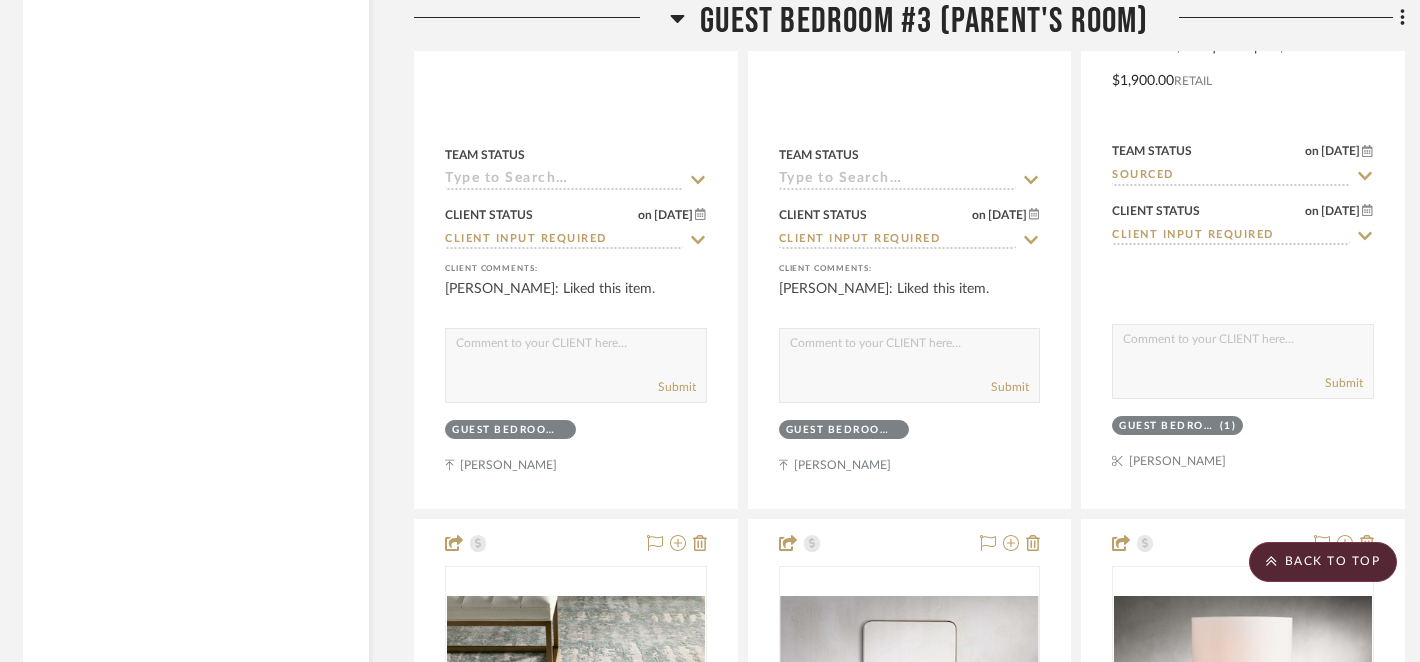 scroll, scrollTop: 5644, scrollLeft: 7, axis: both 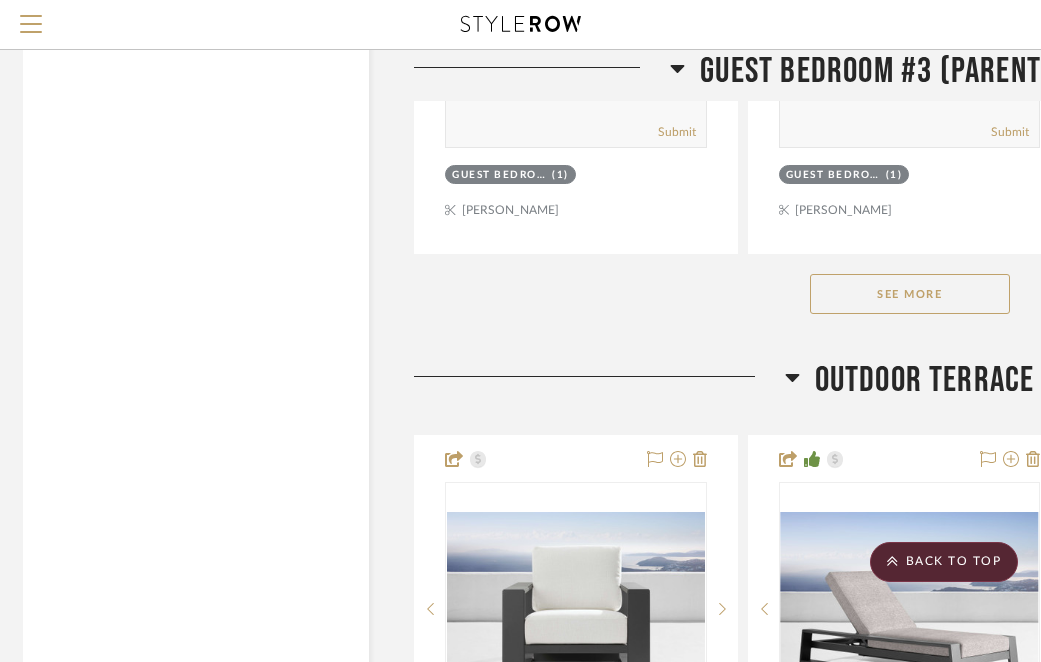 click on "See More" 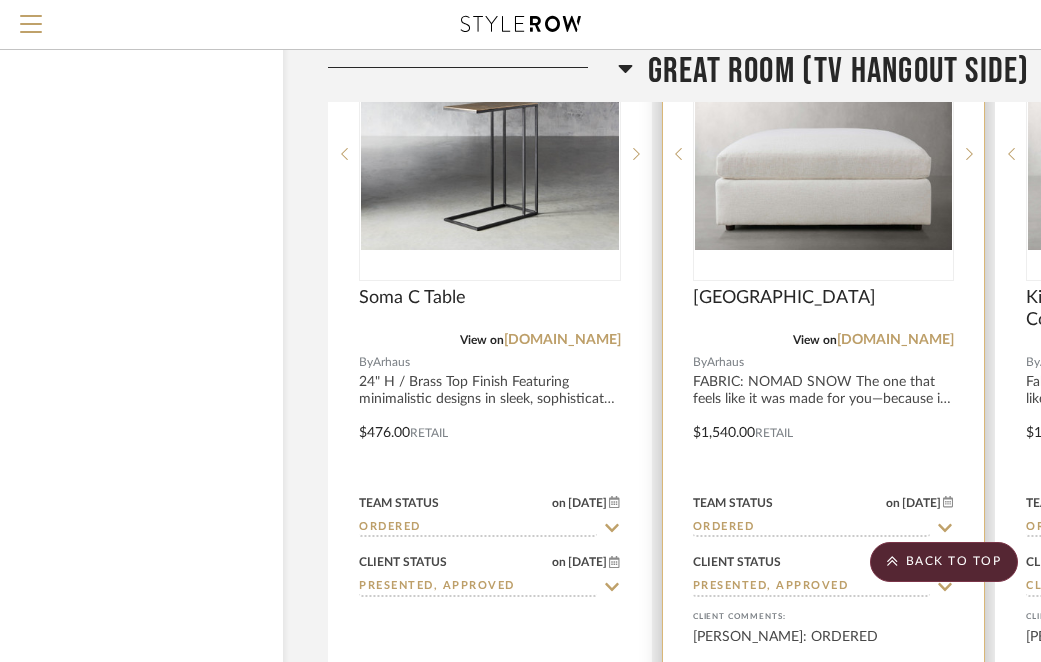 scroll, scrollTop: 11705, scrollLeft: 93, axis: both 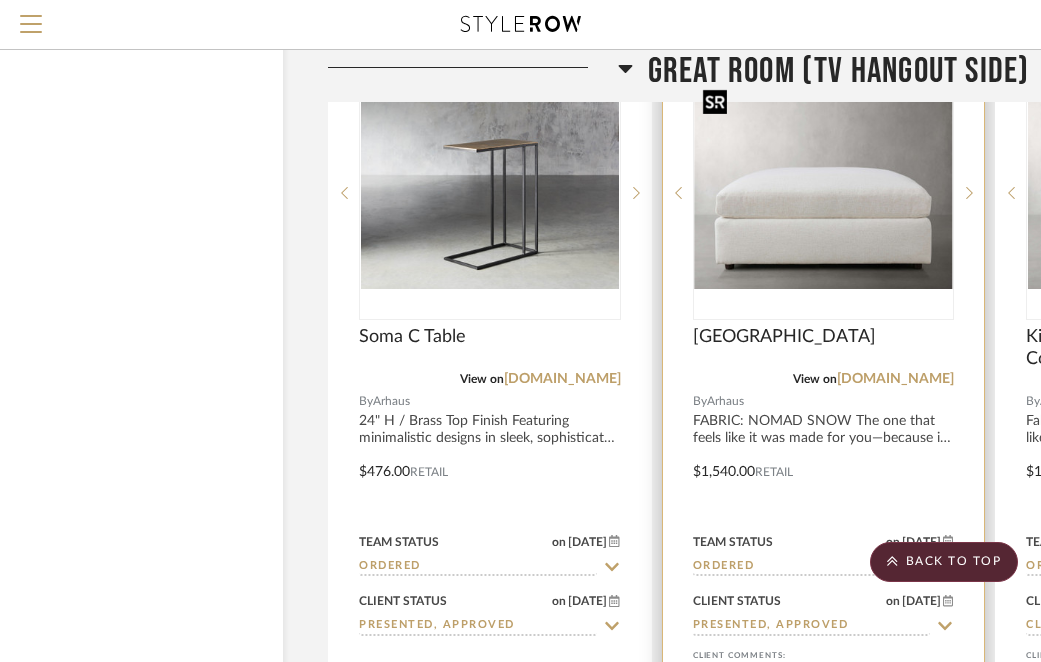 click at bounding box center (824, 193) 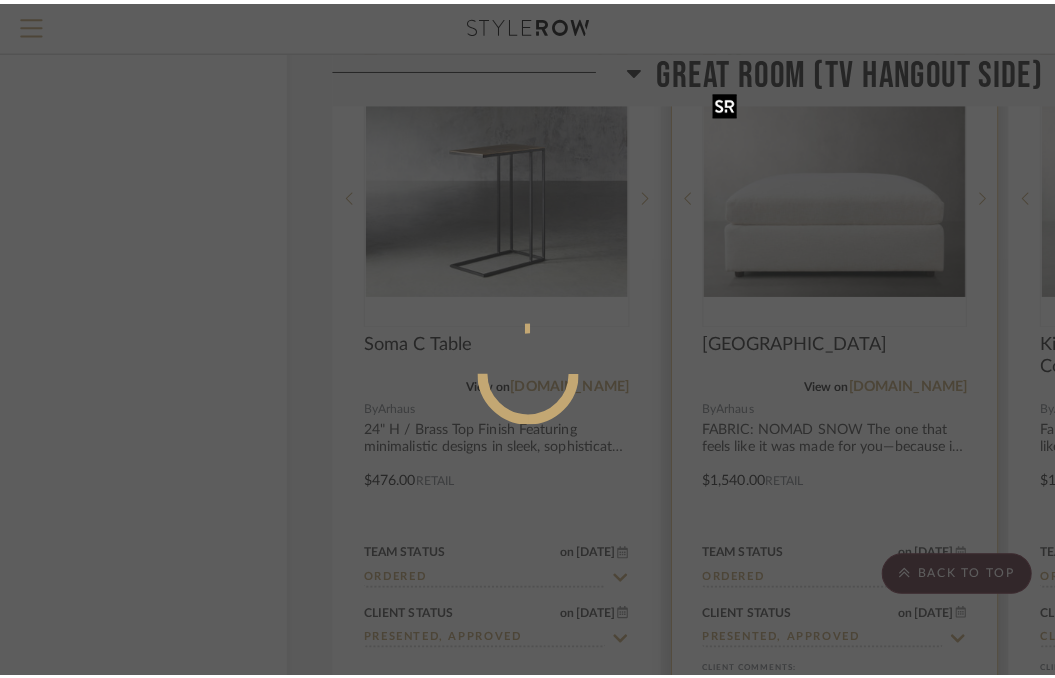 scroll, scrollTop: 0, scrollLeft: 0, axis: both 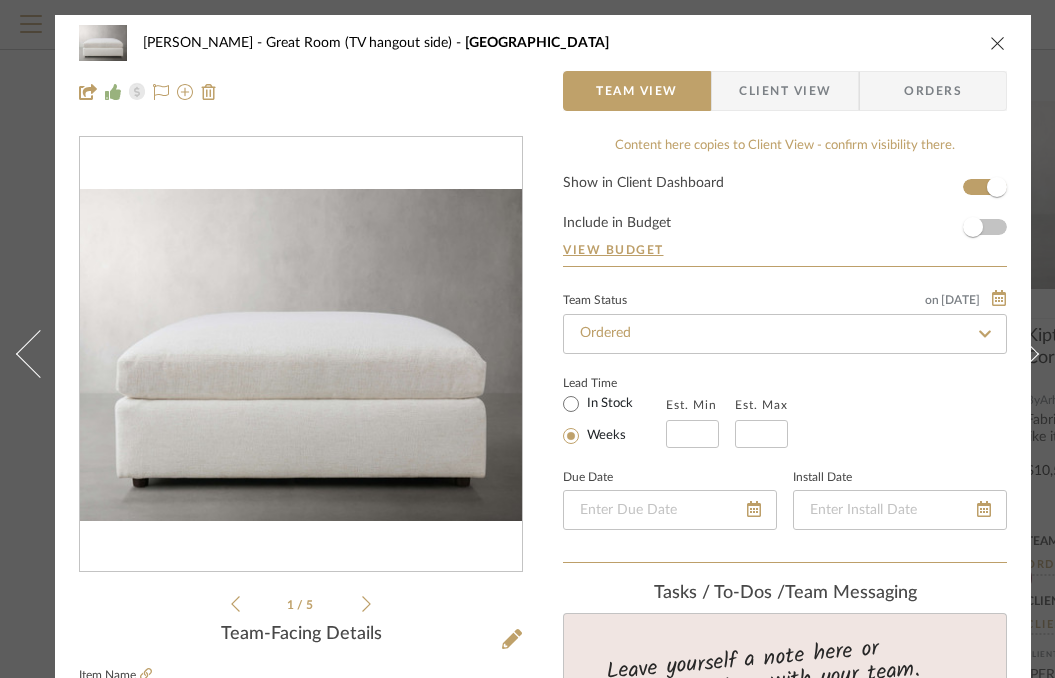 click at bounding box center (998, 43) 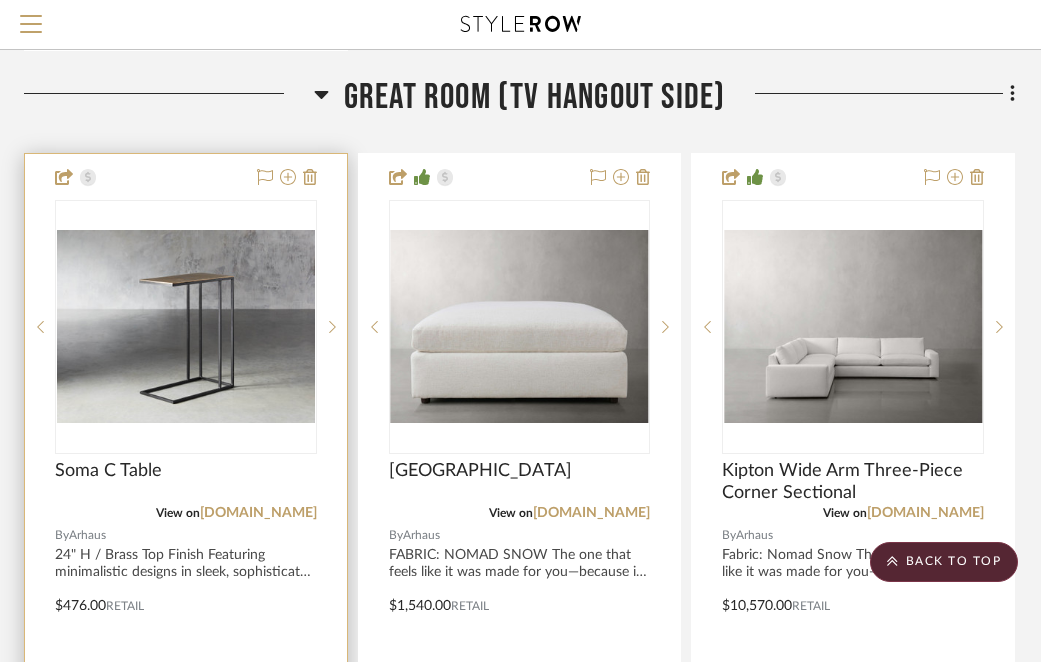 scroll, scrollTop: 11551, scrollLeft: 397, axis: both 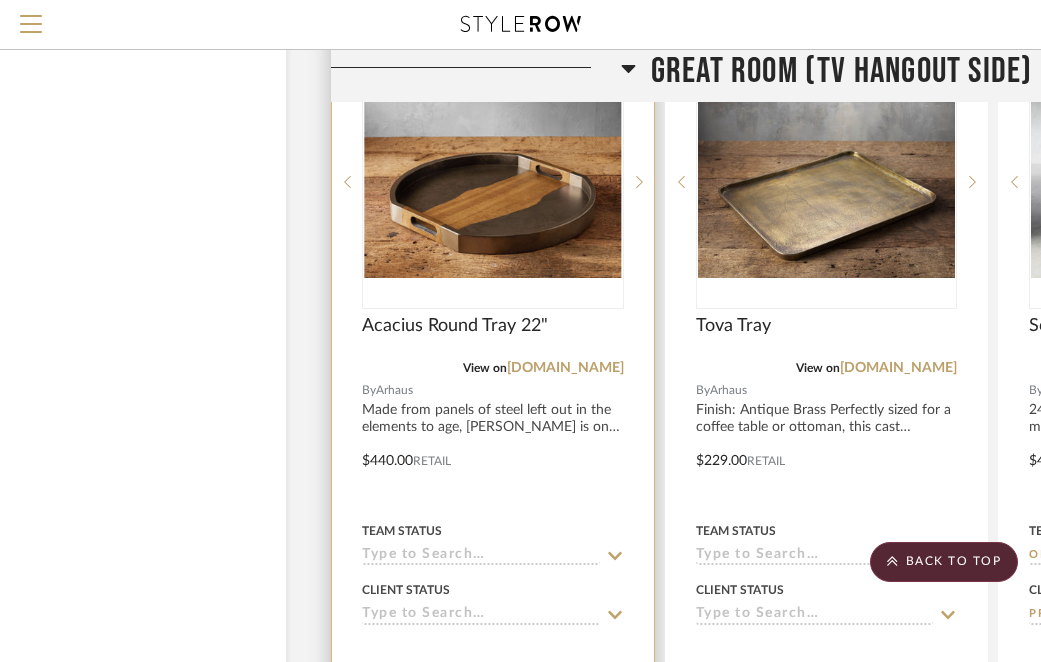 click 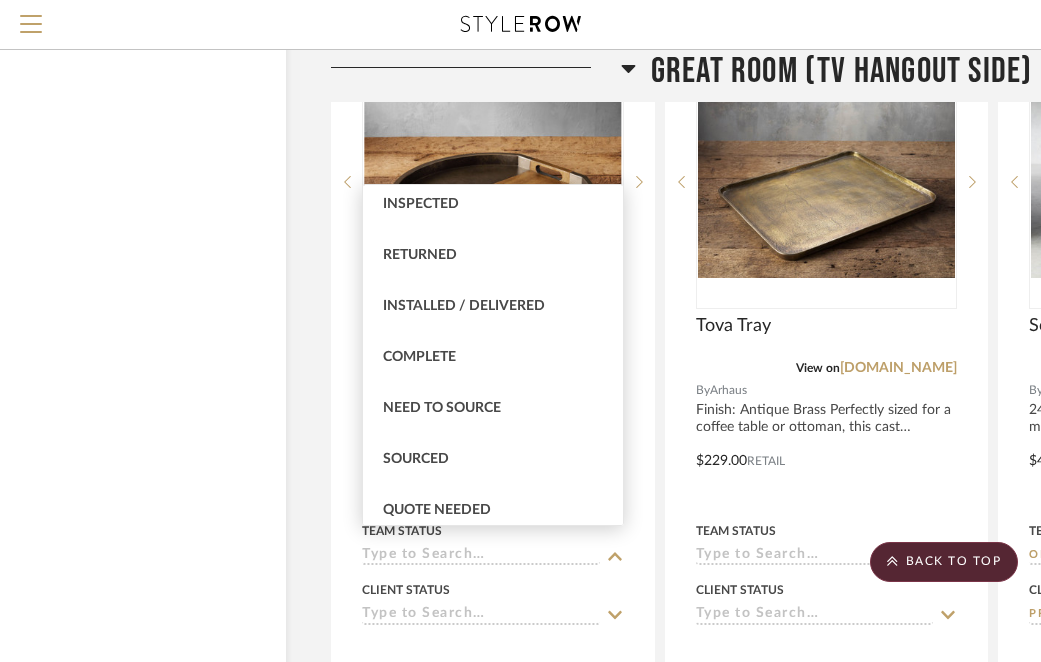 scroll, scrollTop: 442, scrollLeft: 0, axis: vertical 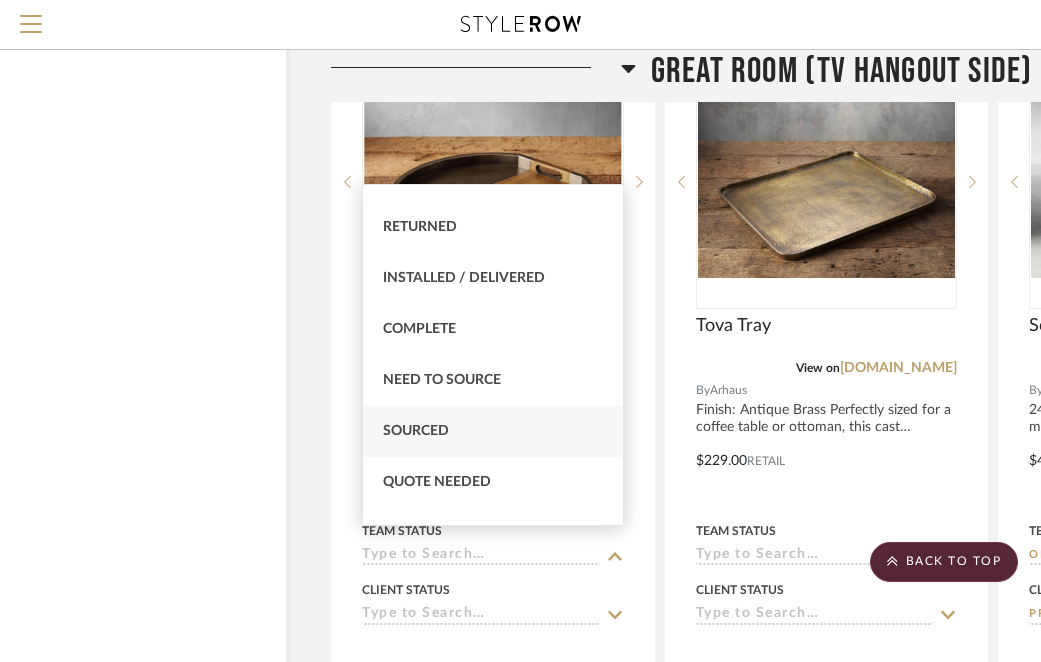 click on "Sourced" at bounding box center (416, 431) 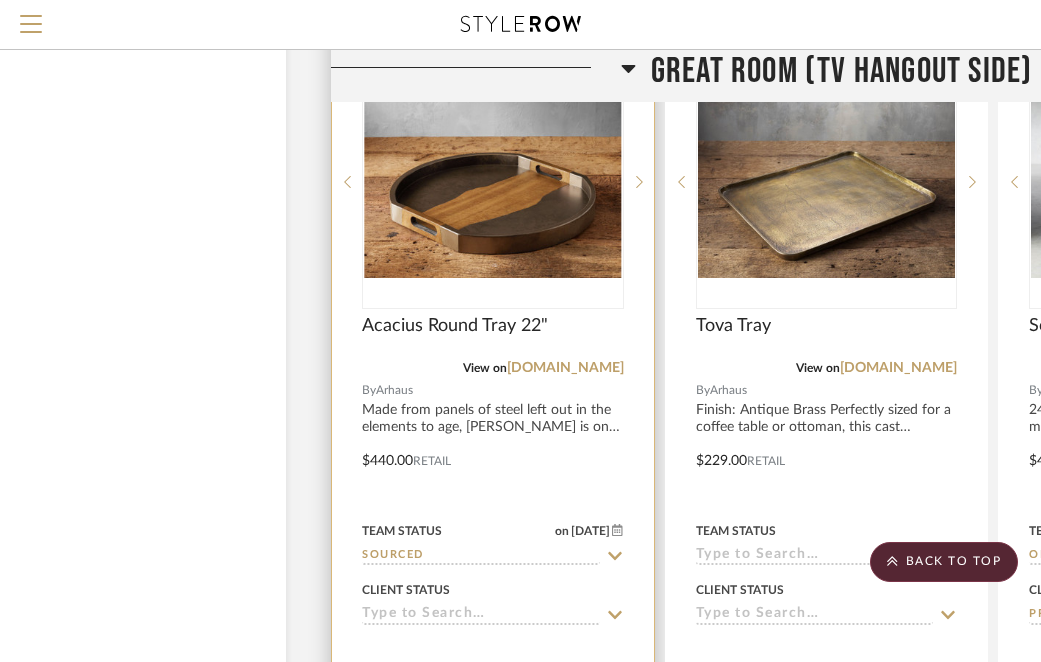 click 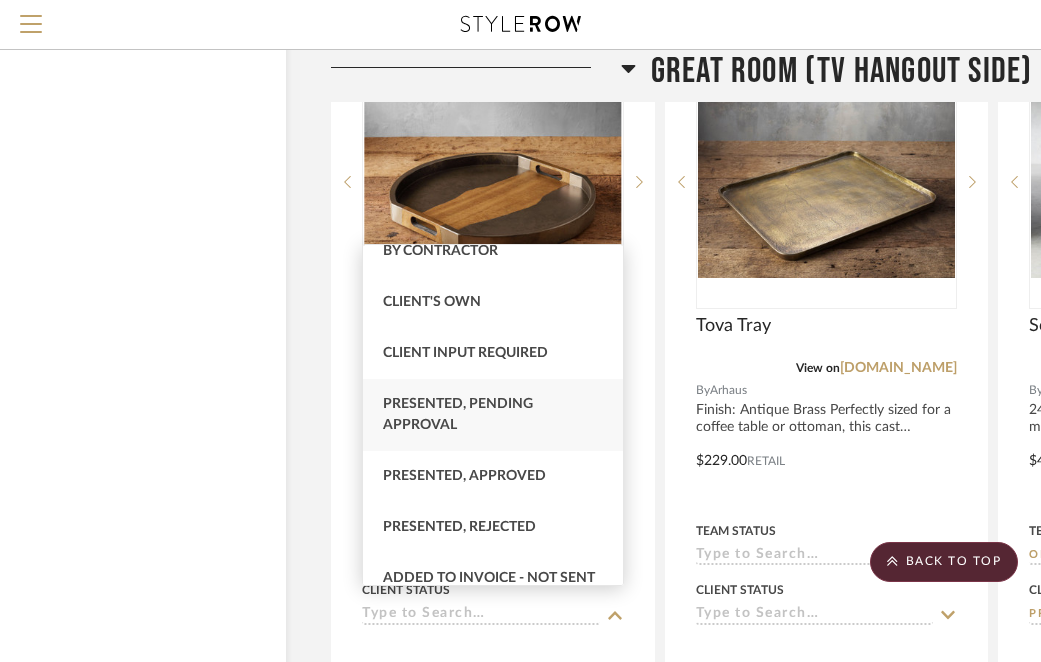 scroll, scrollTop: 64, scrollLeft: 0, axis: vertical 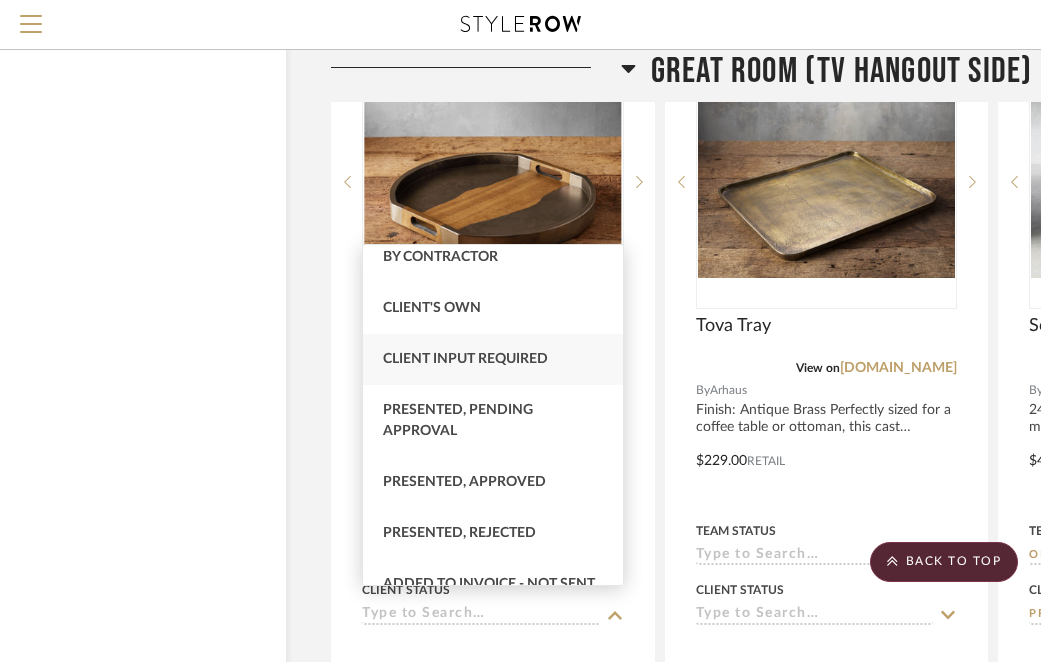 click on "Client Input Required" at bounding box center (465, 359) 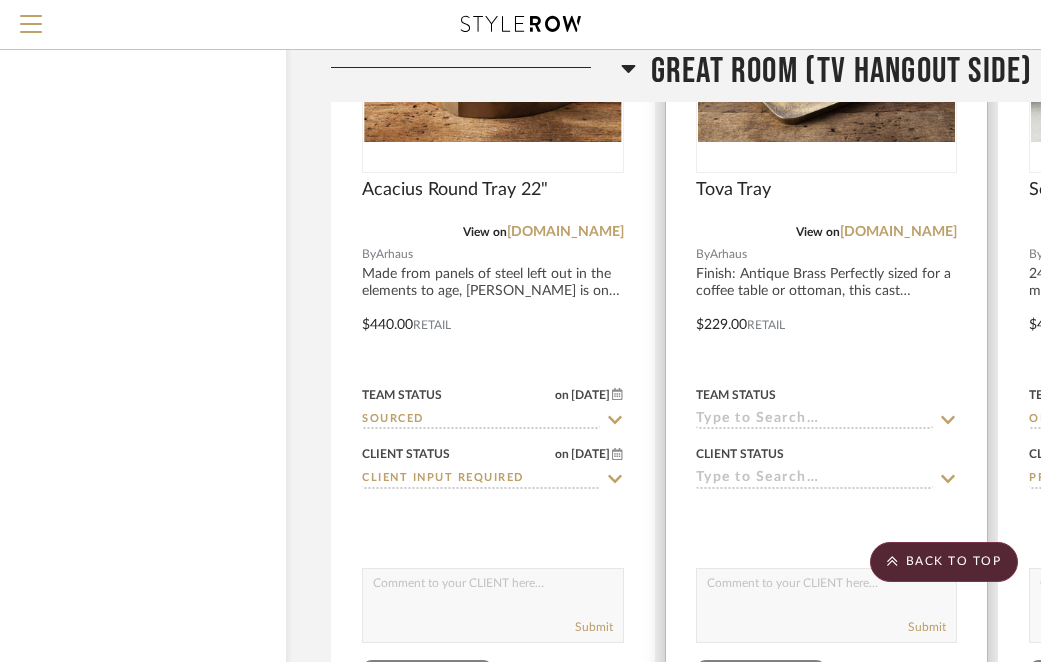 scroll, scrollTop: 10968, scrollLeft: 90, axis: both 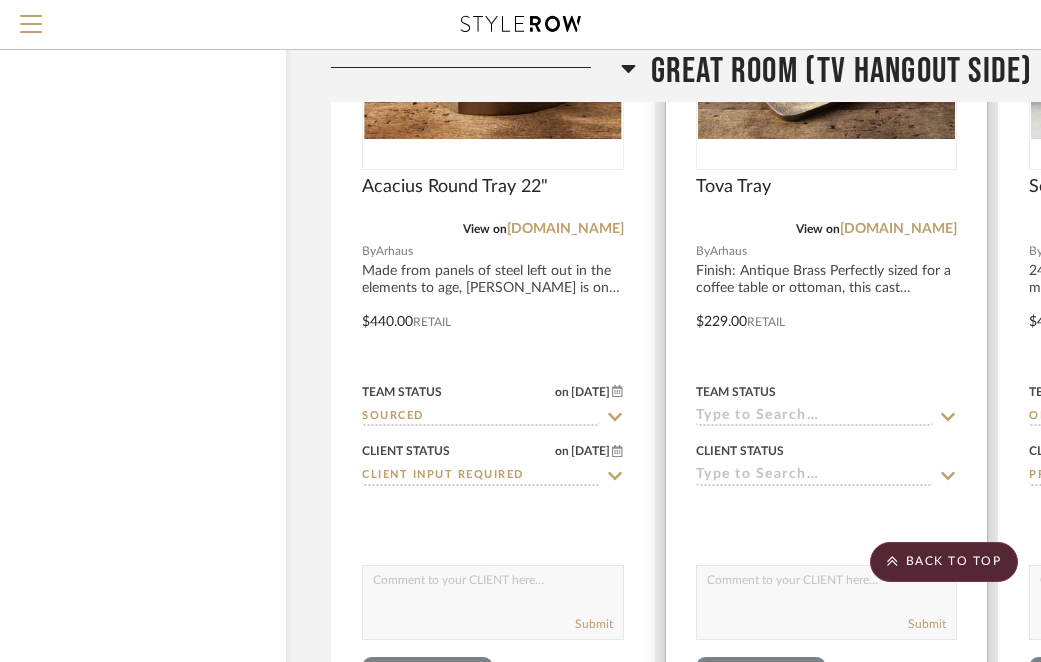 click 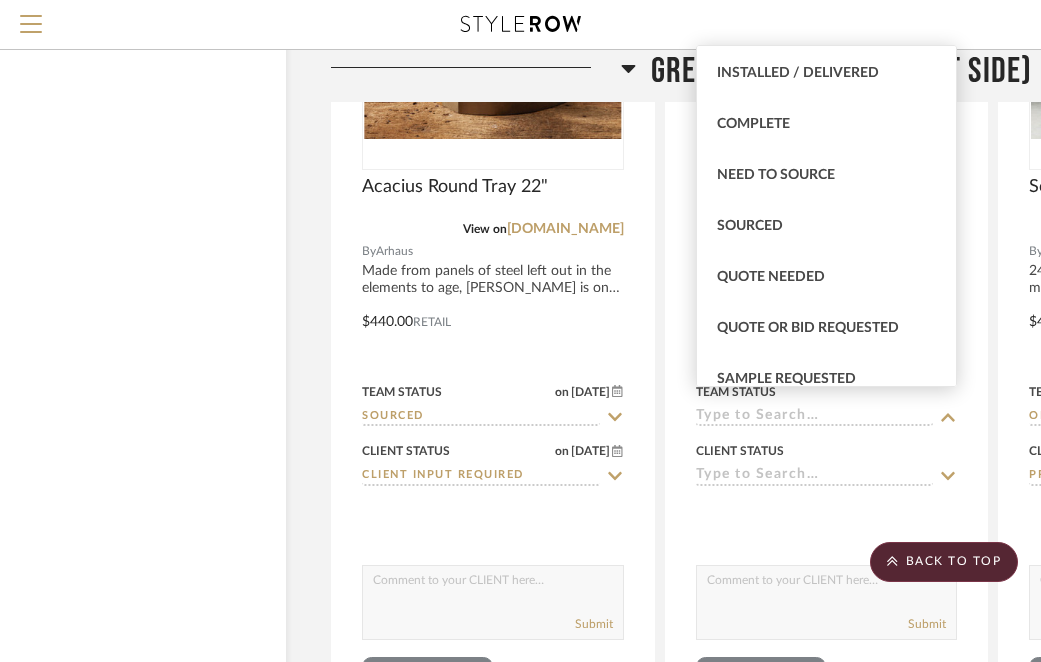 scroll, scrollTop: 515, scrollLeft: 0, axis: vertical 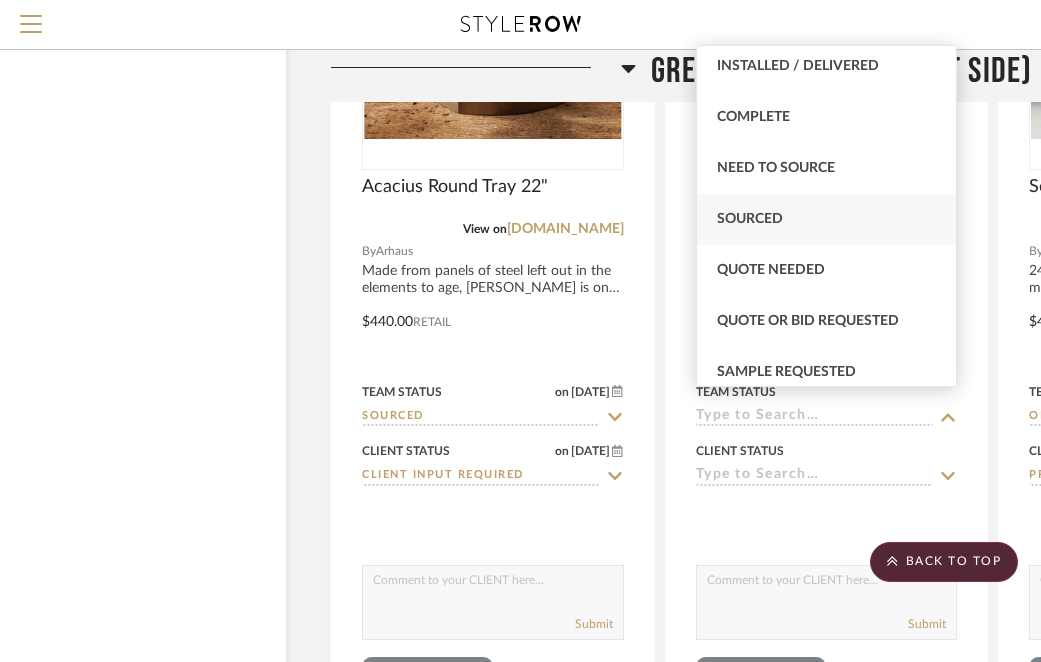 click on "Sourced" at bounding box center [750, 219] 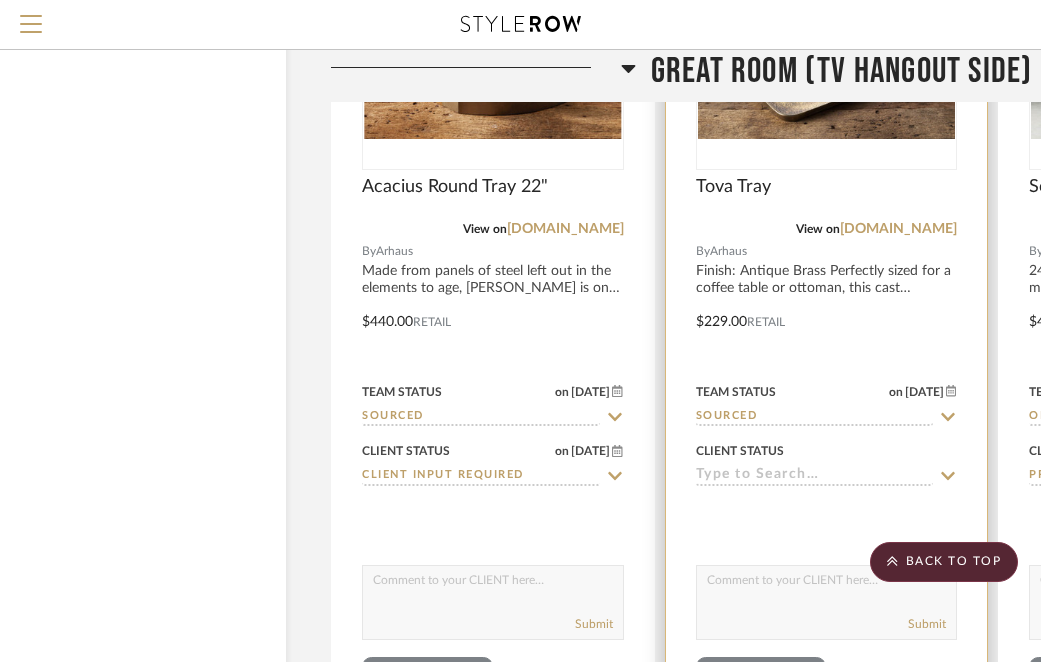 click 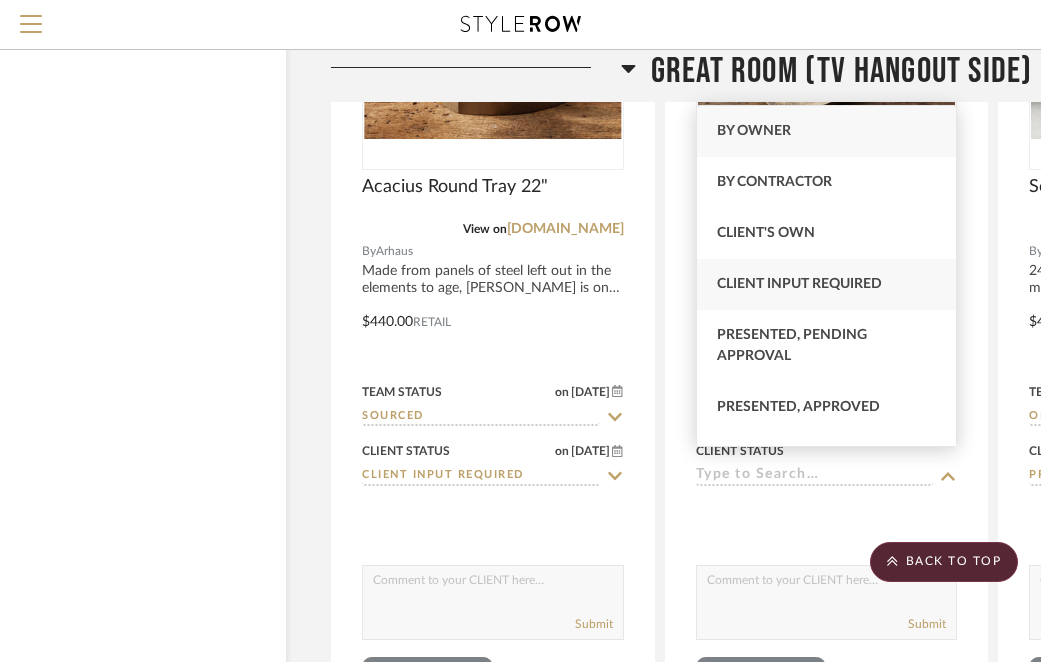 click on "Client Input Required" at bounding box center (799, 284) 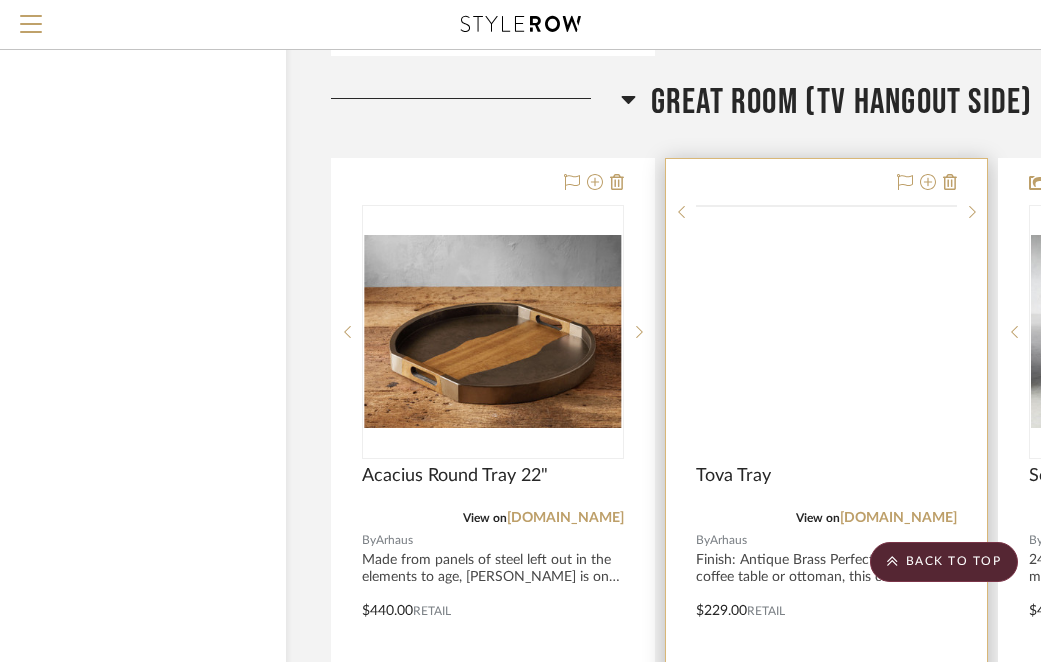 scroll, scrollTop: 10677, scrollLeft: 90, axis: both 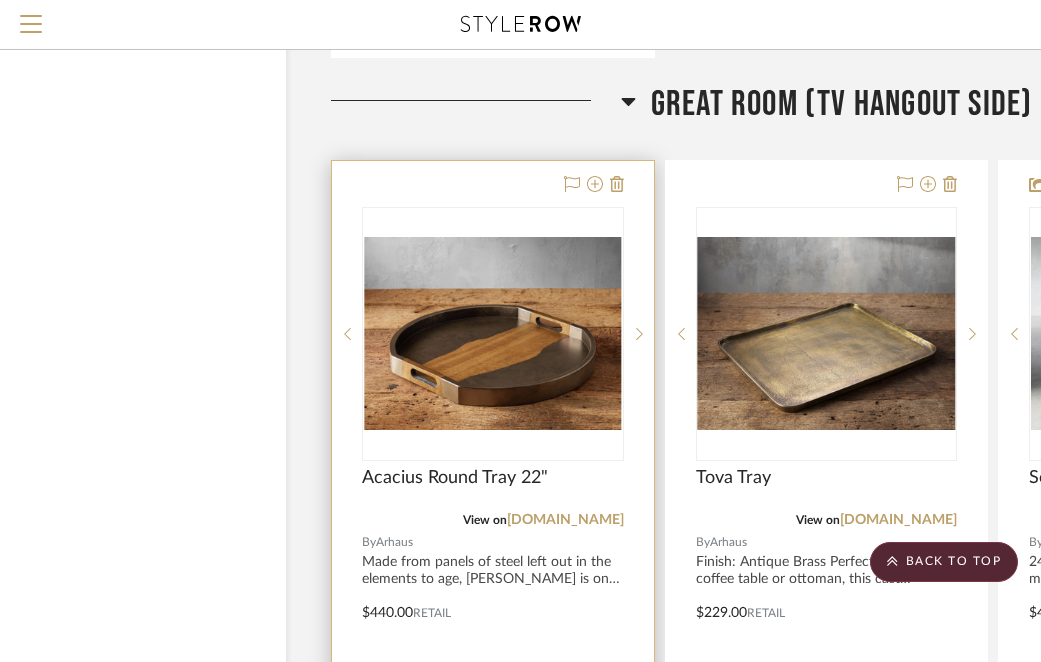 click at bounding box center [493, 598] 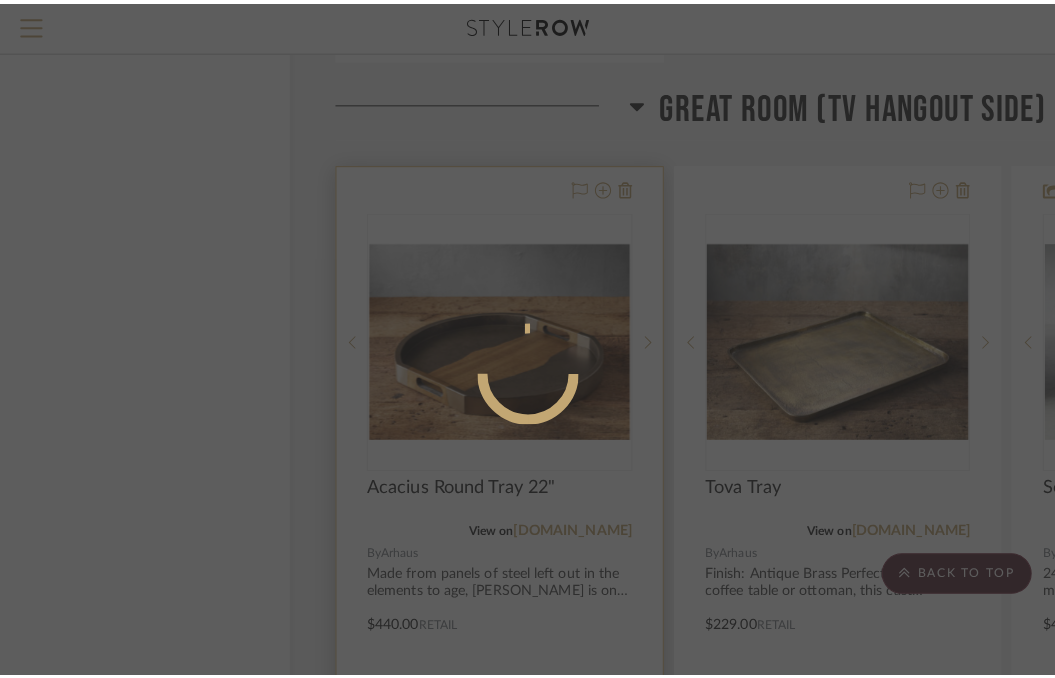 scroll, scrollTop: 0, scrollLeft: 0, axis: both 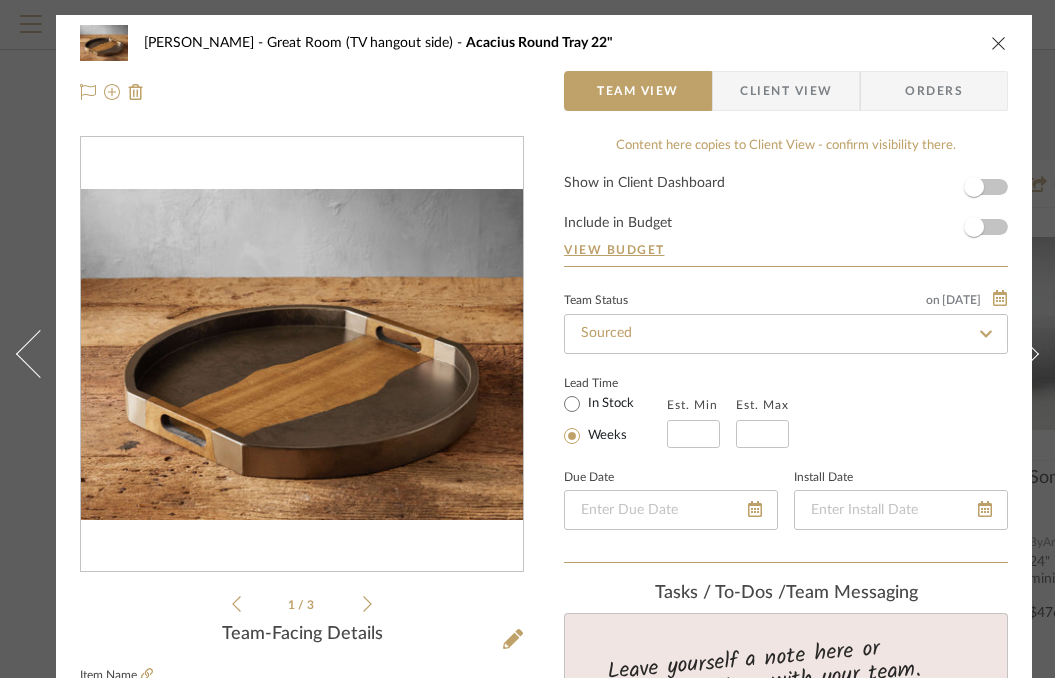 click at bounding box center [999, 43] 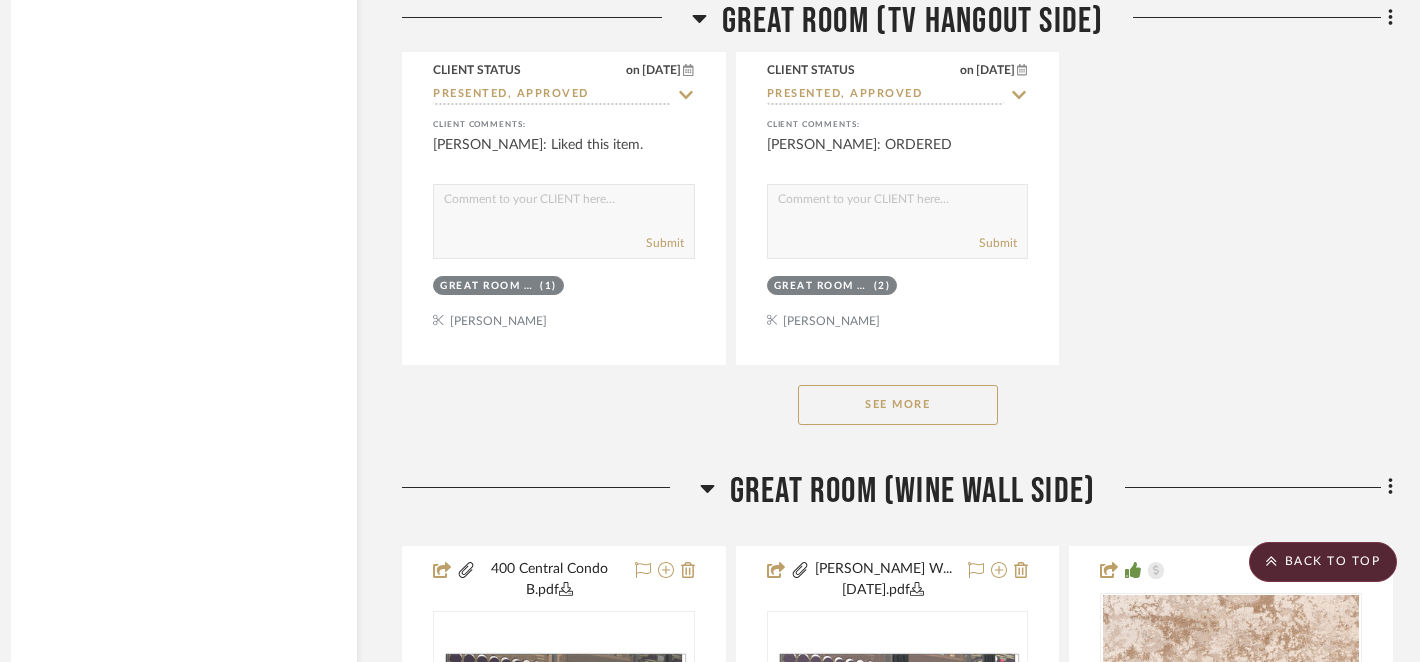 scroll, scrollTop: 13293, scrollLeft: 19, axis: both 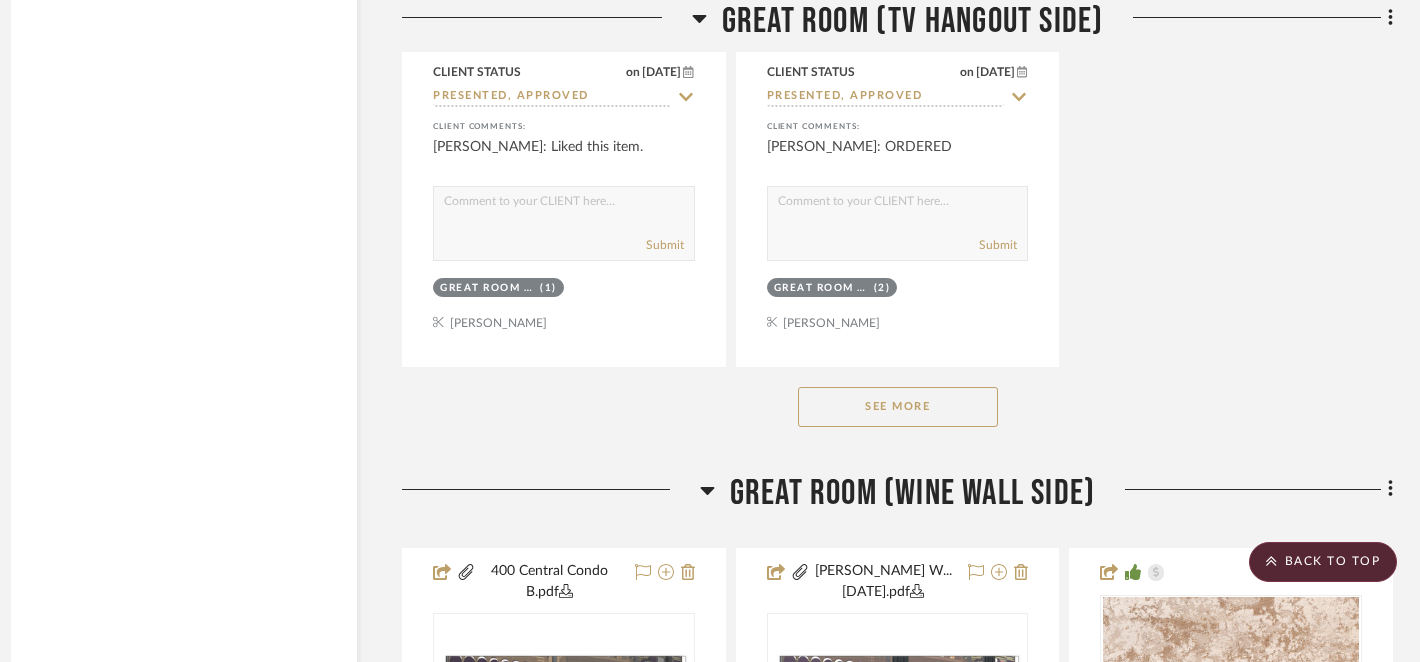 click on "See More" 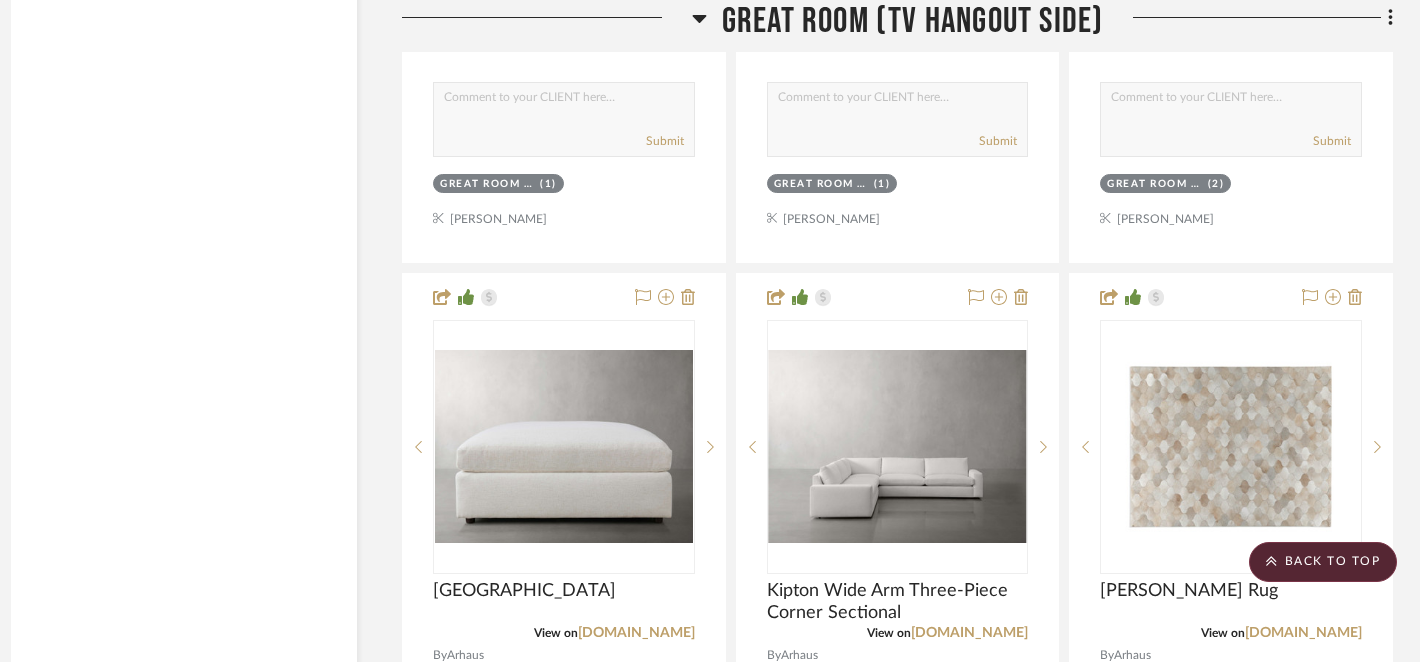 scroll, scrollTop: 11566, scrollLeft: 19, axis: both 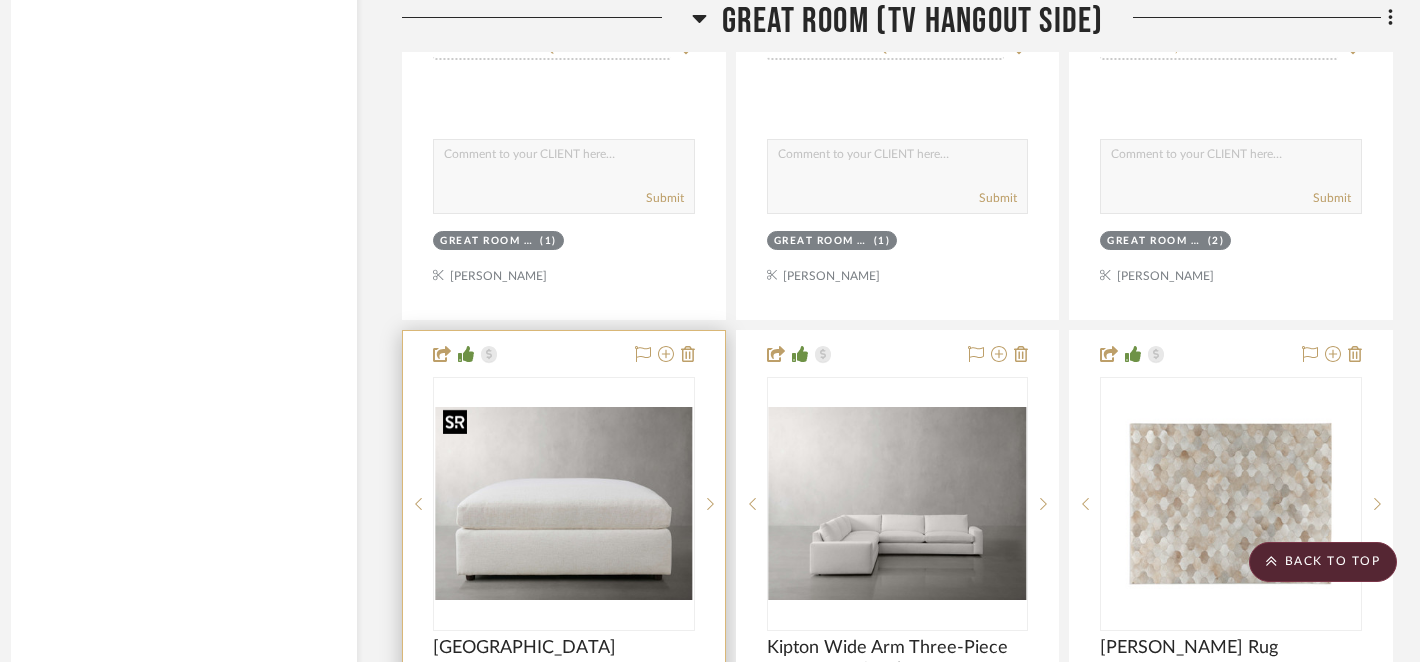 type 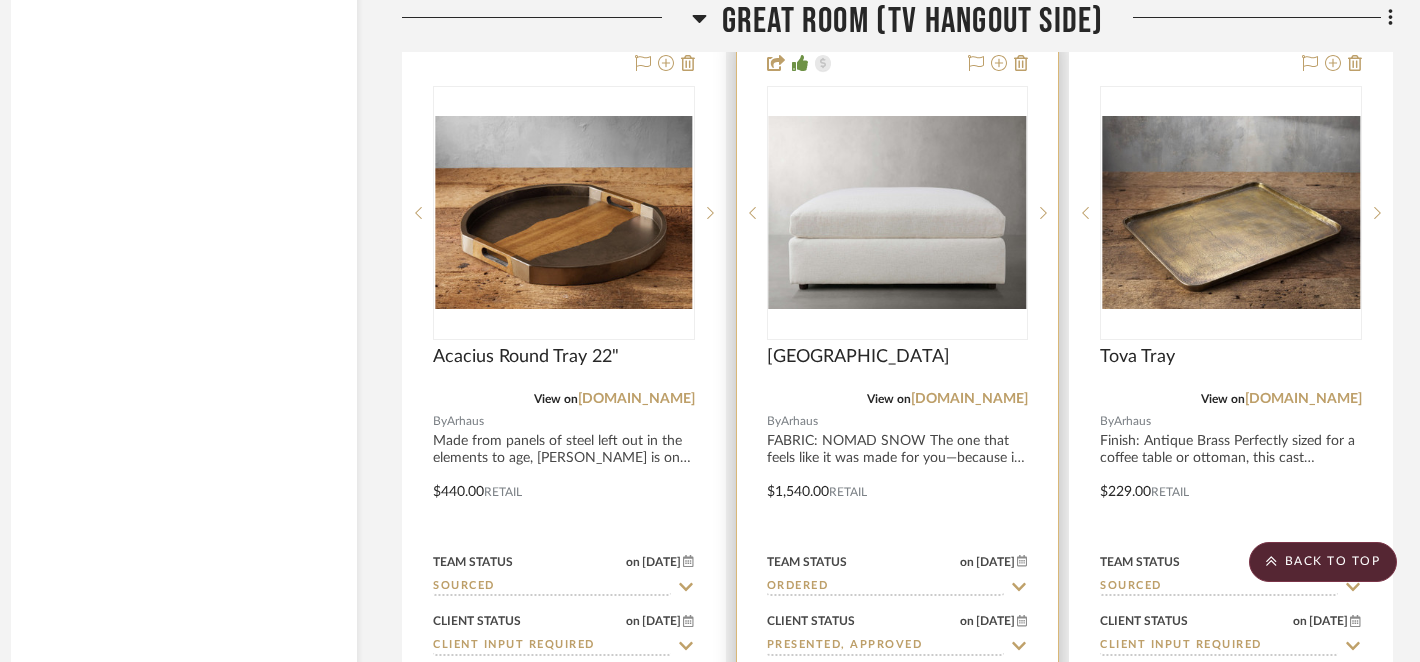 scroll, scrollTop: 10972, scrollLeft: 19, axis: both 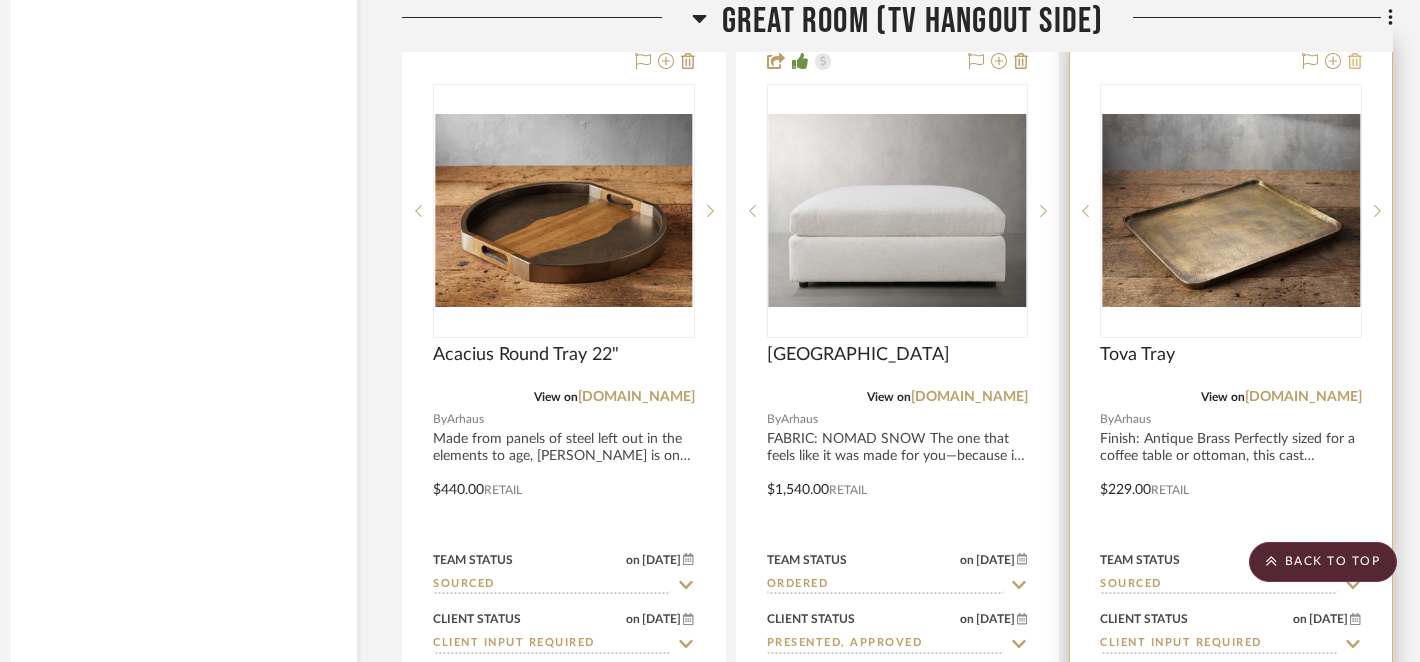 click 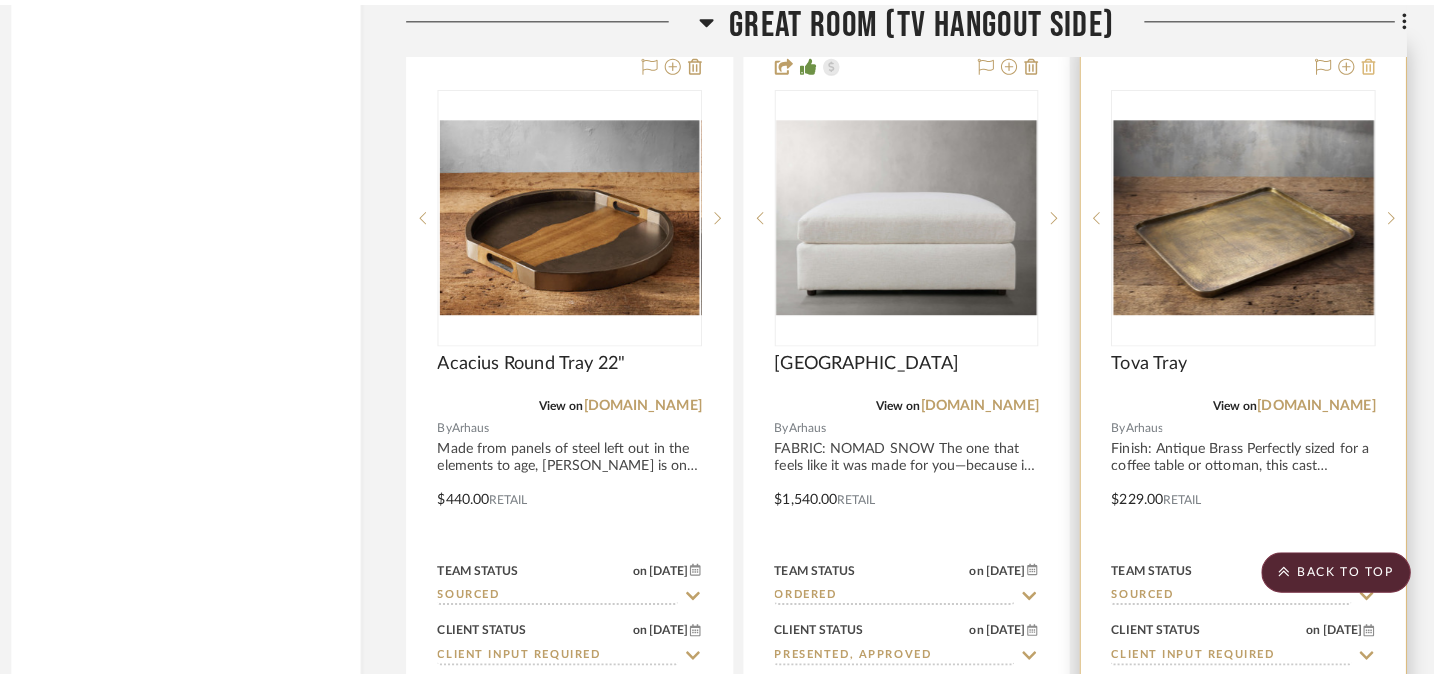 scroll, scrollTop: 0, scrollLeft: 0, axis: both 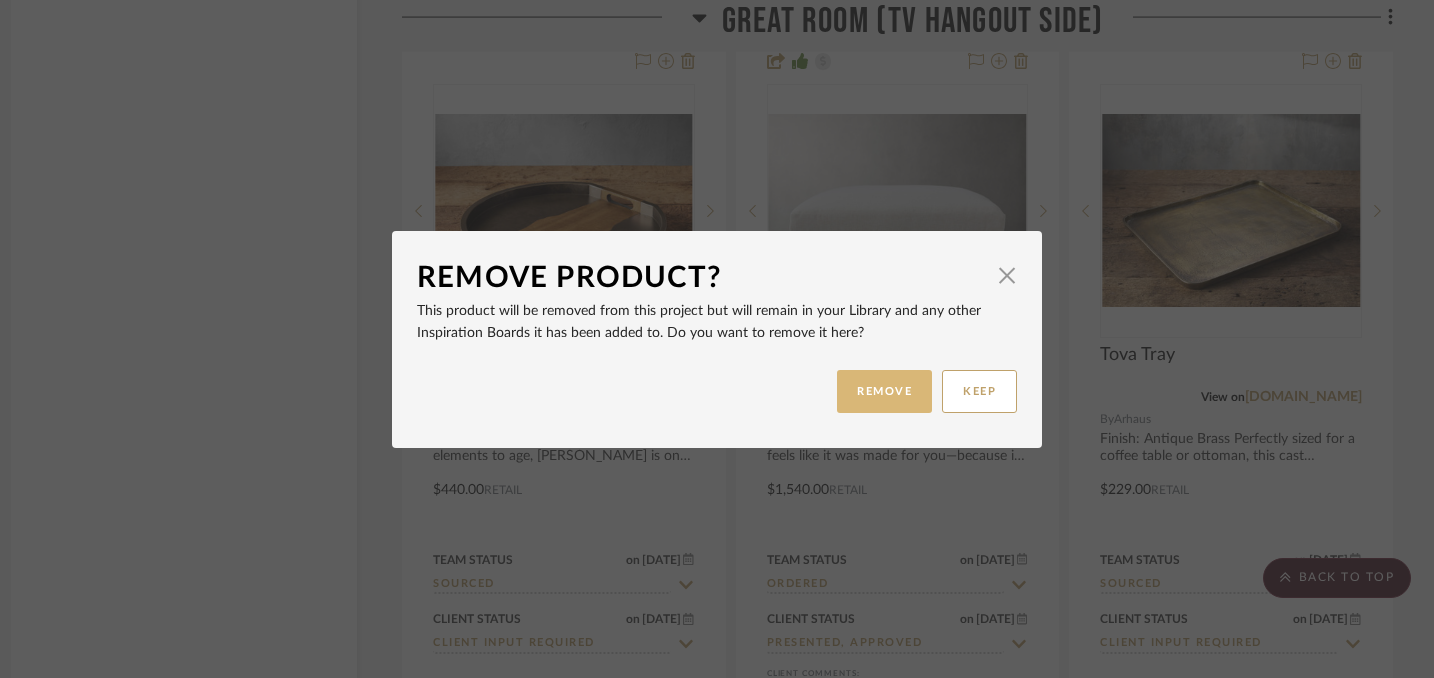 click on "REMOVE" at bounding box center [884, 391] 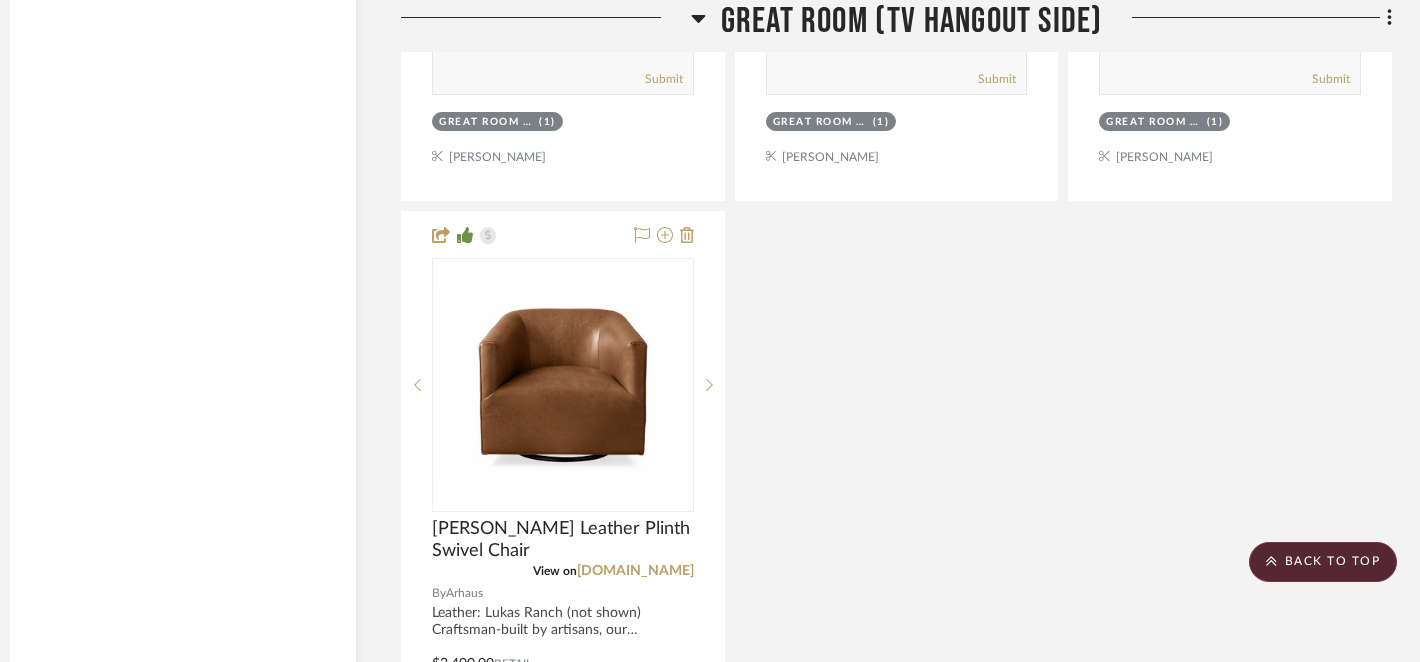 scroll, scrollTop: 12589, scrollLeft: 20, axis: both 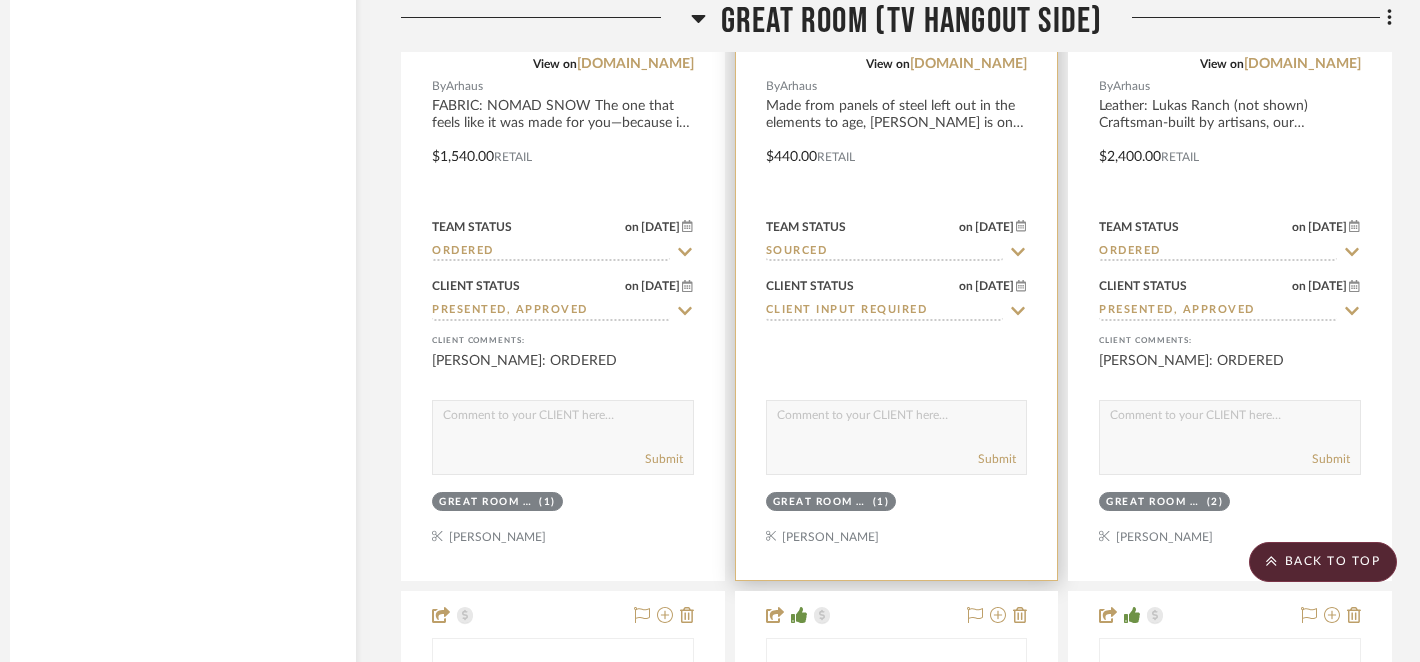 click at bounding box center [897, 420] 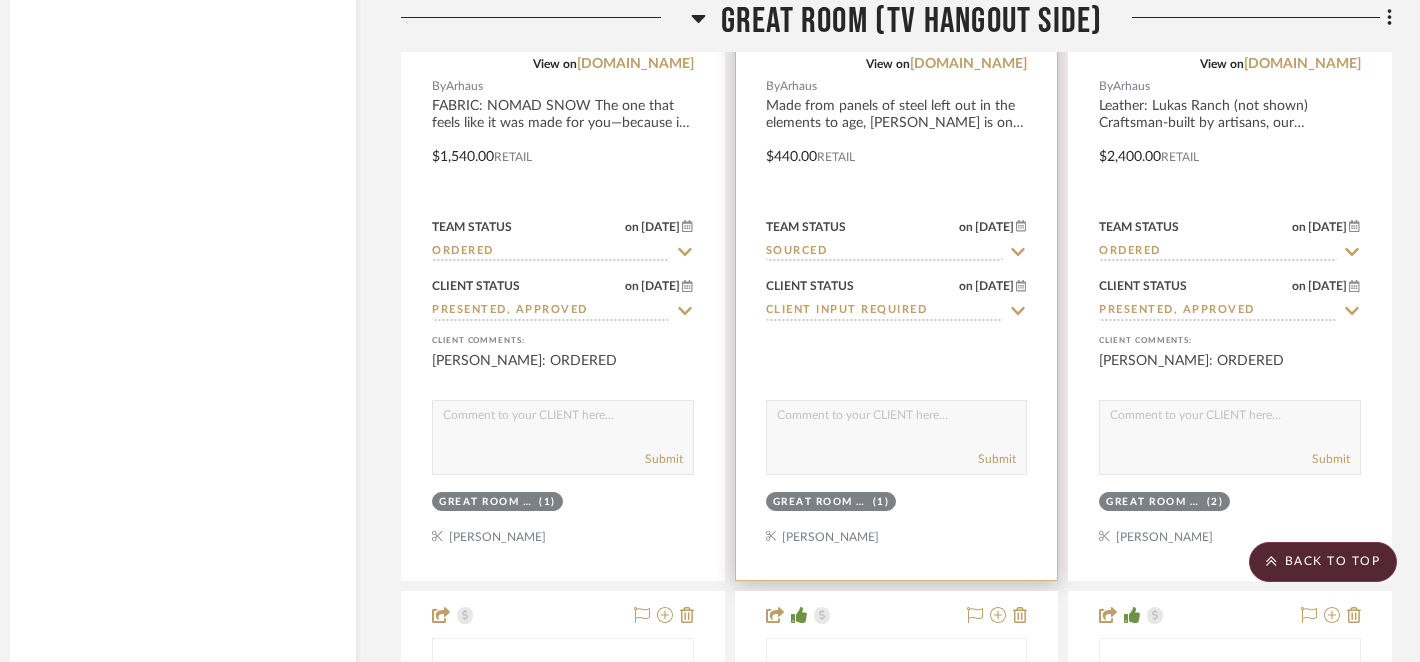 type on "T" 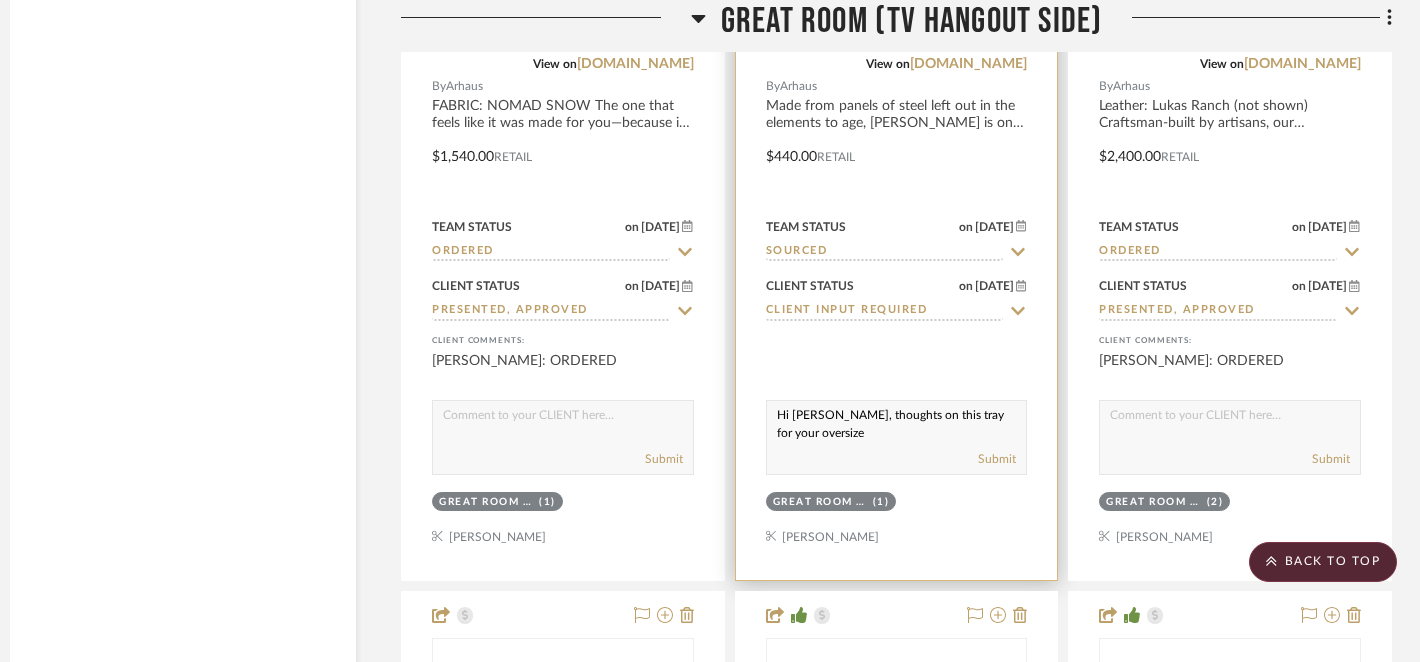 scroll, scrollTop: 1, scrollLeft: 0, axis: vertical 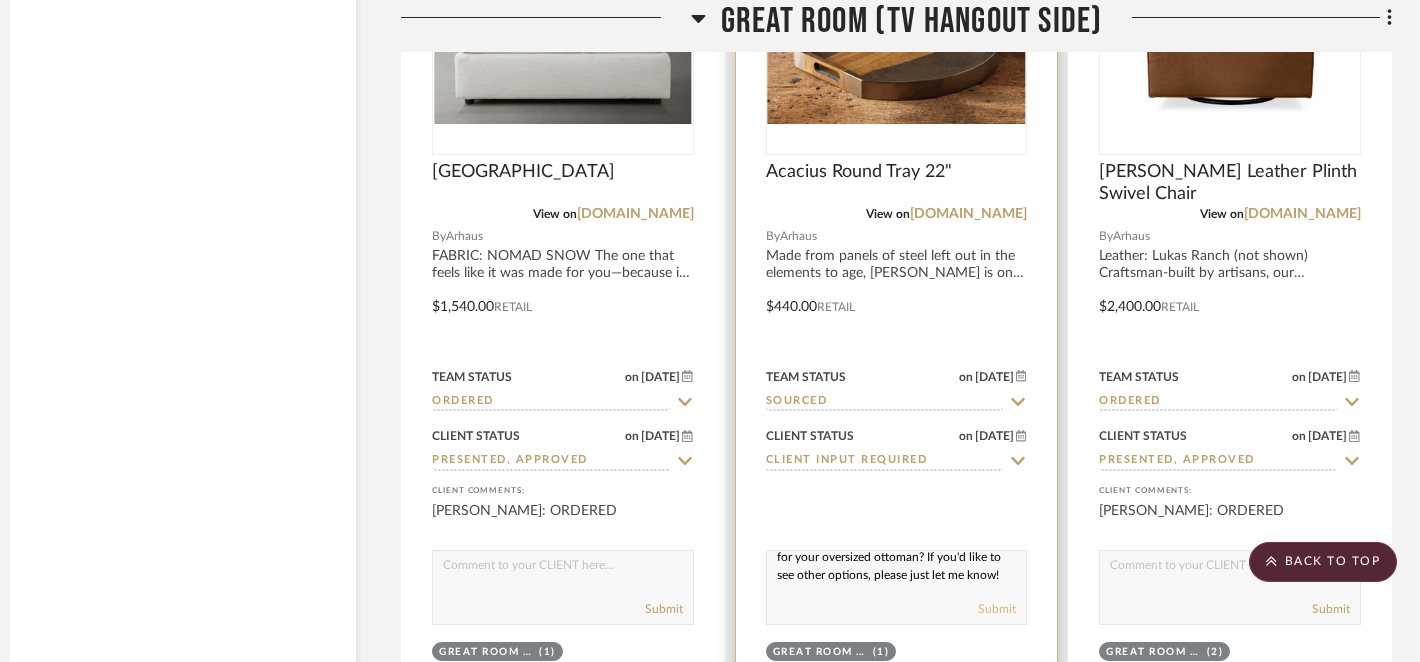 type on "Hi [PERSON_NAME], thoughts on this tray for your oversized ottoman? If you'd like to see other options, please just let me know!" 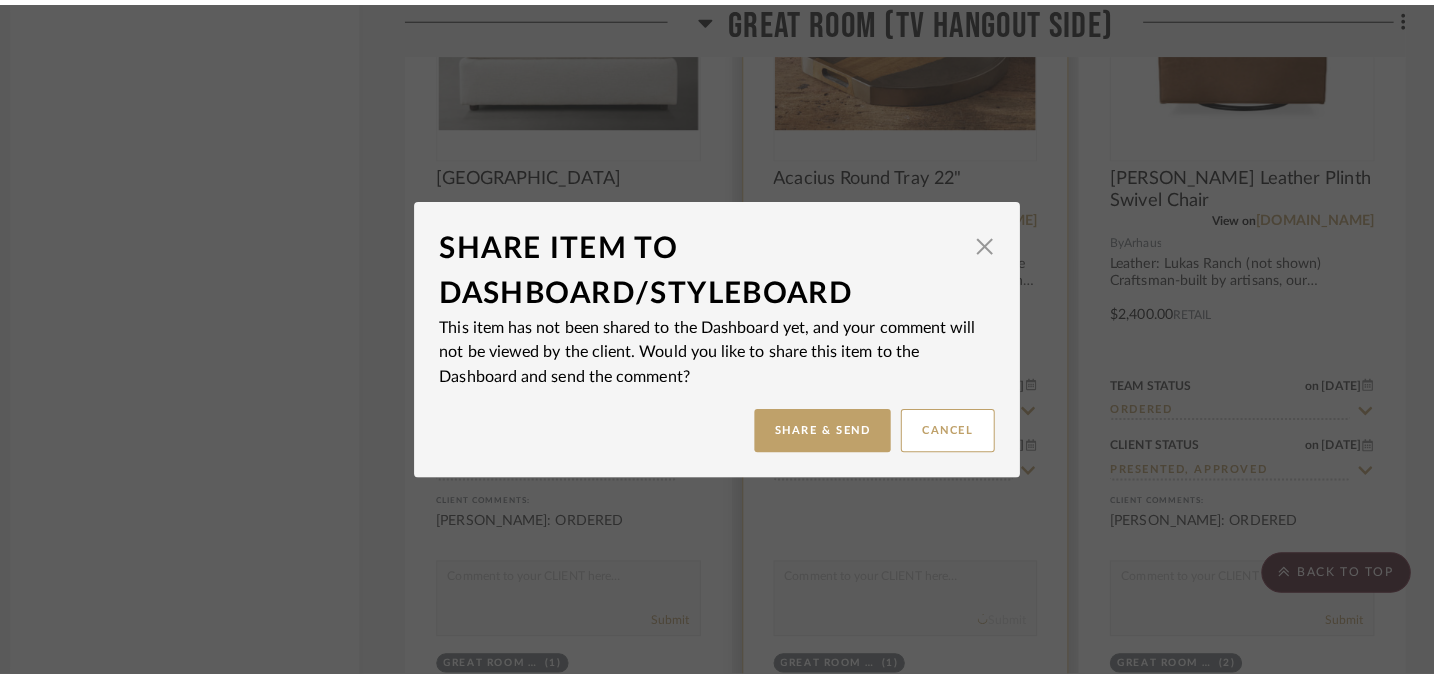 scroll, scrollTop: 0, scrollLeft: 0, axis: both 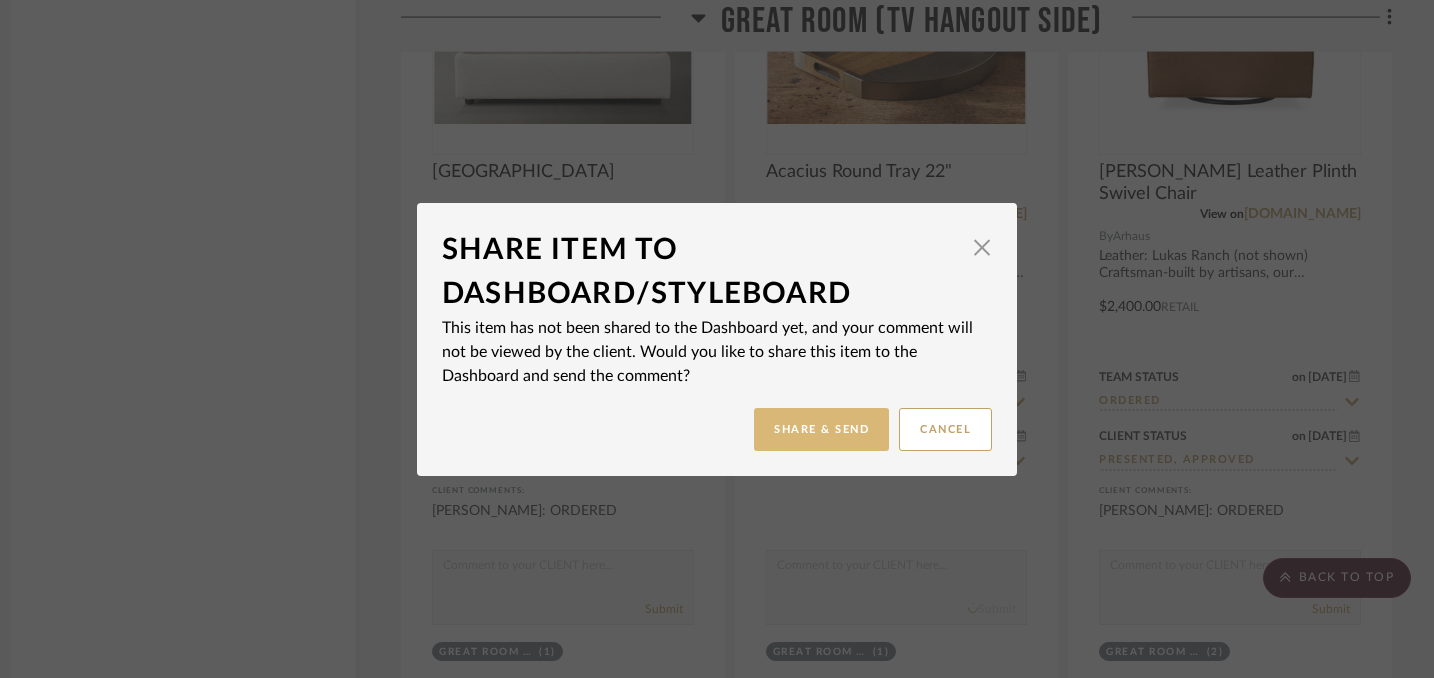 click on "Share & Send" at bounding box center (821, 429) 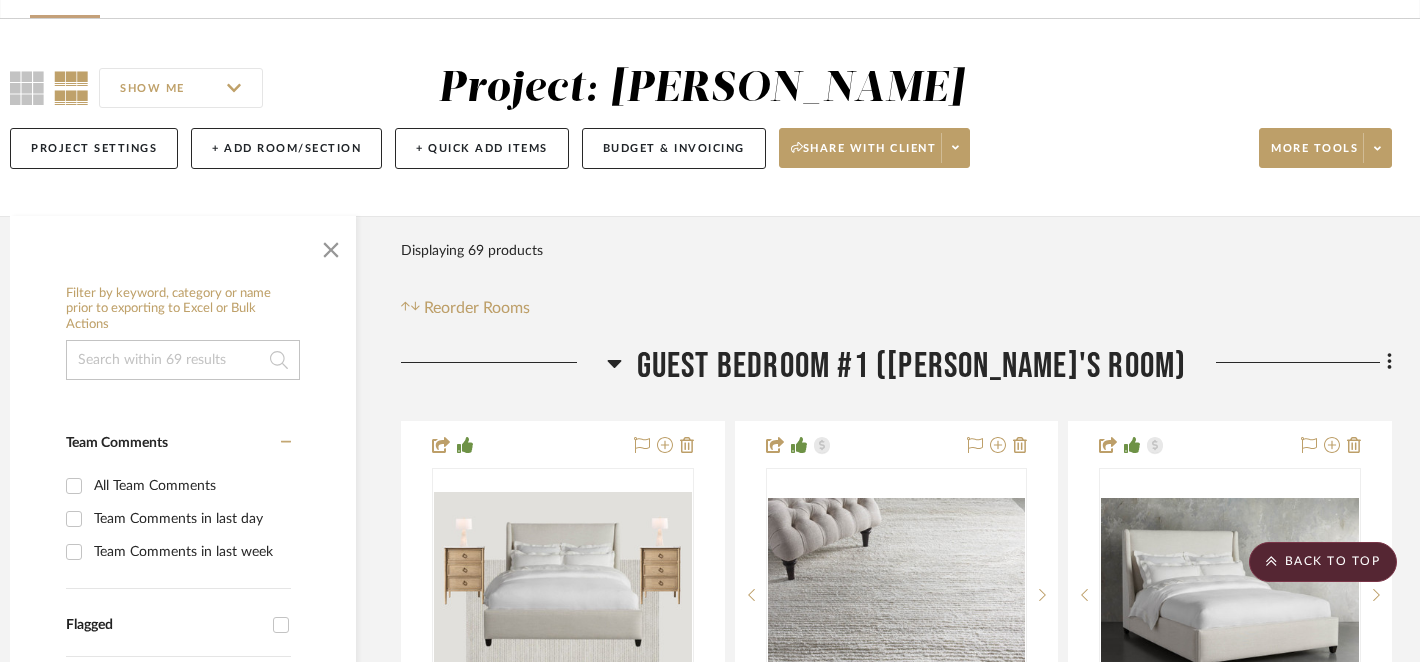 scroll, scrollTop: 0, scrollLeft: 20, axis: horizontal 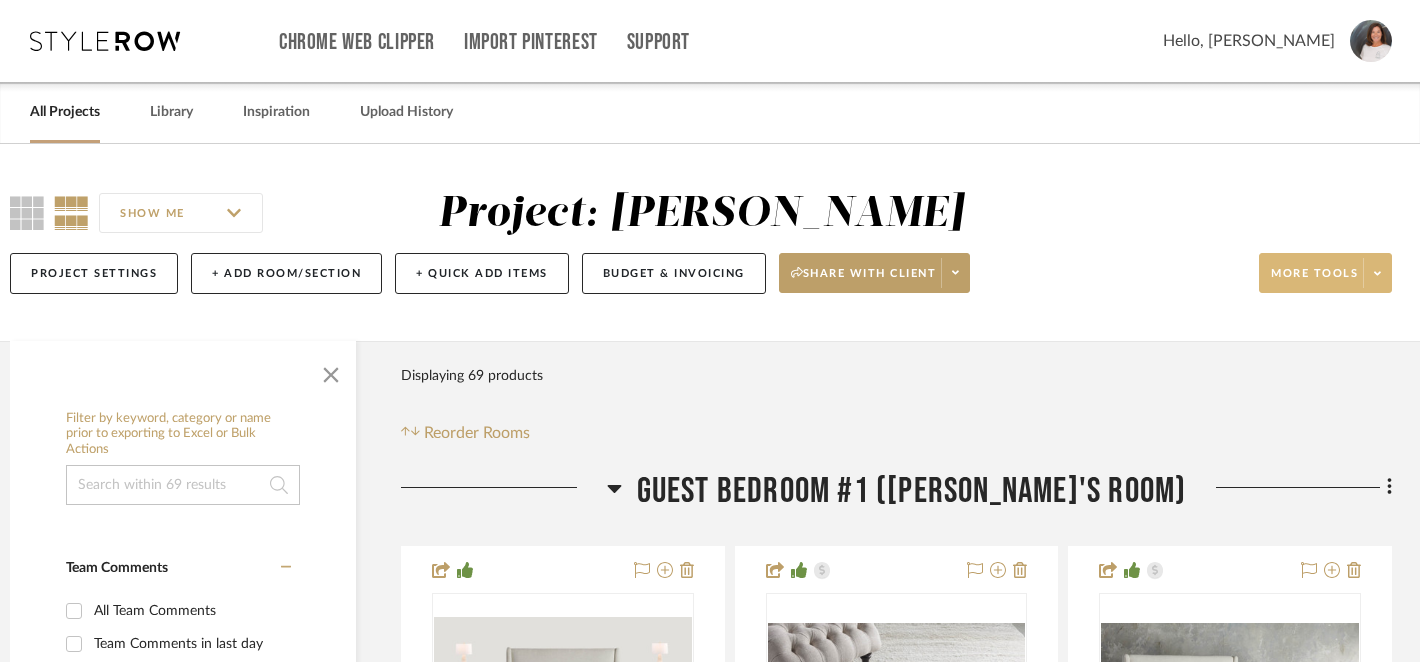 click on "More tools" 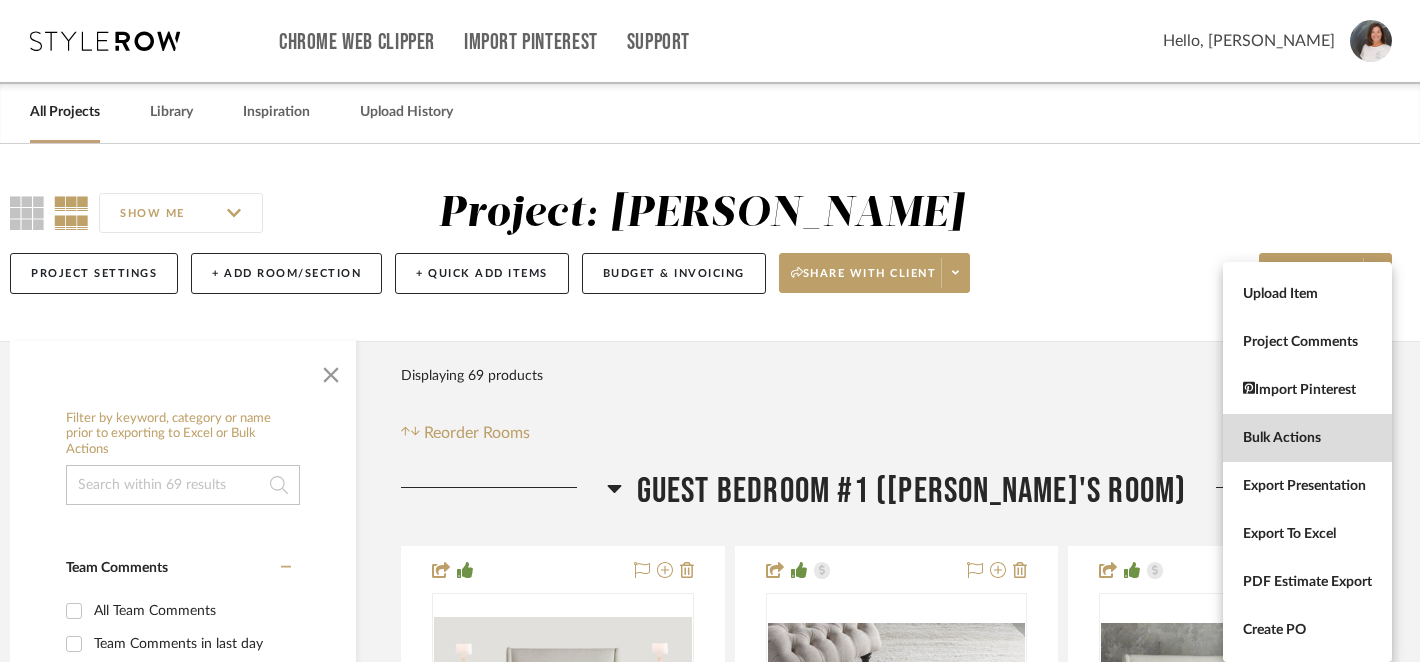 click on "Bulk Actions" at bounding box center (1307, 438) 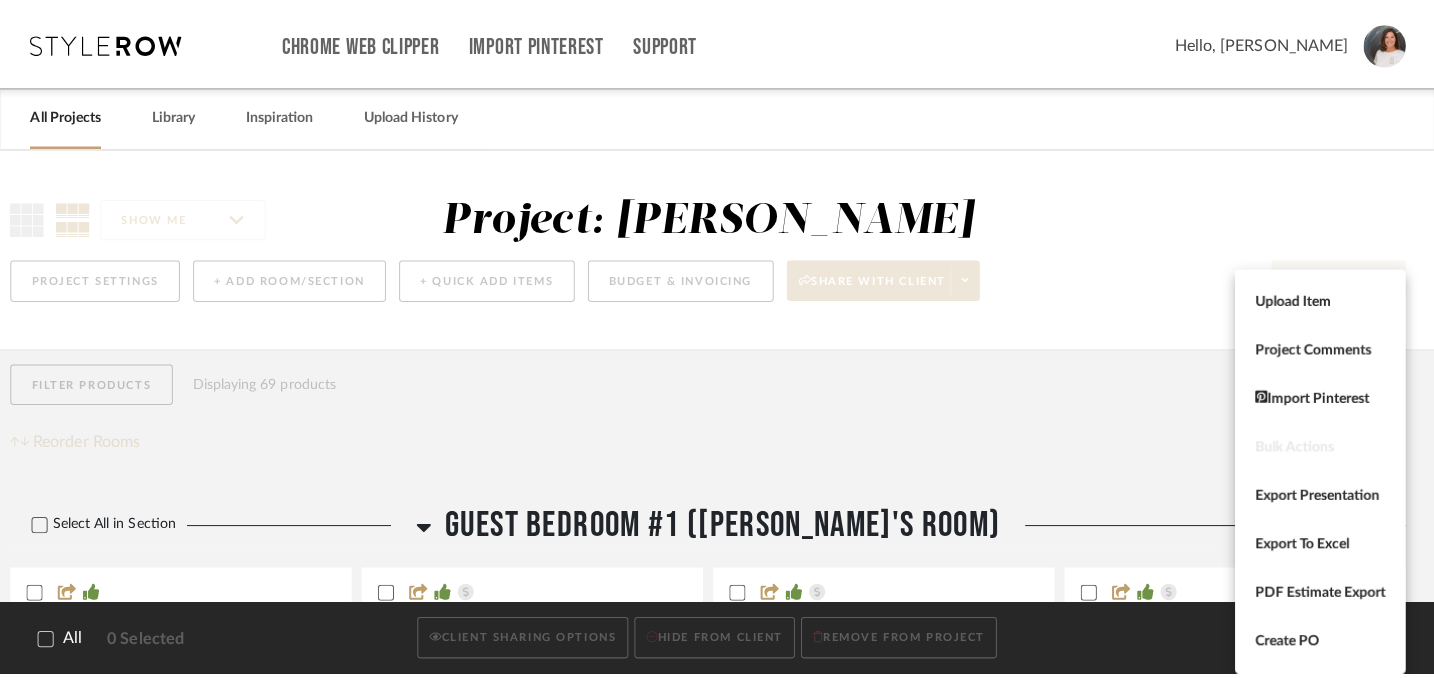 scroll, scrollTop: 0, scrollLeft: 0, axis: both 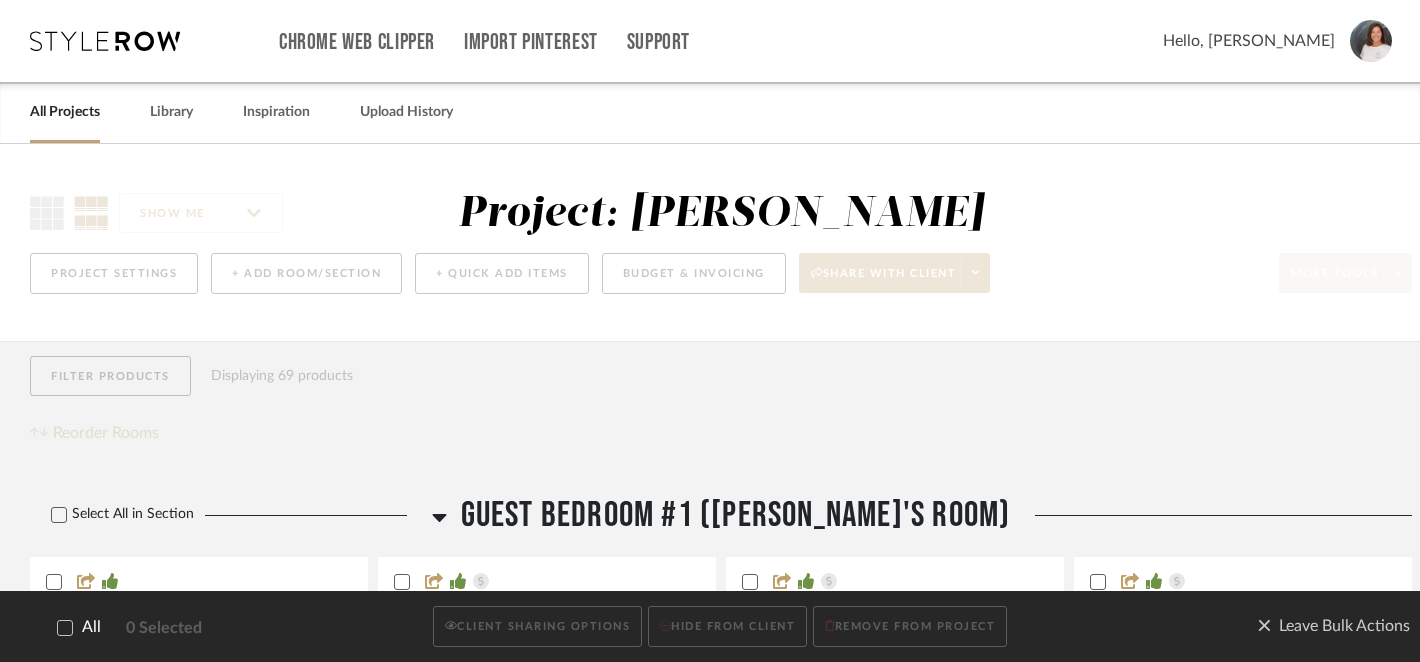 click 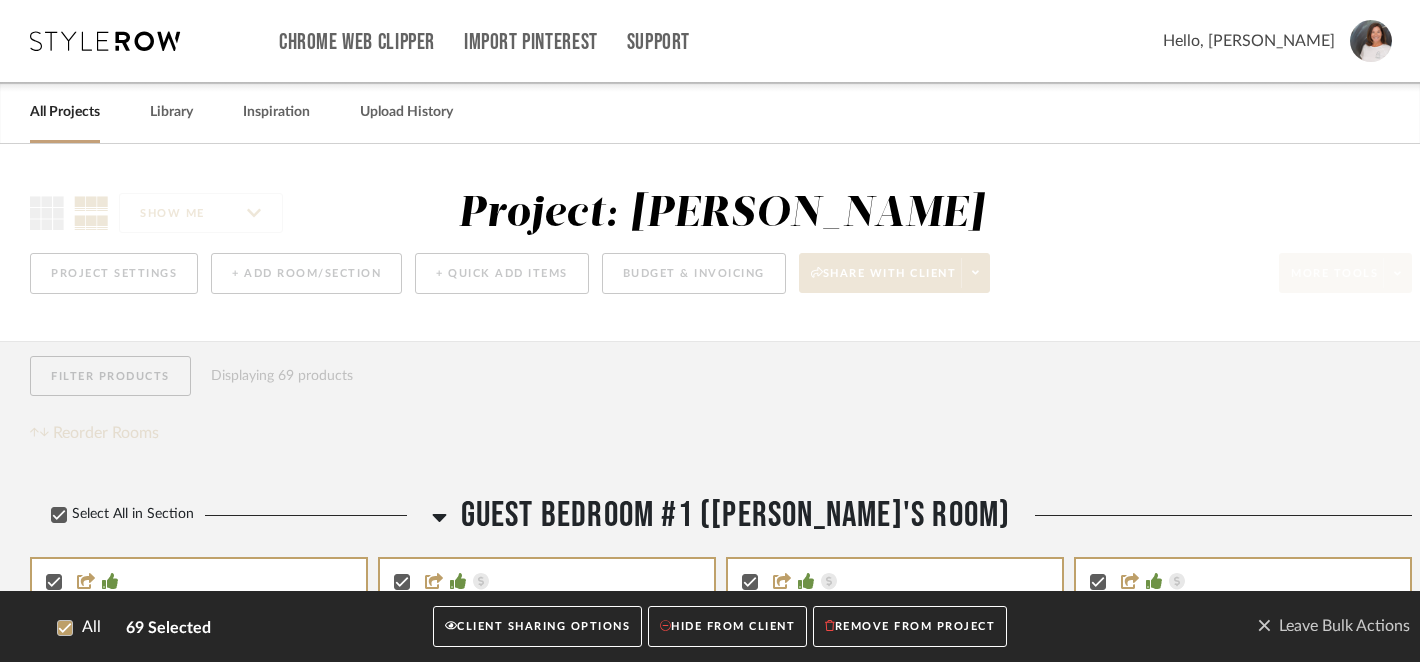 click on "CLIENT SHARING OPTIONS" 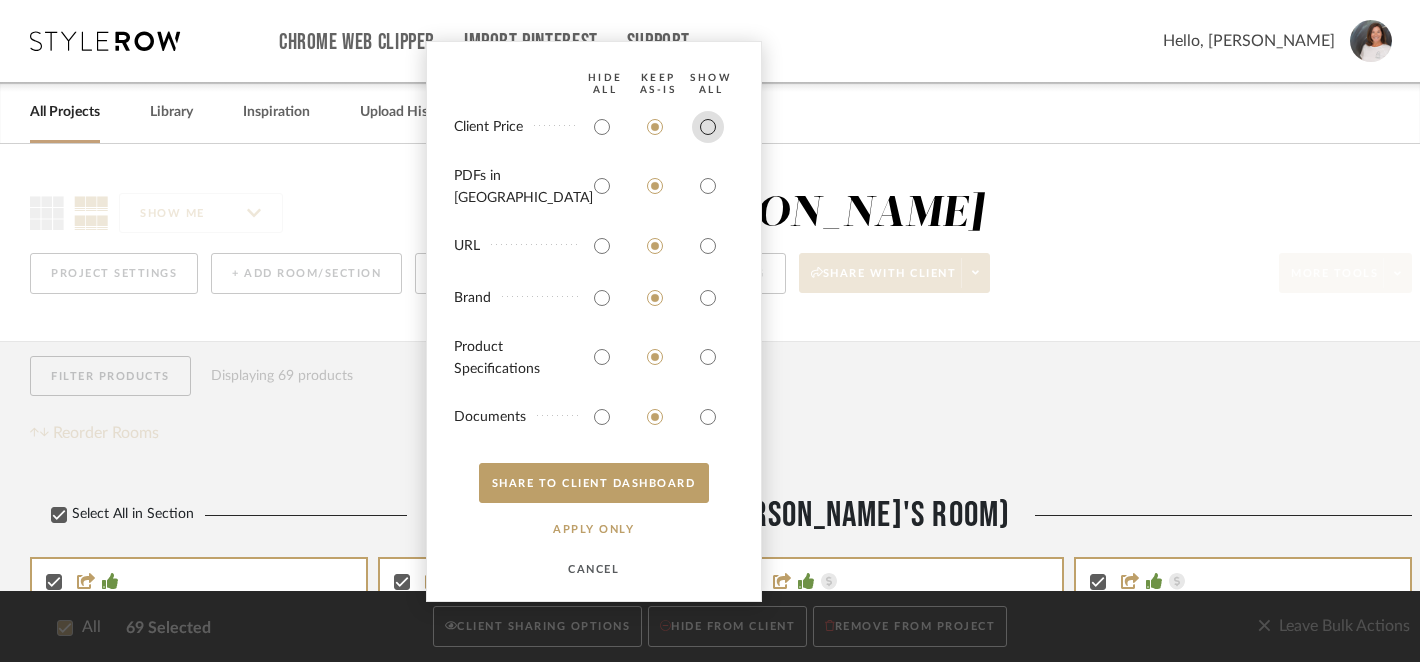click at bounding box center [708, 127] 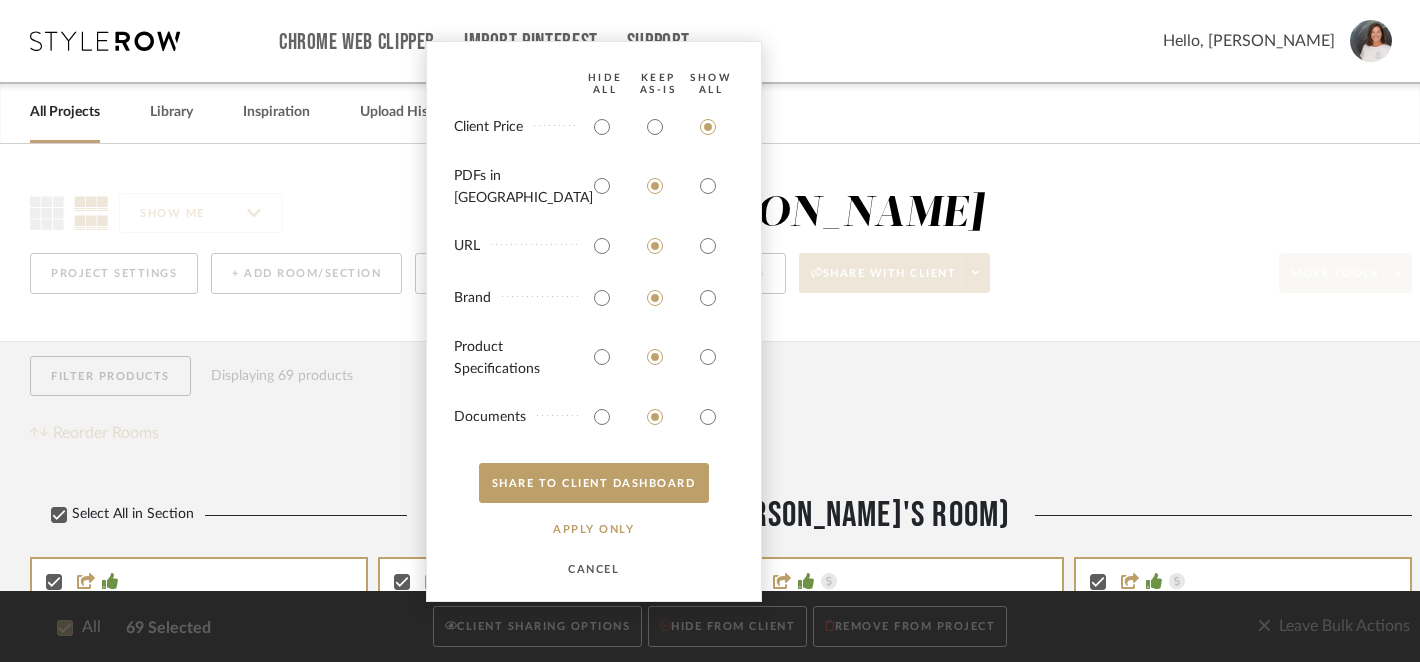 click on "HIDE All Keep AS-IS SHOW ALL Client Price  PDFs in Carousel  URL  Brand  Product Specifications  Documents  SHARE TO CLIENT Dashboard APPLY Only CANCEL" at bounding box center [594, 321] 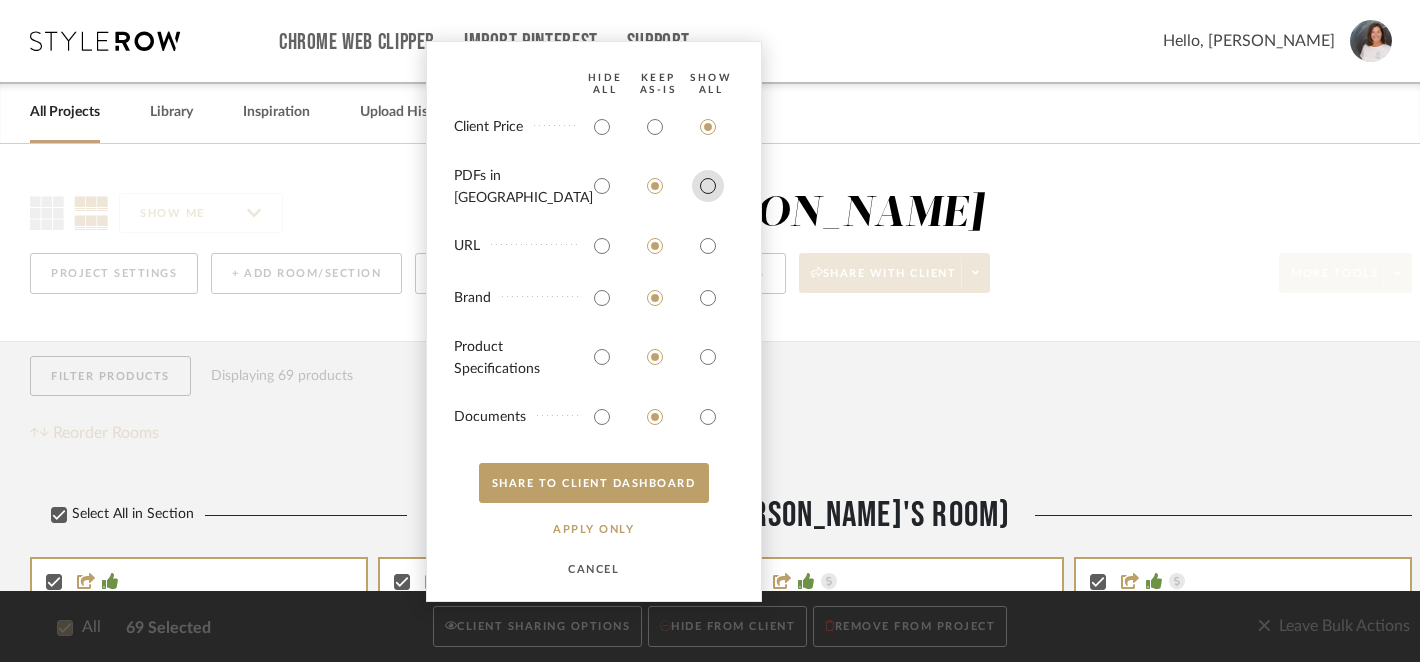 click at bounding box center (708, 186) 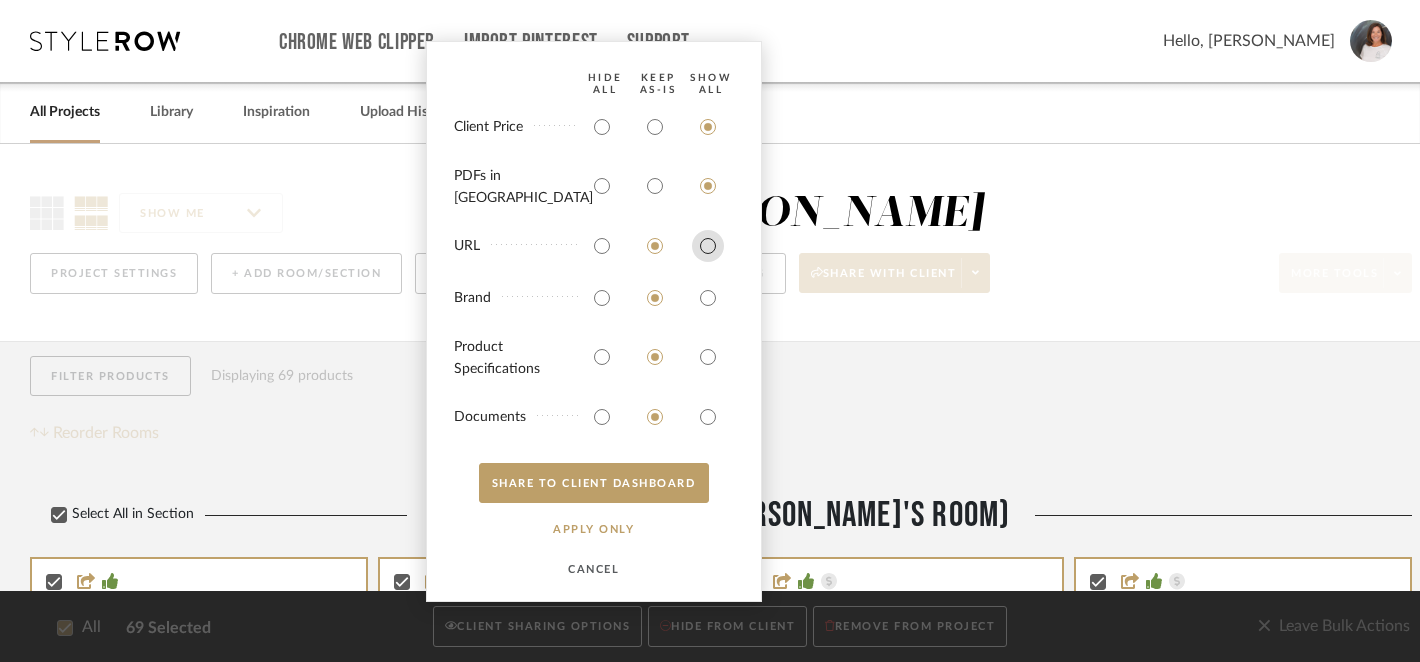 click at bounding box center (708, 246) 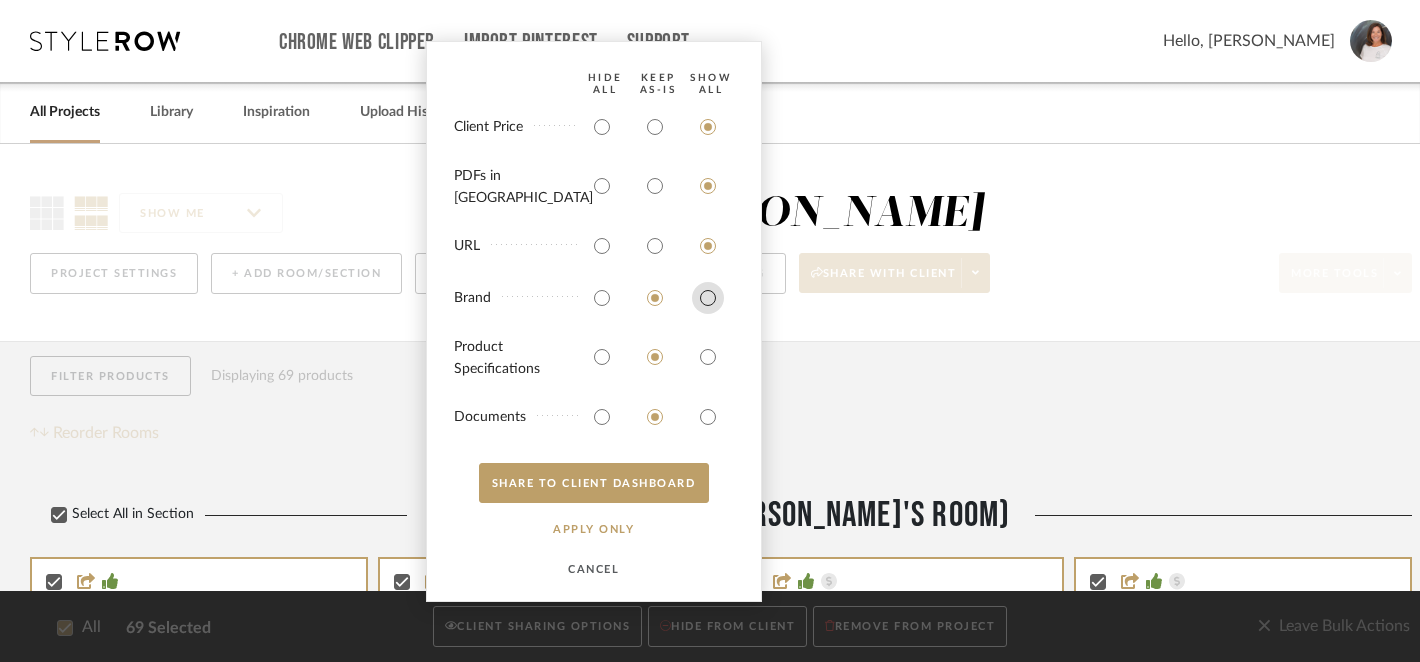 click at bounding box center [708, 298] 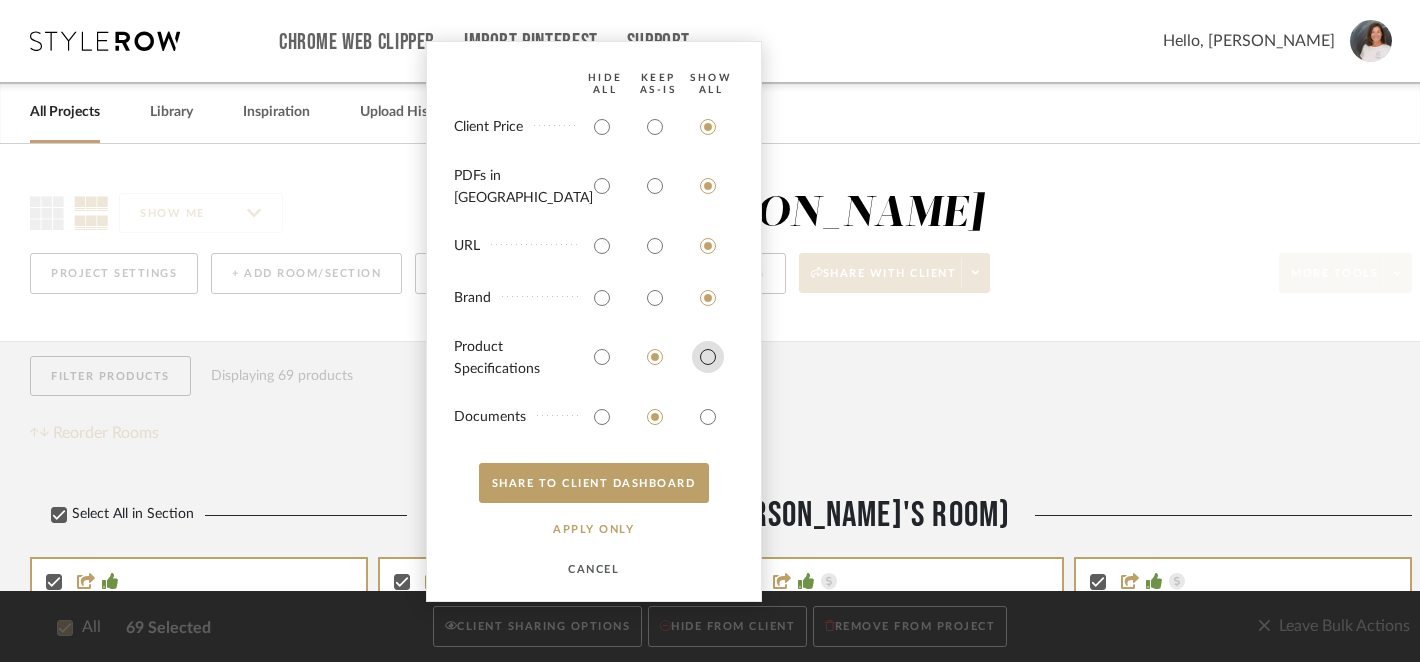 click at bounding box center [708, 357] 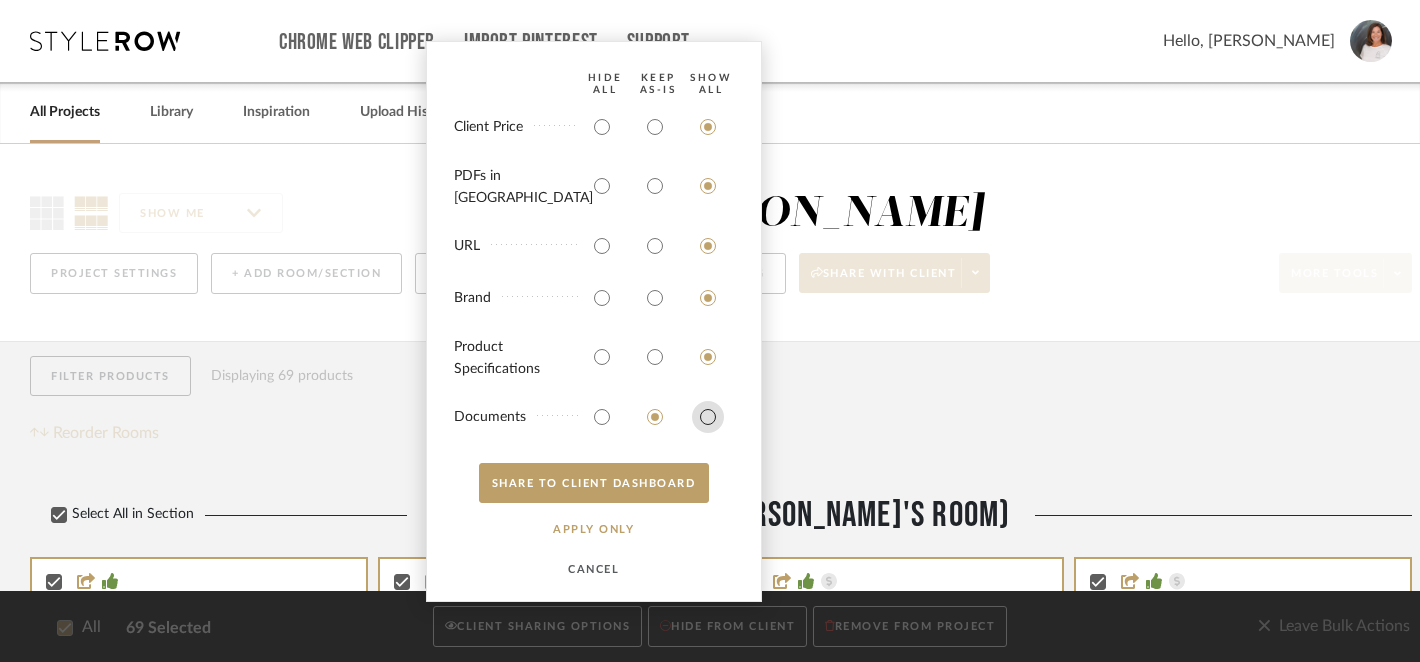 click at bounding box center (708, 417) 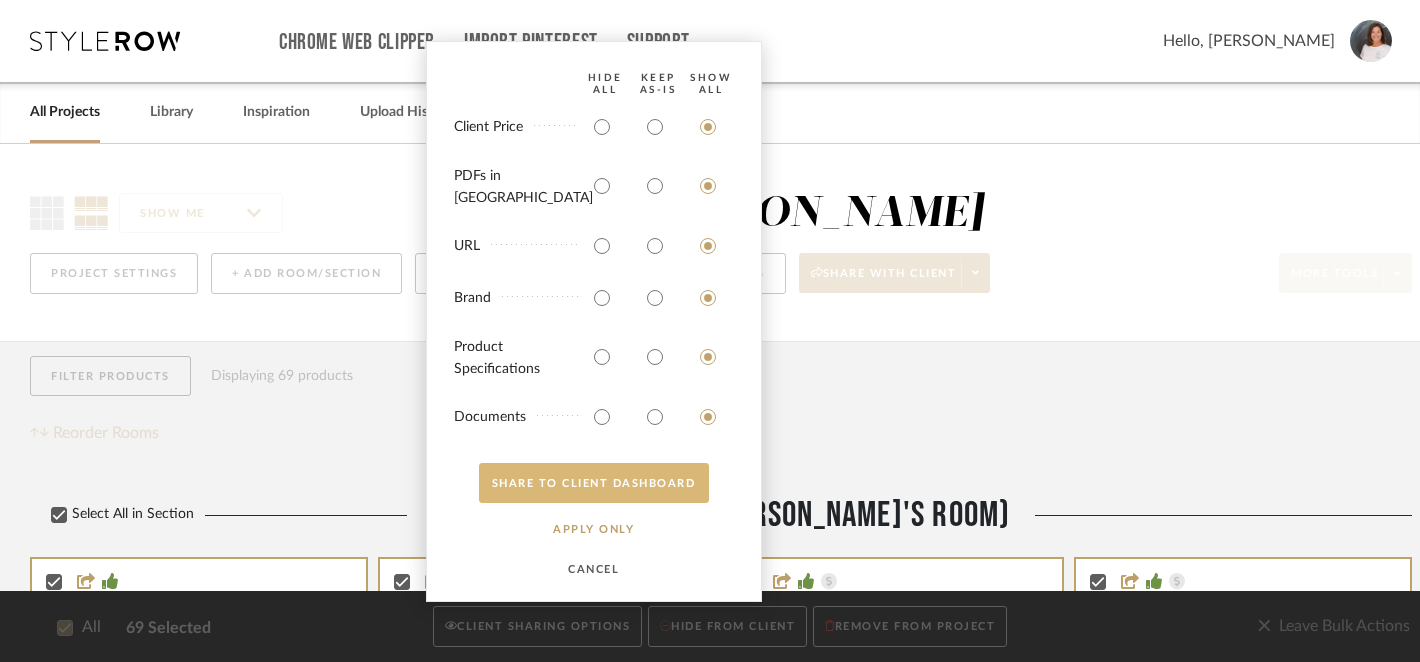 click on "SHARE TO CLIENT Dashboard" at bounding box center (594, 483) 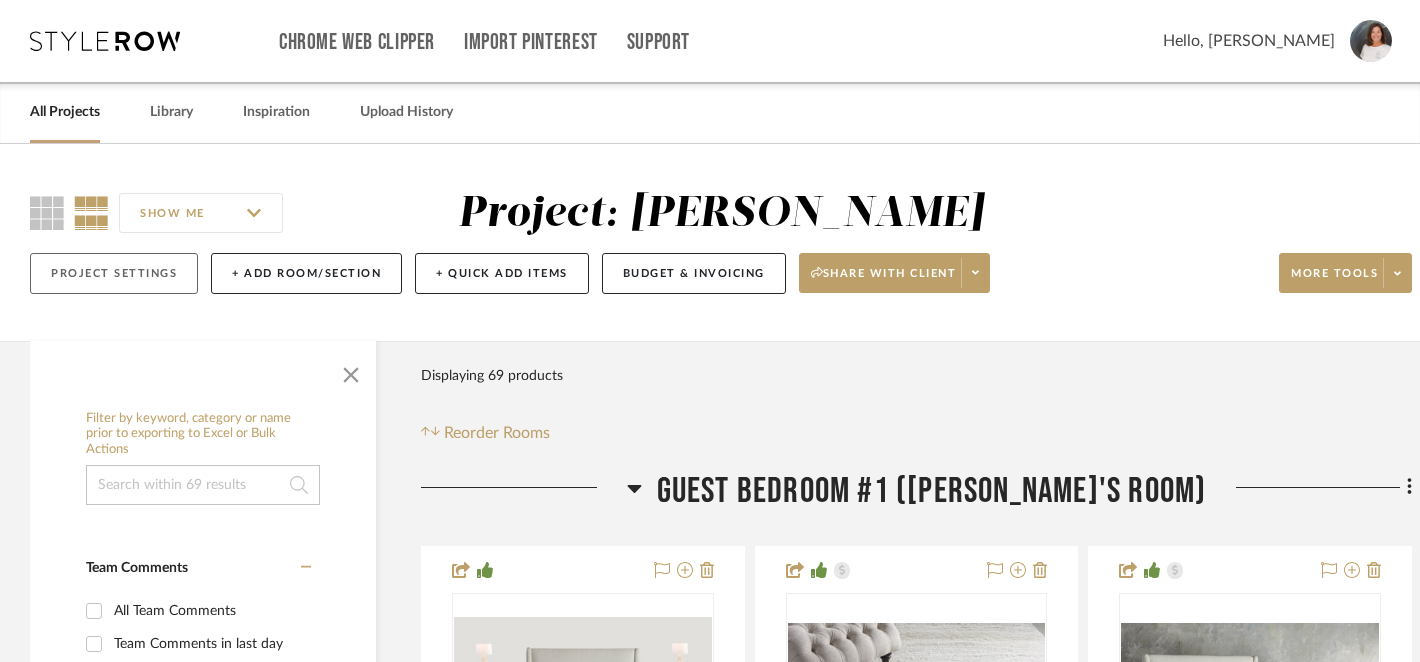 click on "Project Settings" 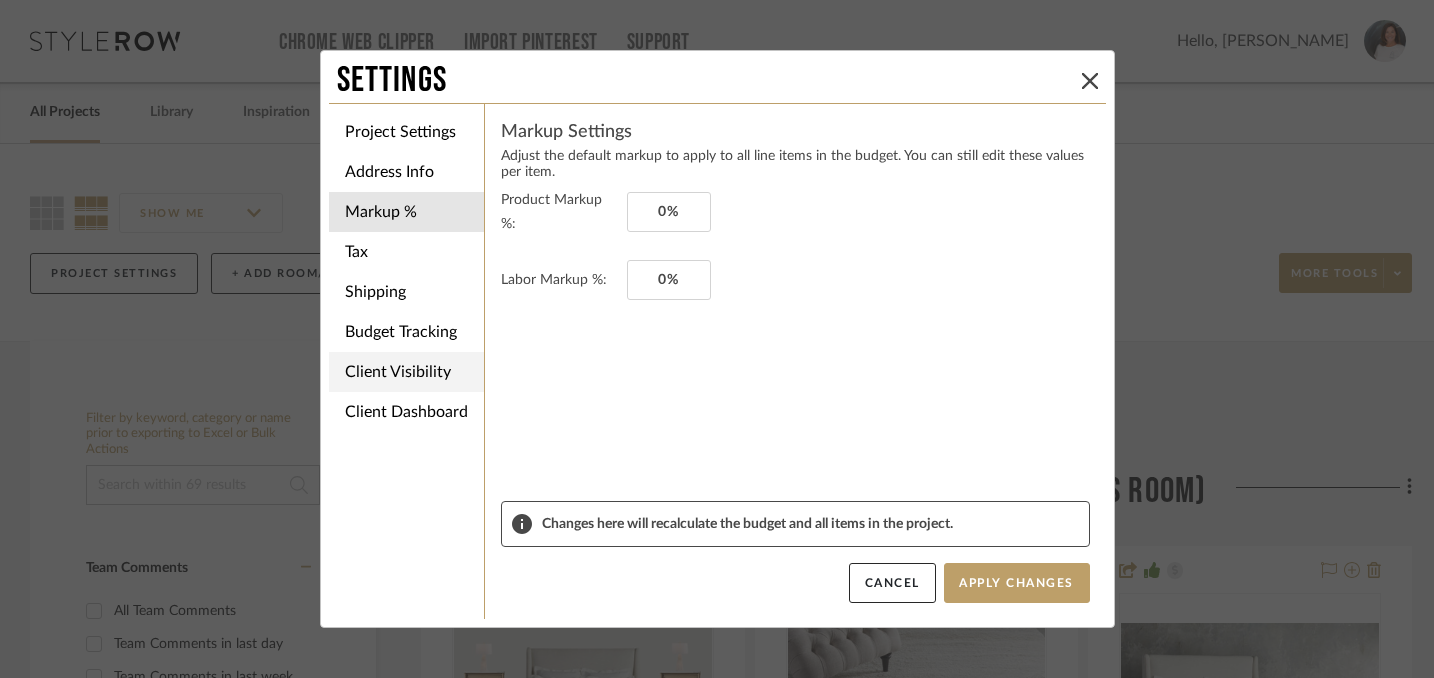 click on "Client Visibility" at bounding box center (406, 372) 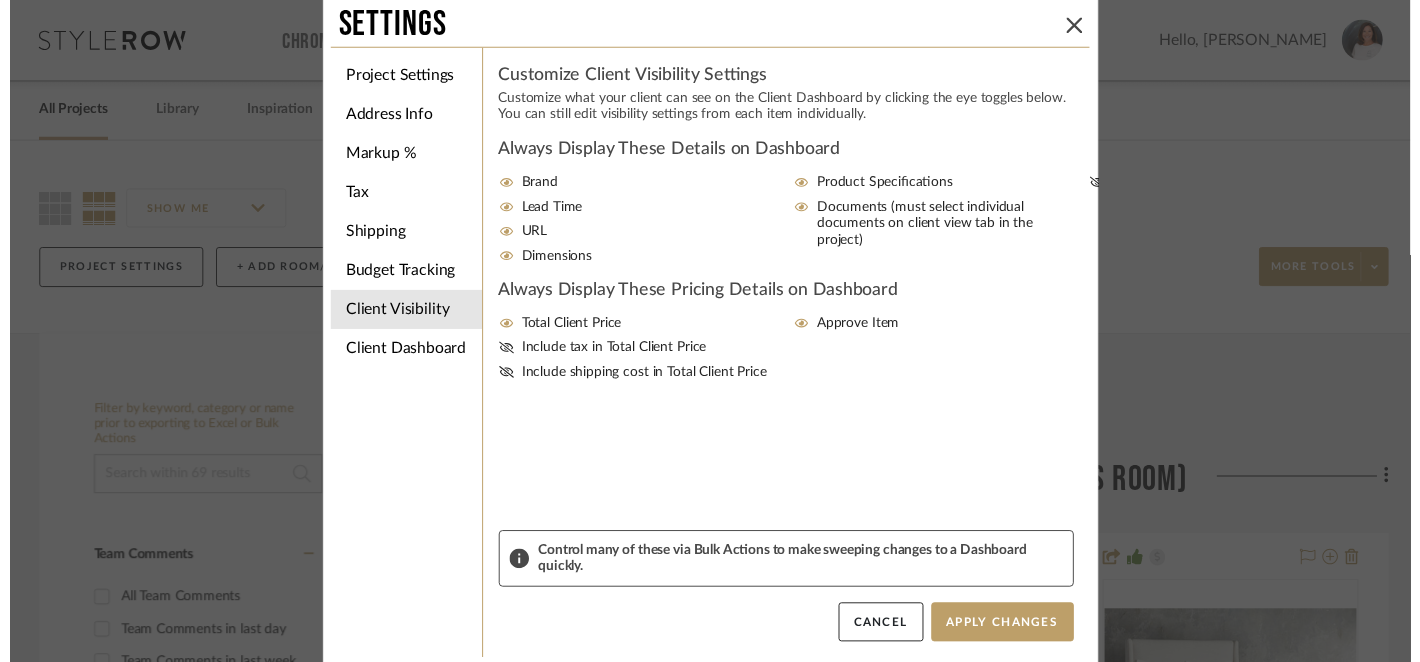 scroll, scrollTop: 9, scrollLeft: 0, axis: vertical 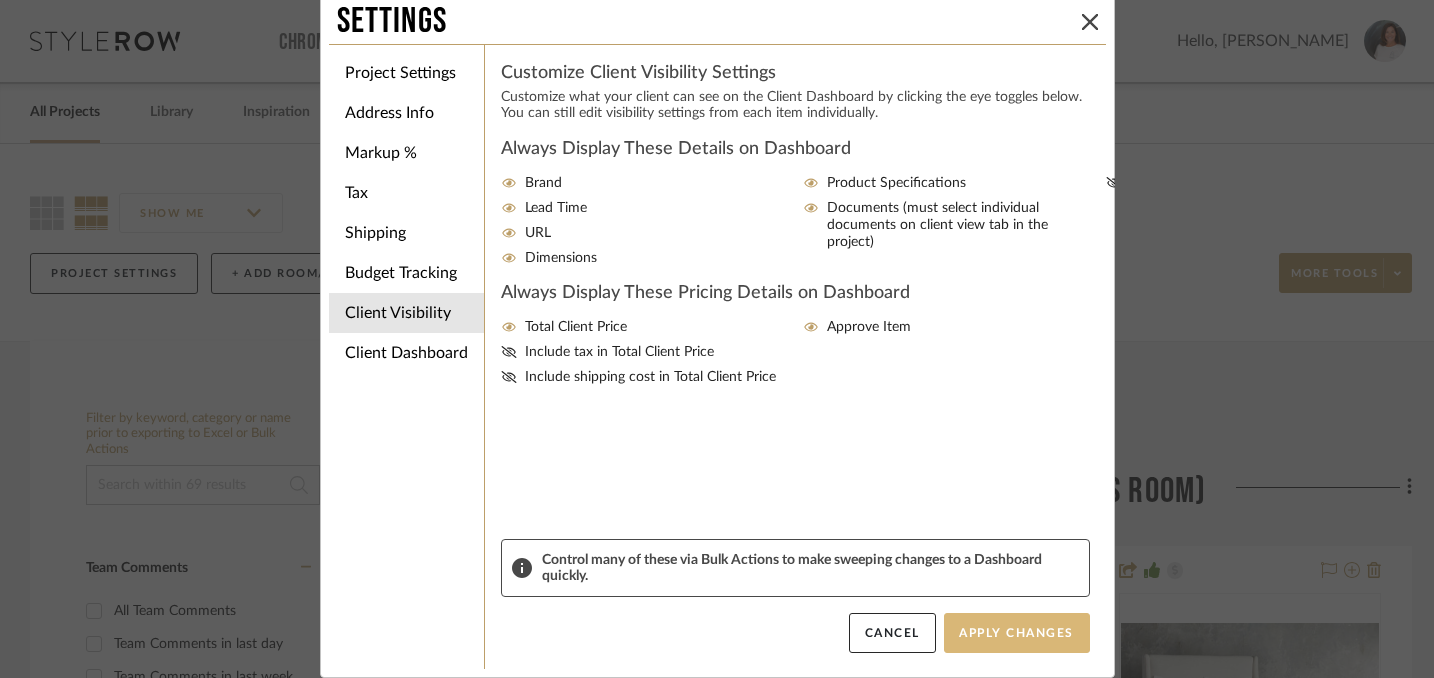 click on "Apply Changes" at bounding box center (1017, 633) 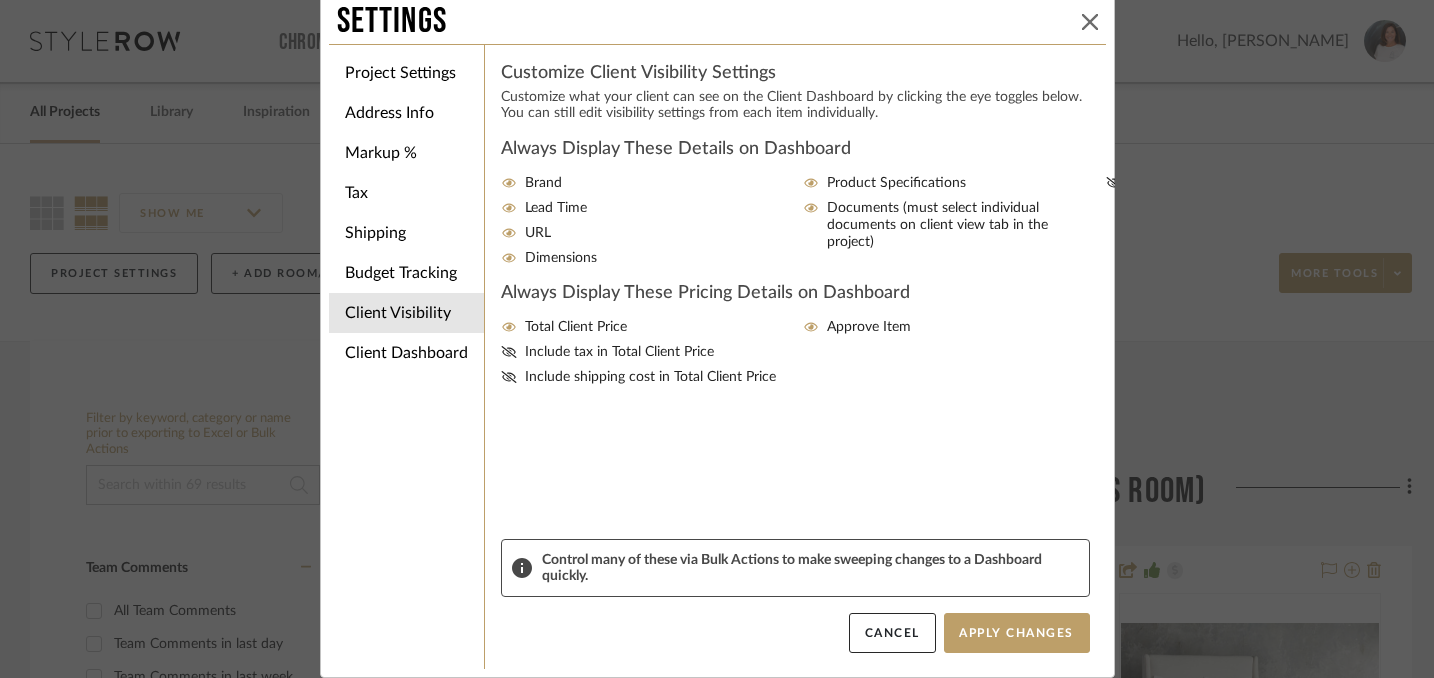 click 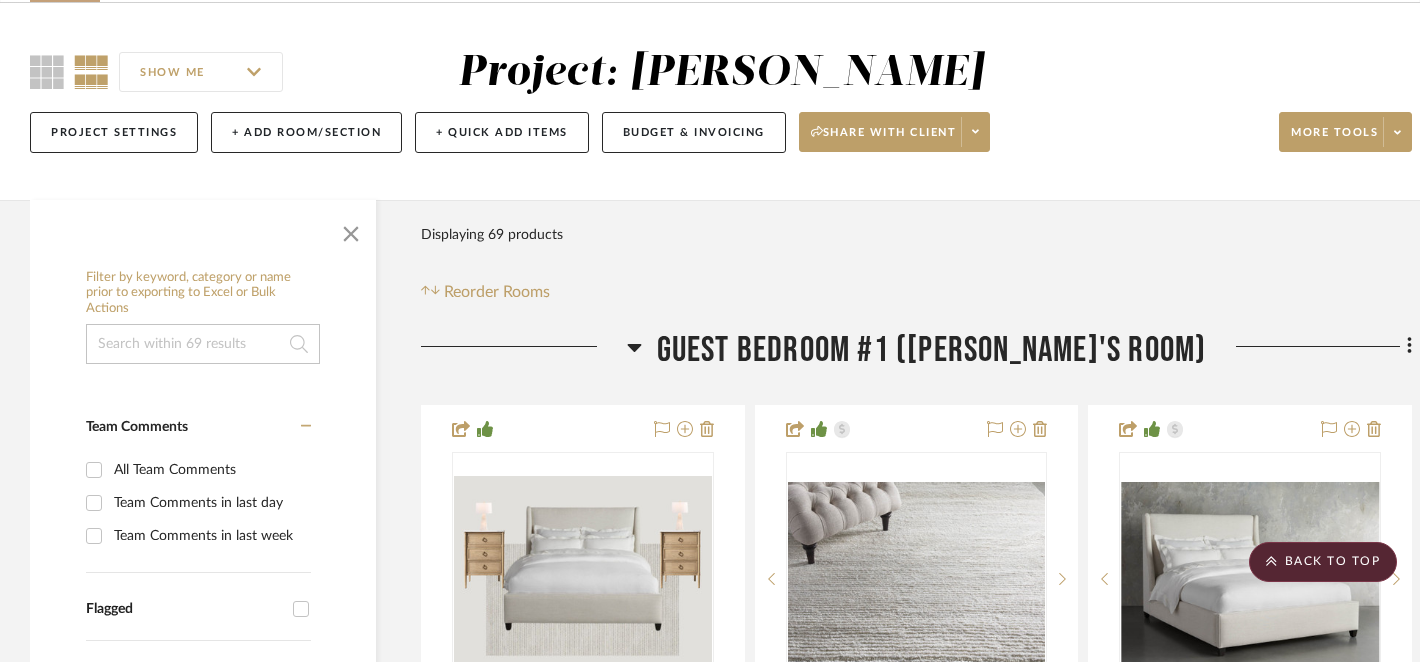 scroll, scrollTop: 0, scrollLeft: 0, axis: both 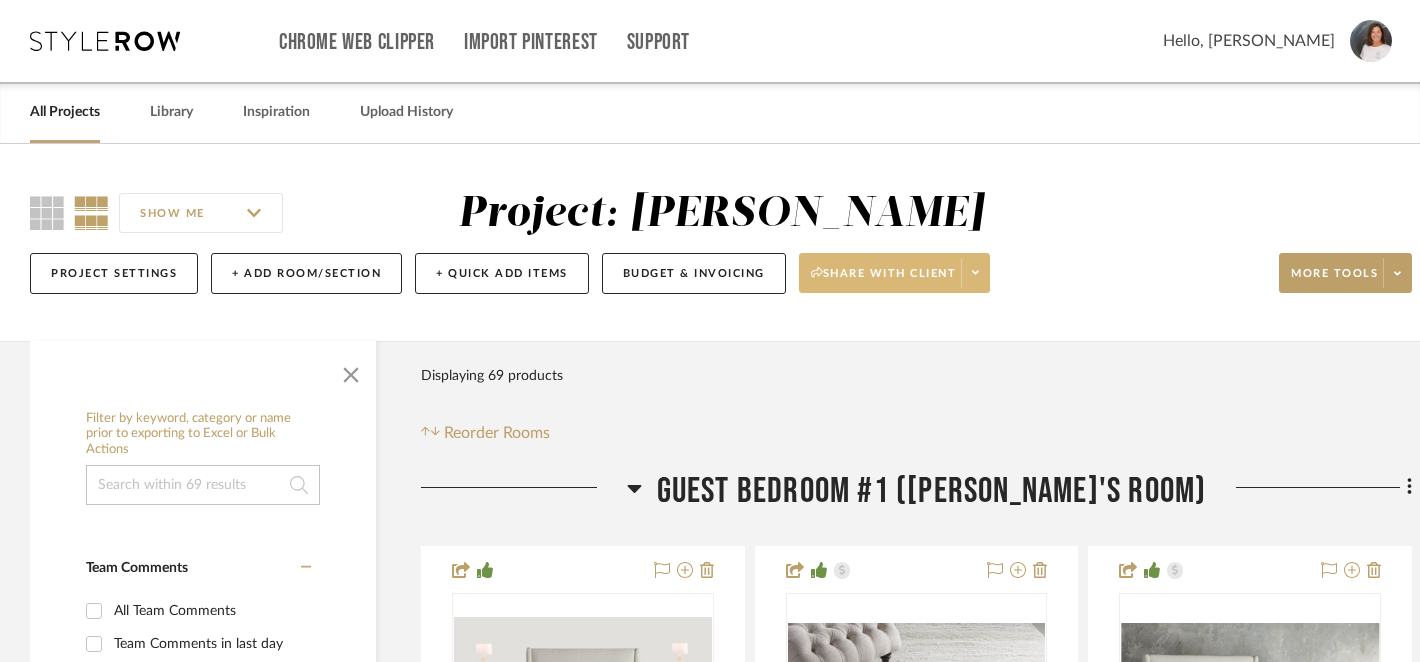 click on "Share with client" 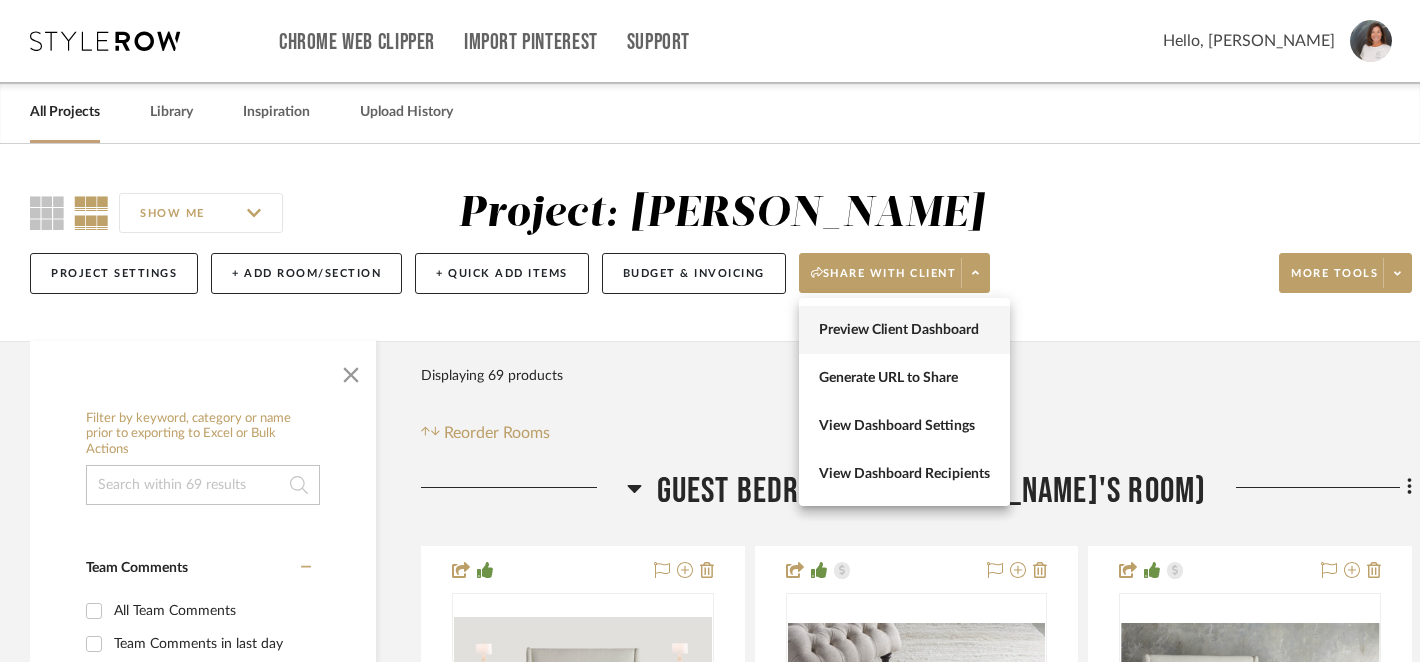 click on "Preview Client Dashboard" at bounding box center [904, 330] 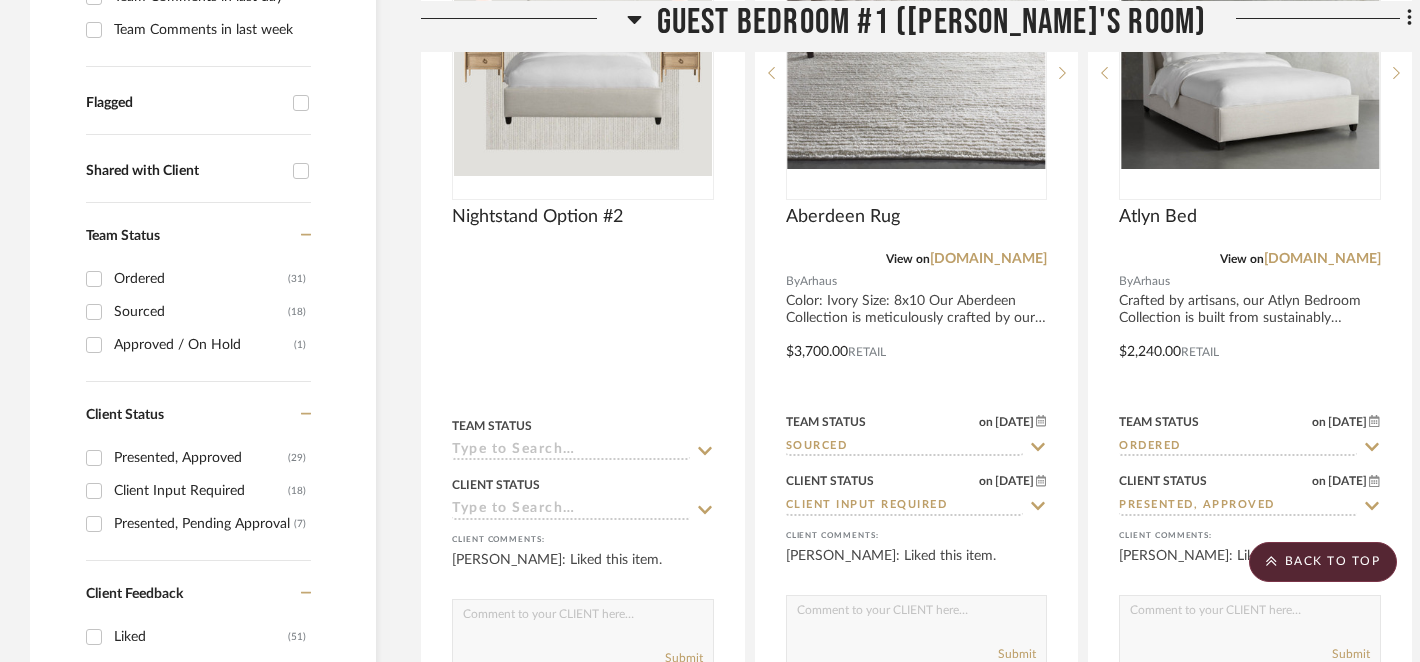 scroll, scrollTop: 672, scrollLeft: 0, axis: vertical 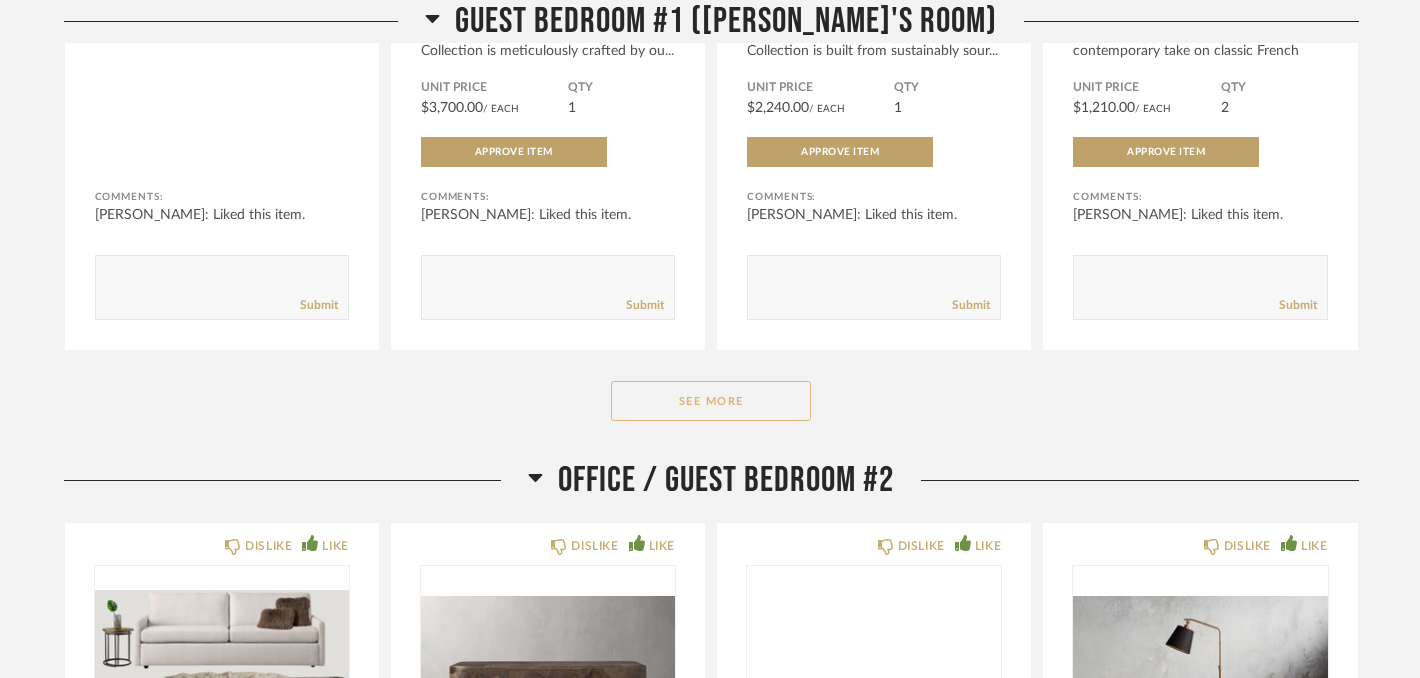 click on "See More" 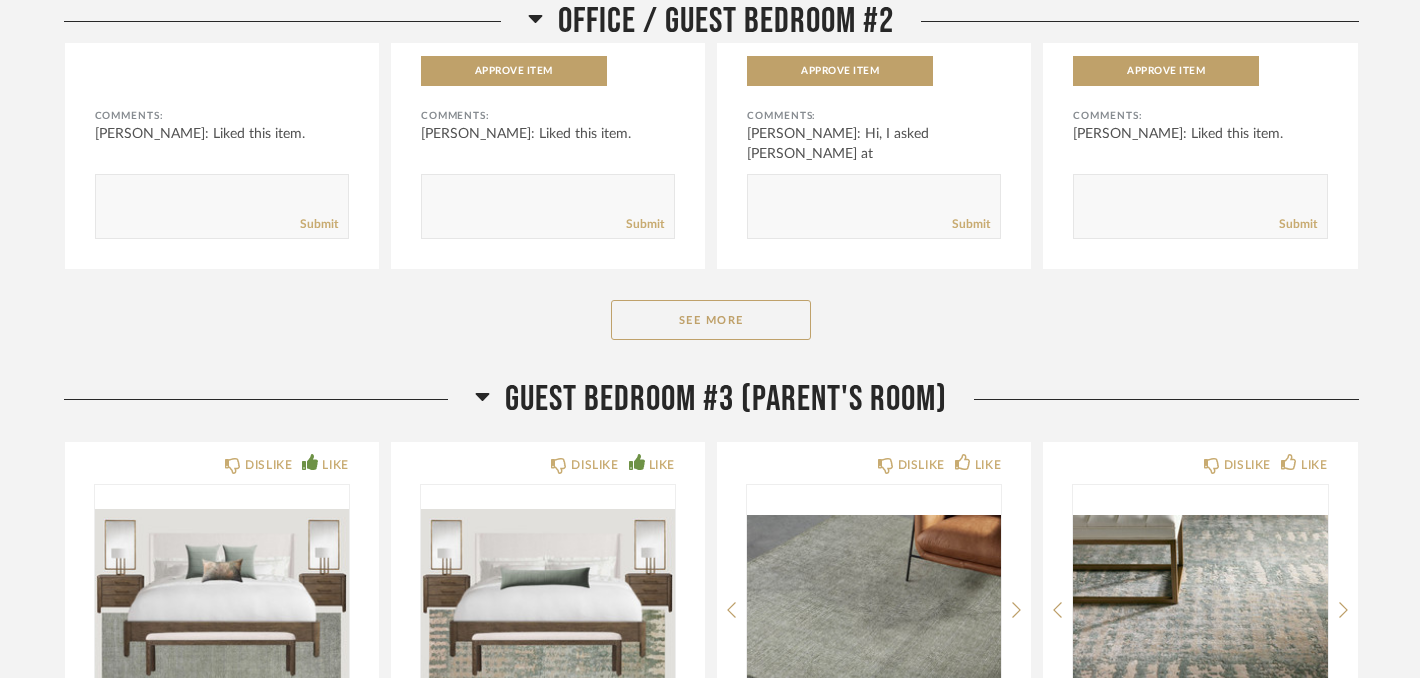 scroll, scrollTop: 2417, scrollLeft: 0, axis: vertical 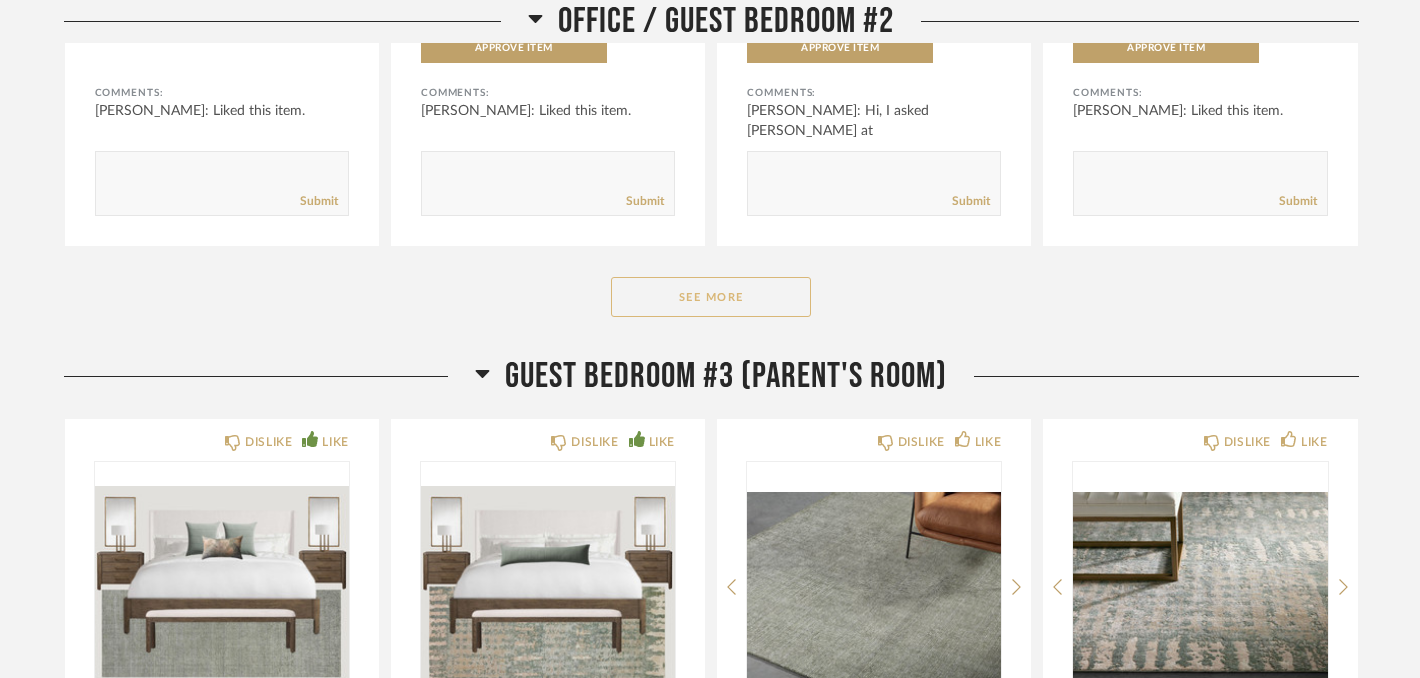 click on "See More" 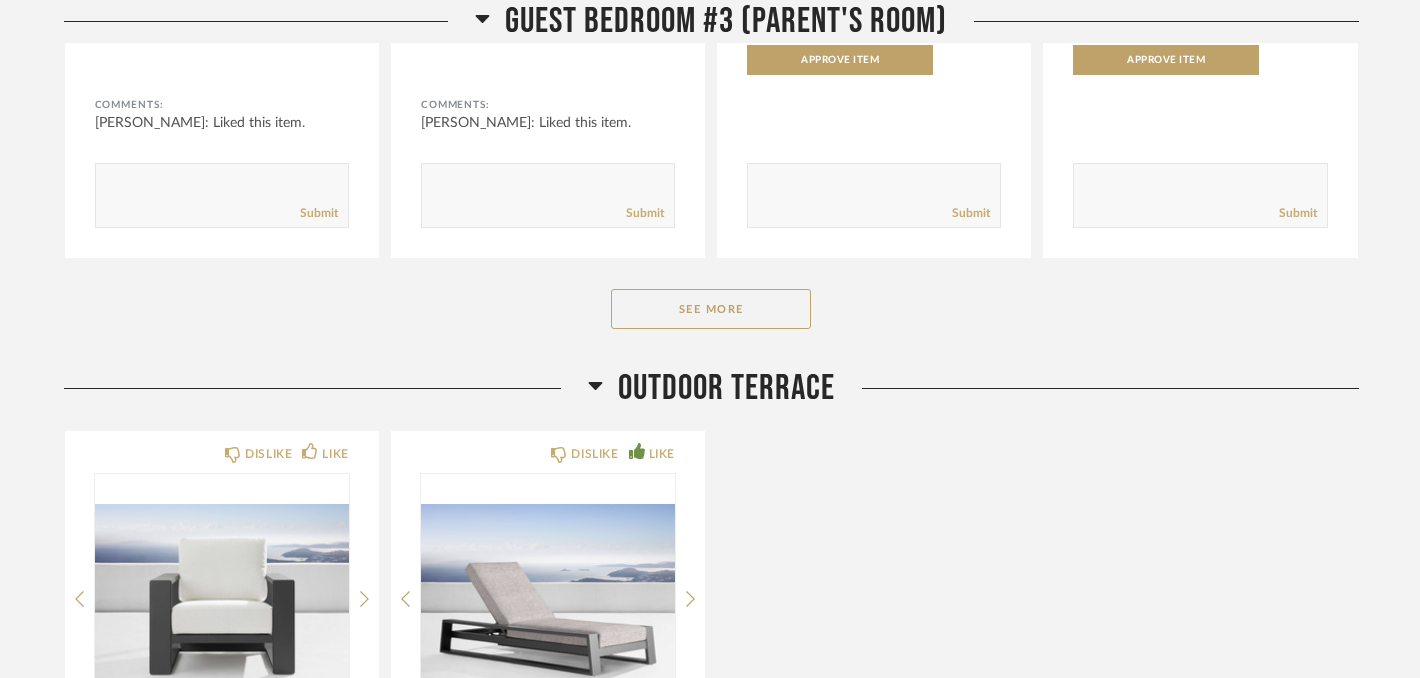 scroll, scrollTop: 4750, scrollLeft: 0, axis: vertical 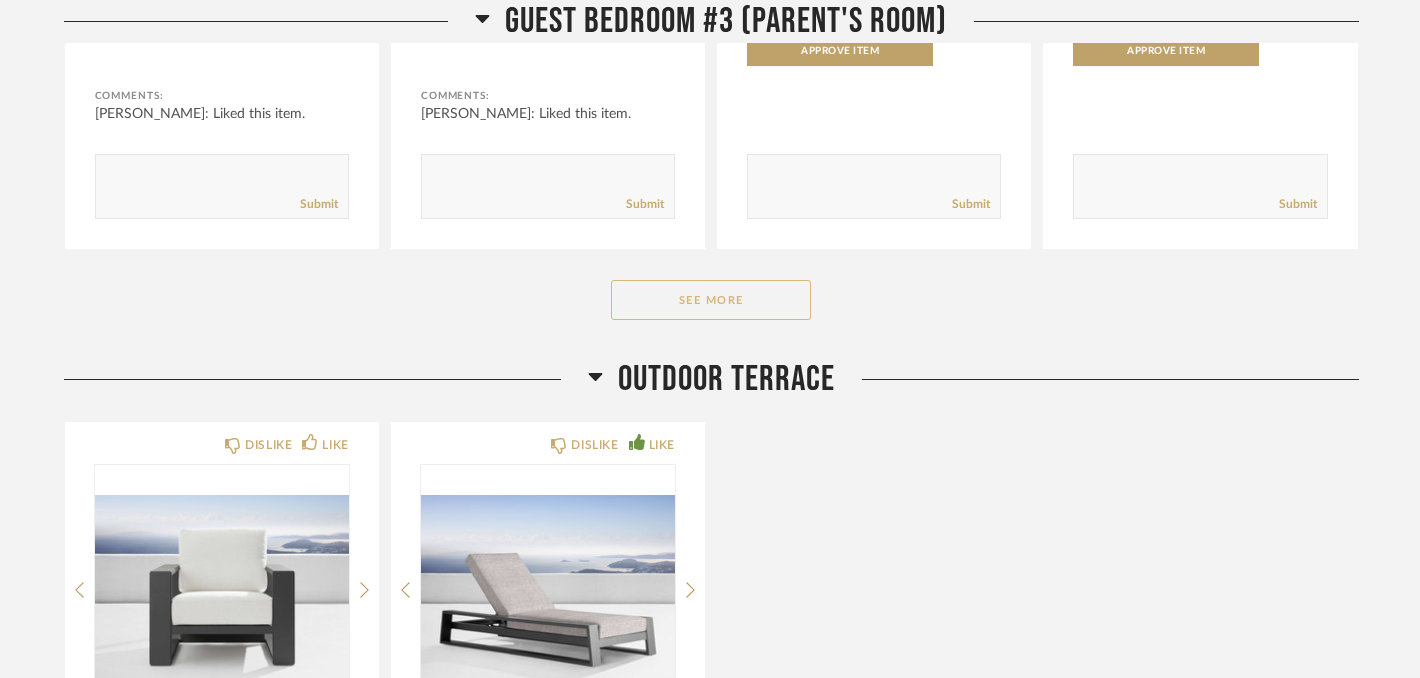 click on "See More" 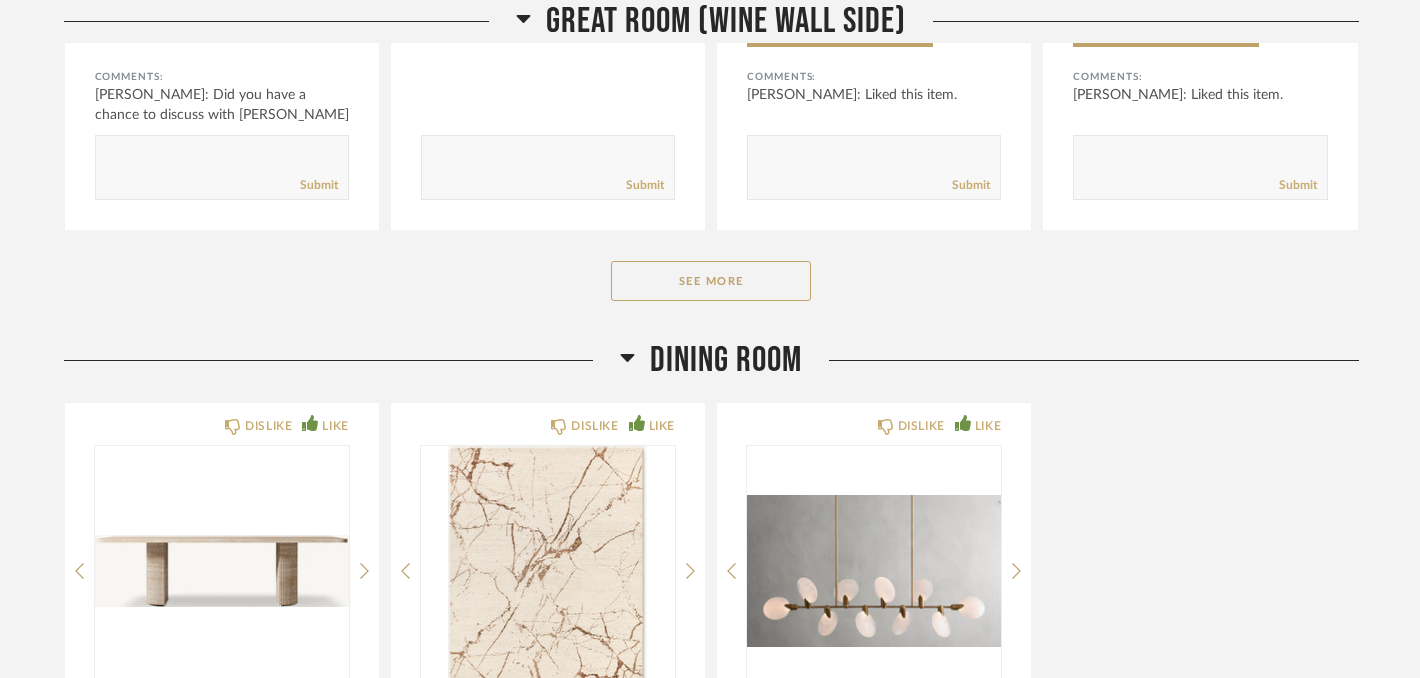 scroll, scrollTop: 9600, scrollLeft: 0, axis: vertical 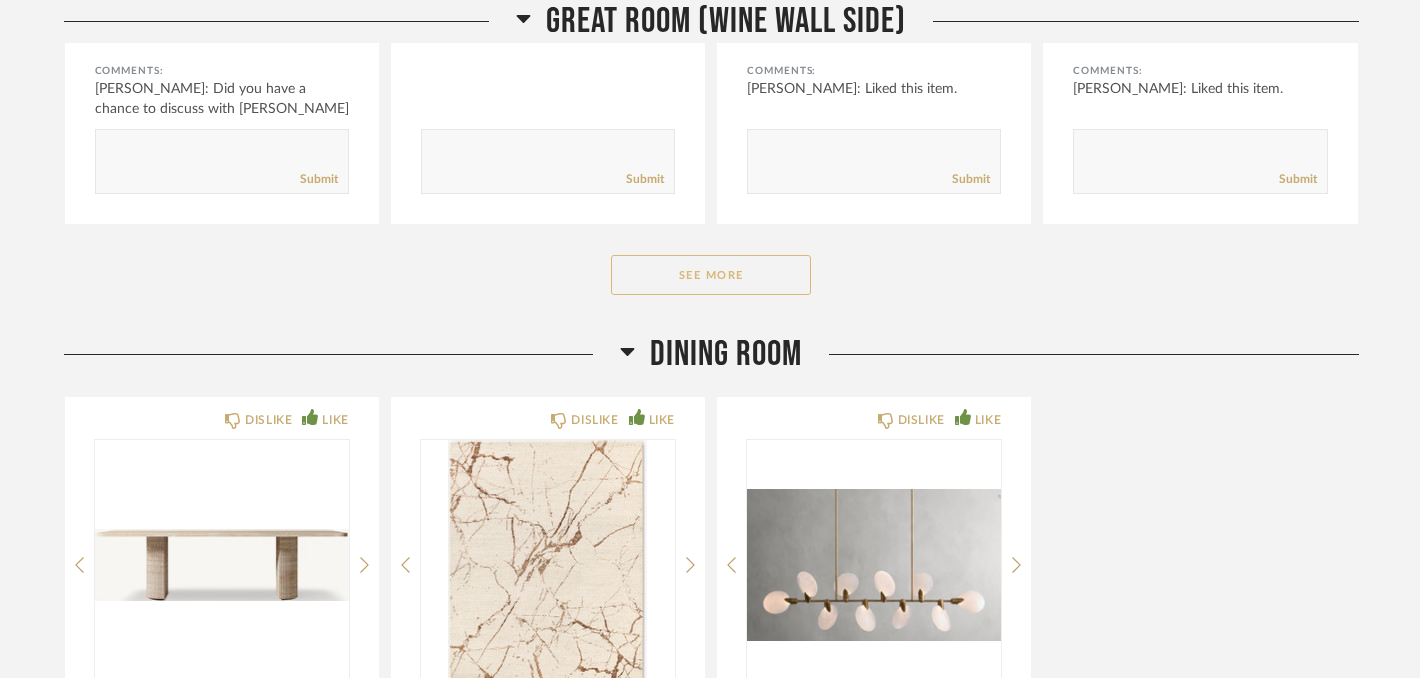 click on "See More" 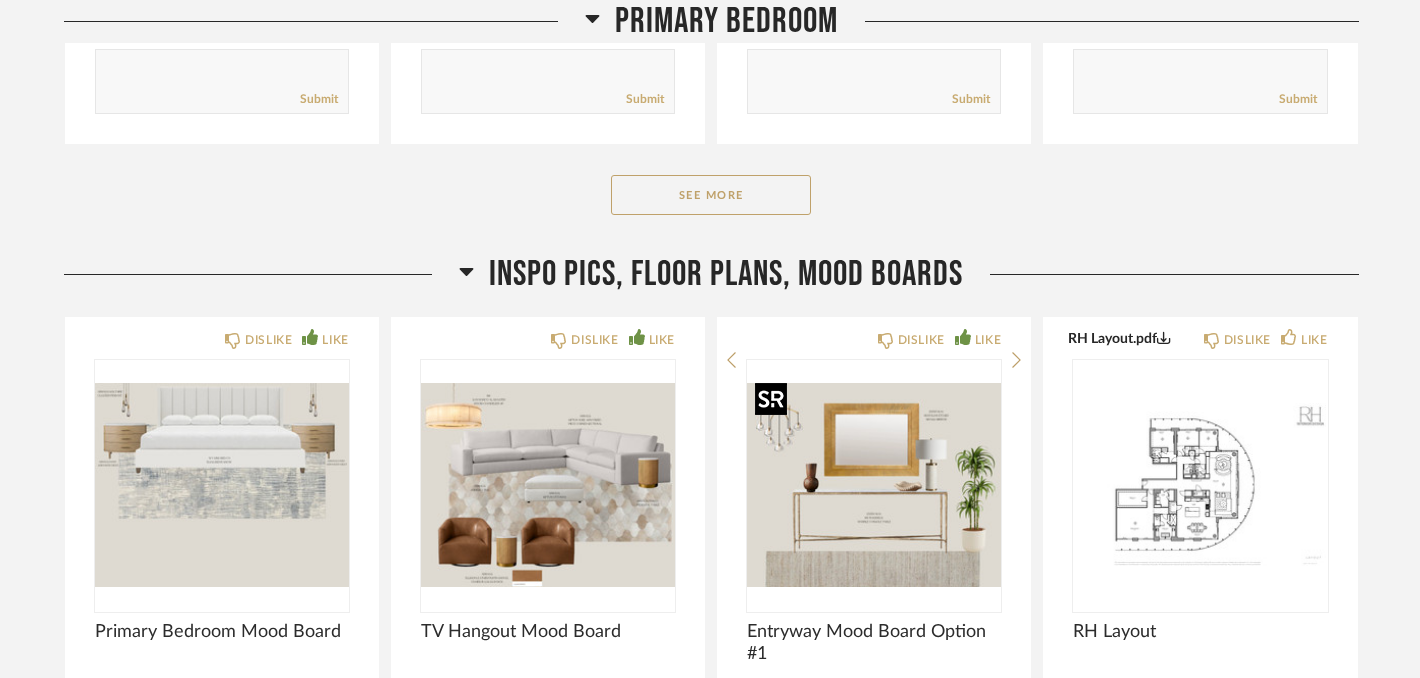 scroll, scrollTop: 12087, scrollLeft: 0, axis: vertical 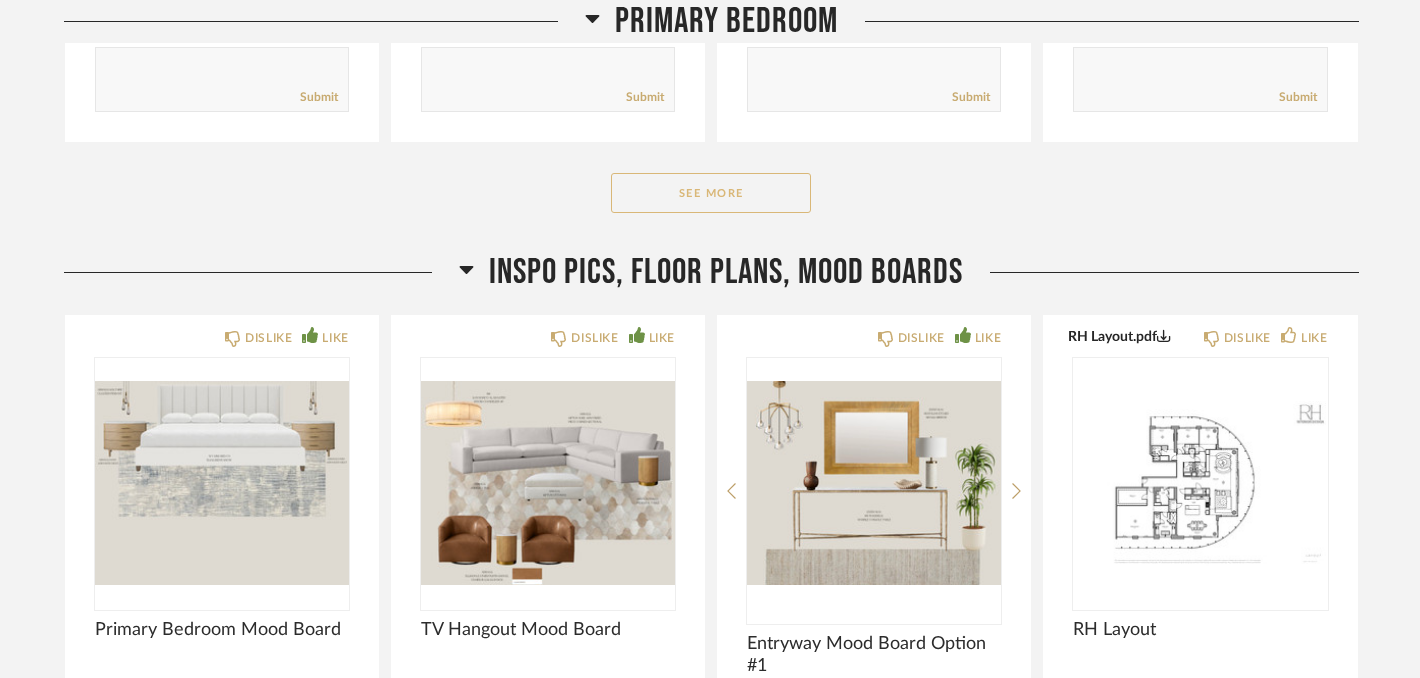 click on "See More" 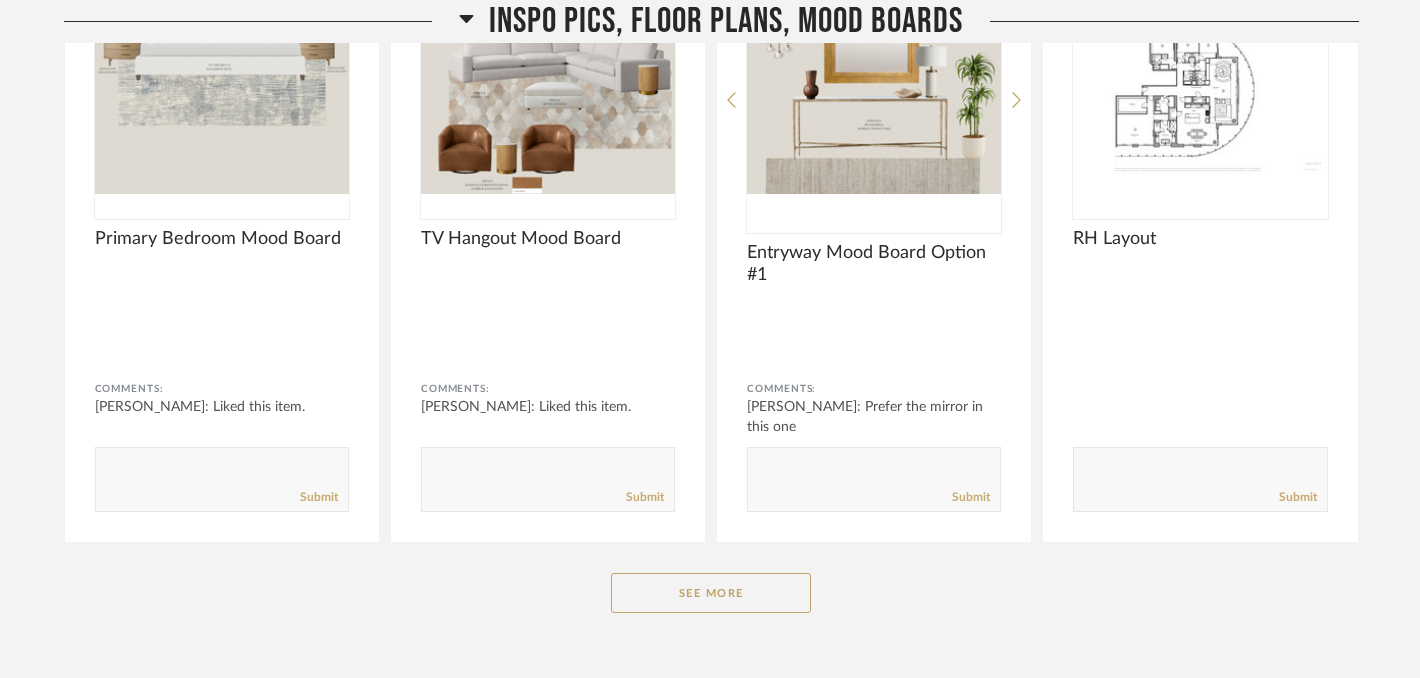 scroll, scrollTop: 13907, scrollLeft: 0, axis: vertical 